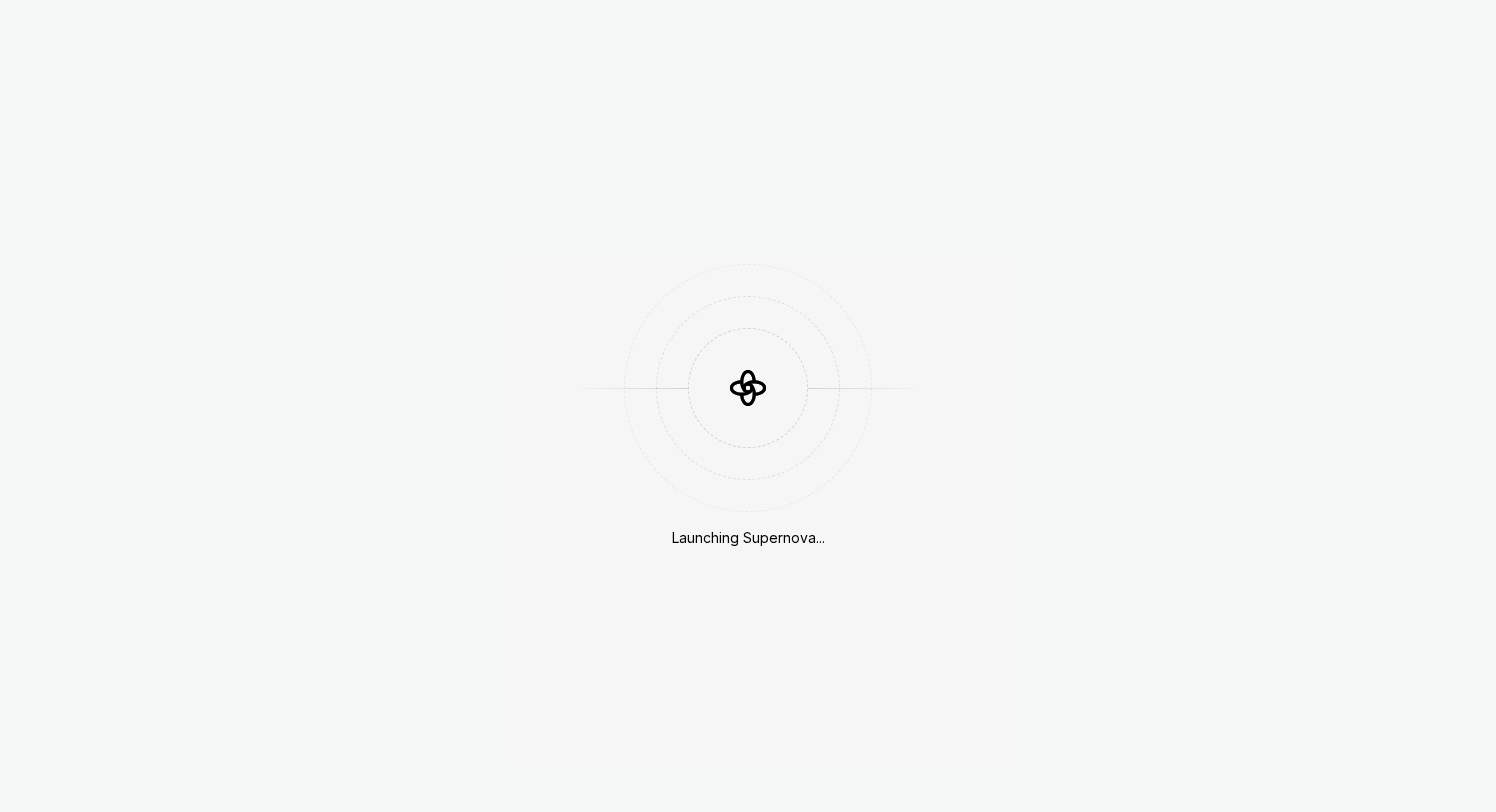 scroll, scrollTop: 0, scrollLeft: 0, axis: both 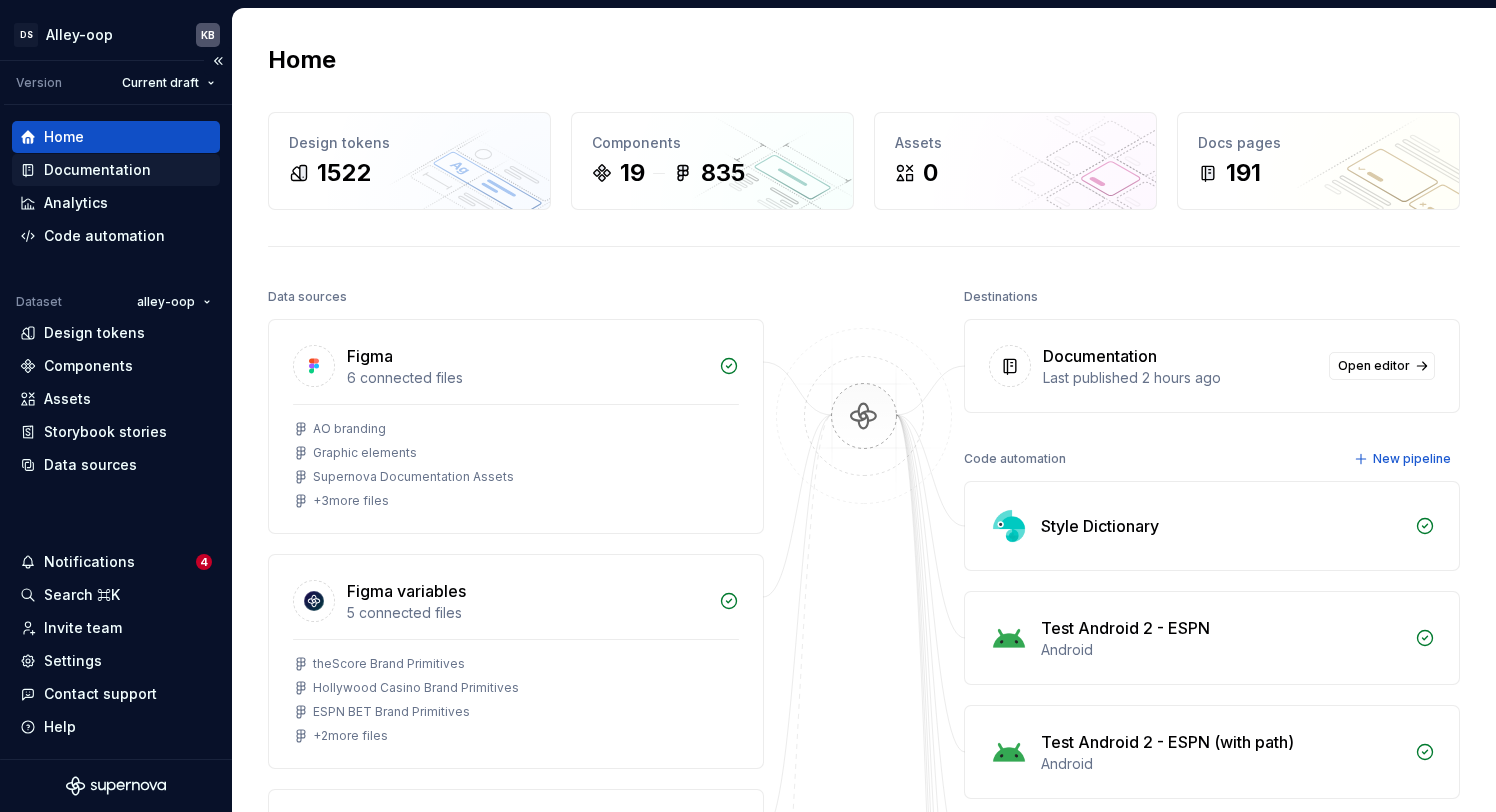click on "Documentation" at bounding box center [97, 170] 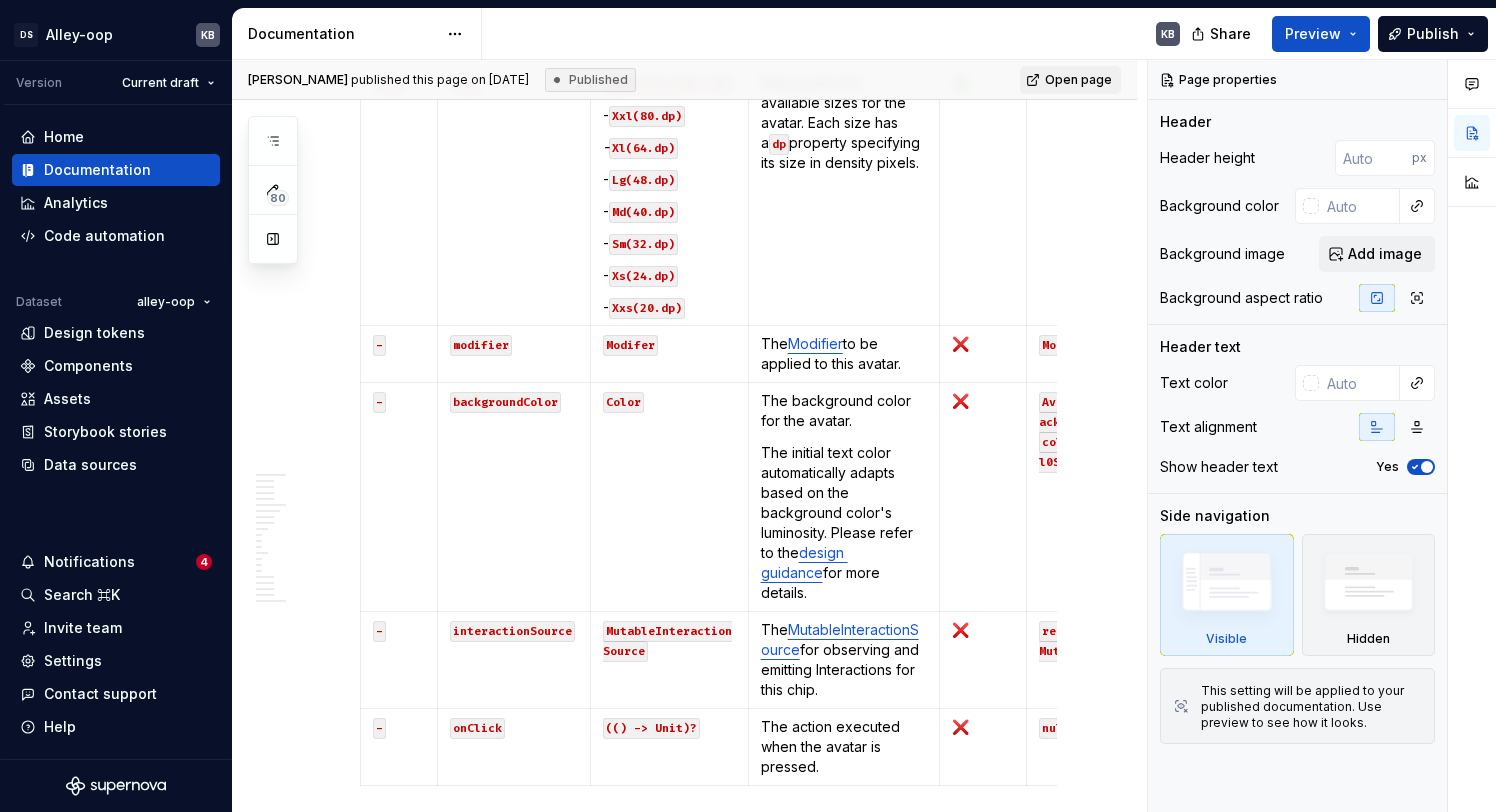 scroll, scrollTop: 0, scrollLeft: 0, axis: both 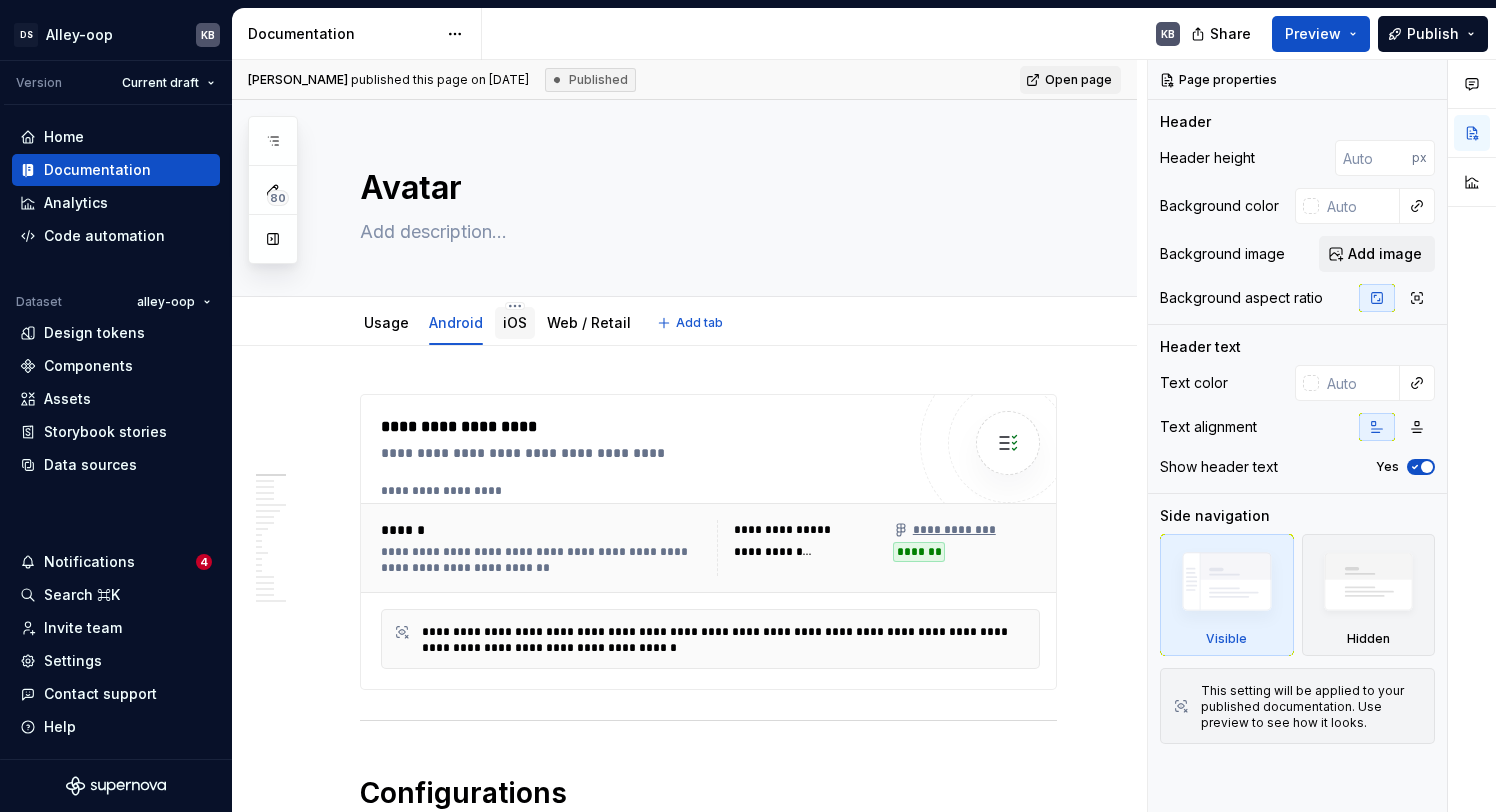 click on "iOS" at bounding box center [515, 323] 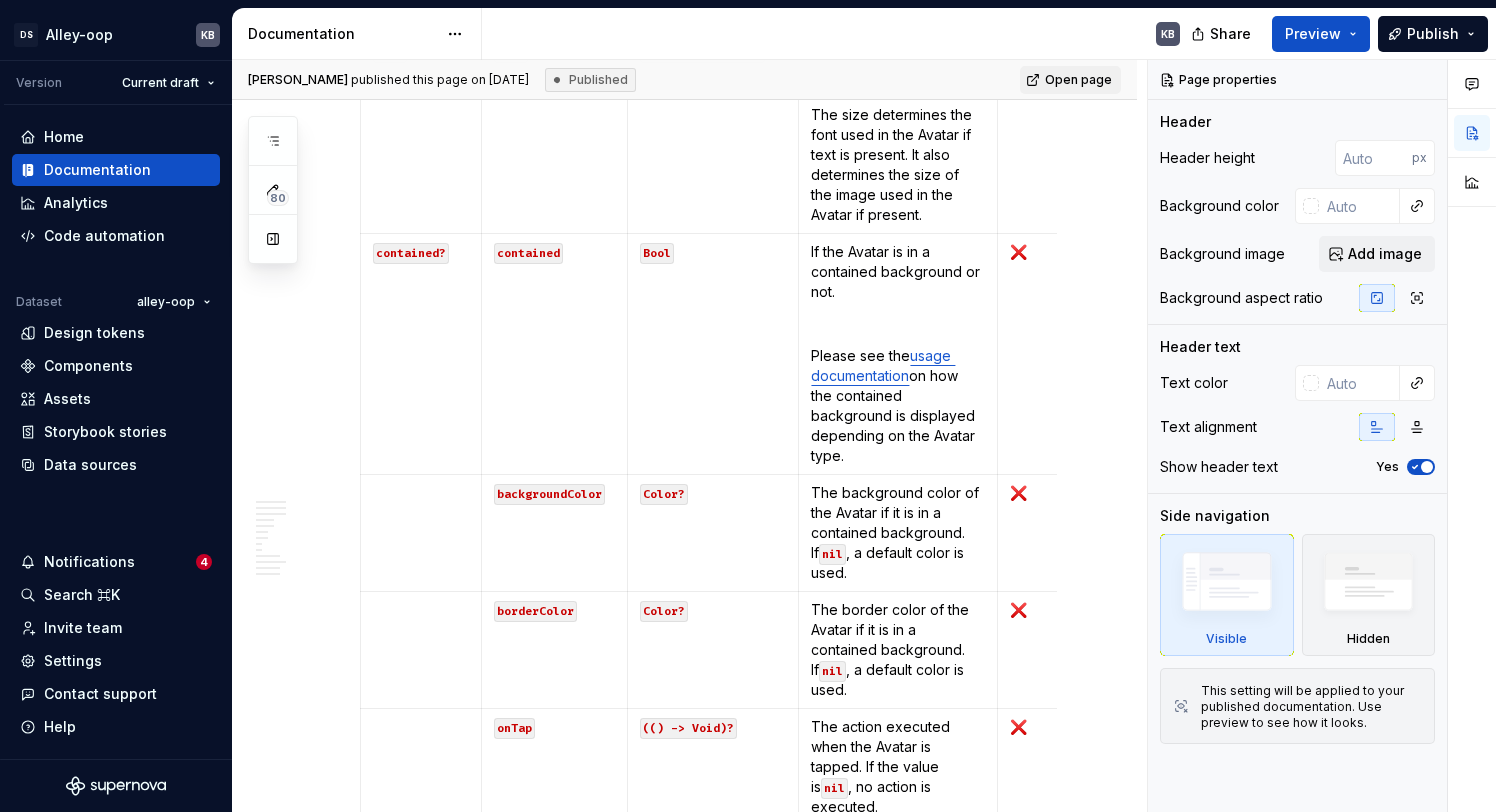 scroll, scrollTop: 1138, scrollLeft: 0, axis: vertical 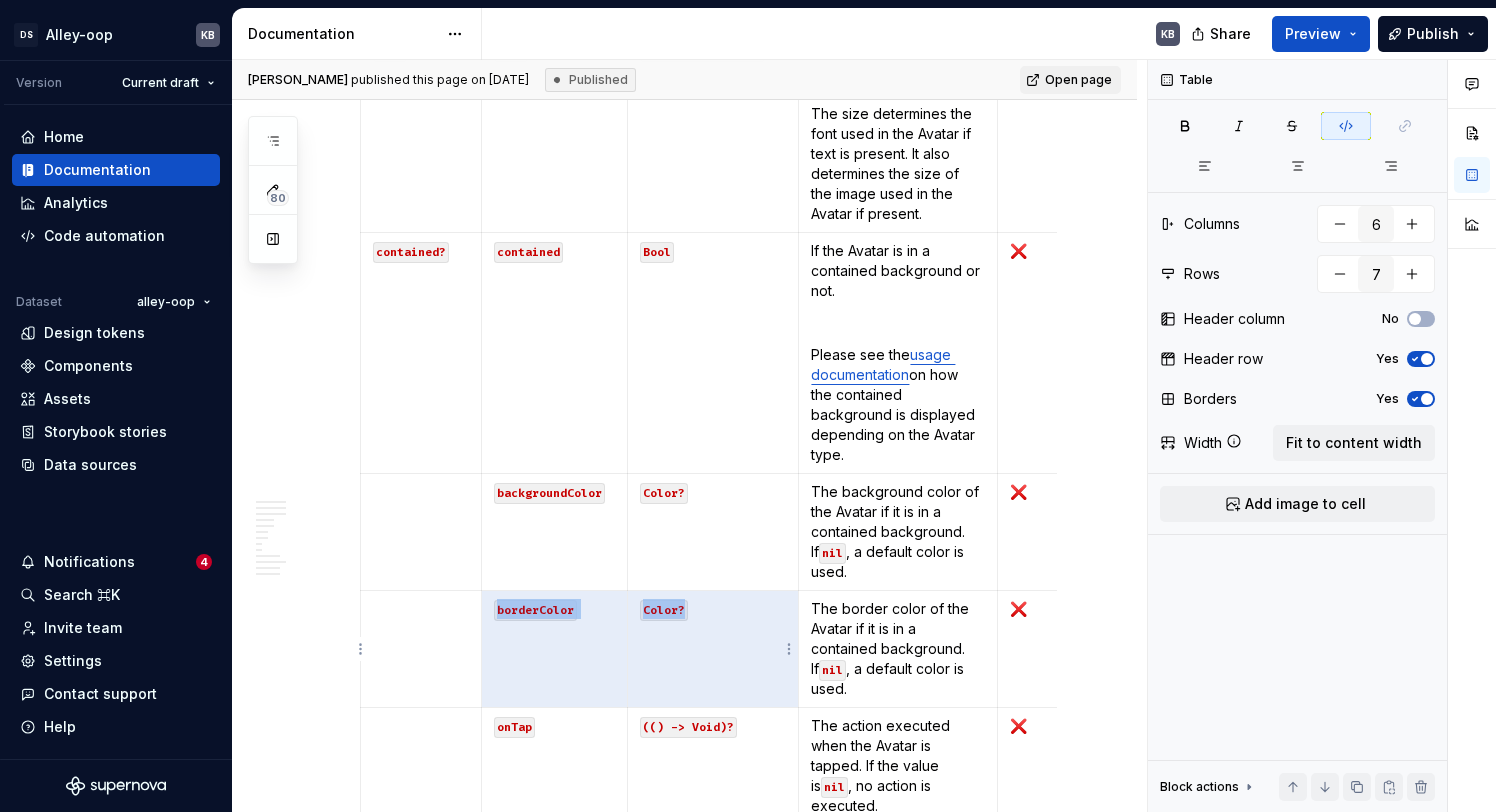drag, startPoint x: 494, startPoint y: 613, endPoint x: 721, endPoint y: 612, distance: 227.0022 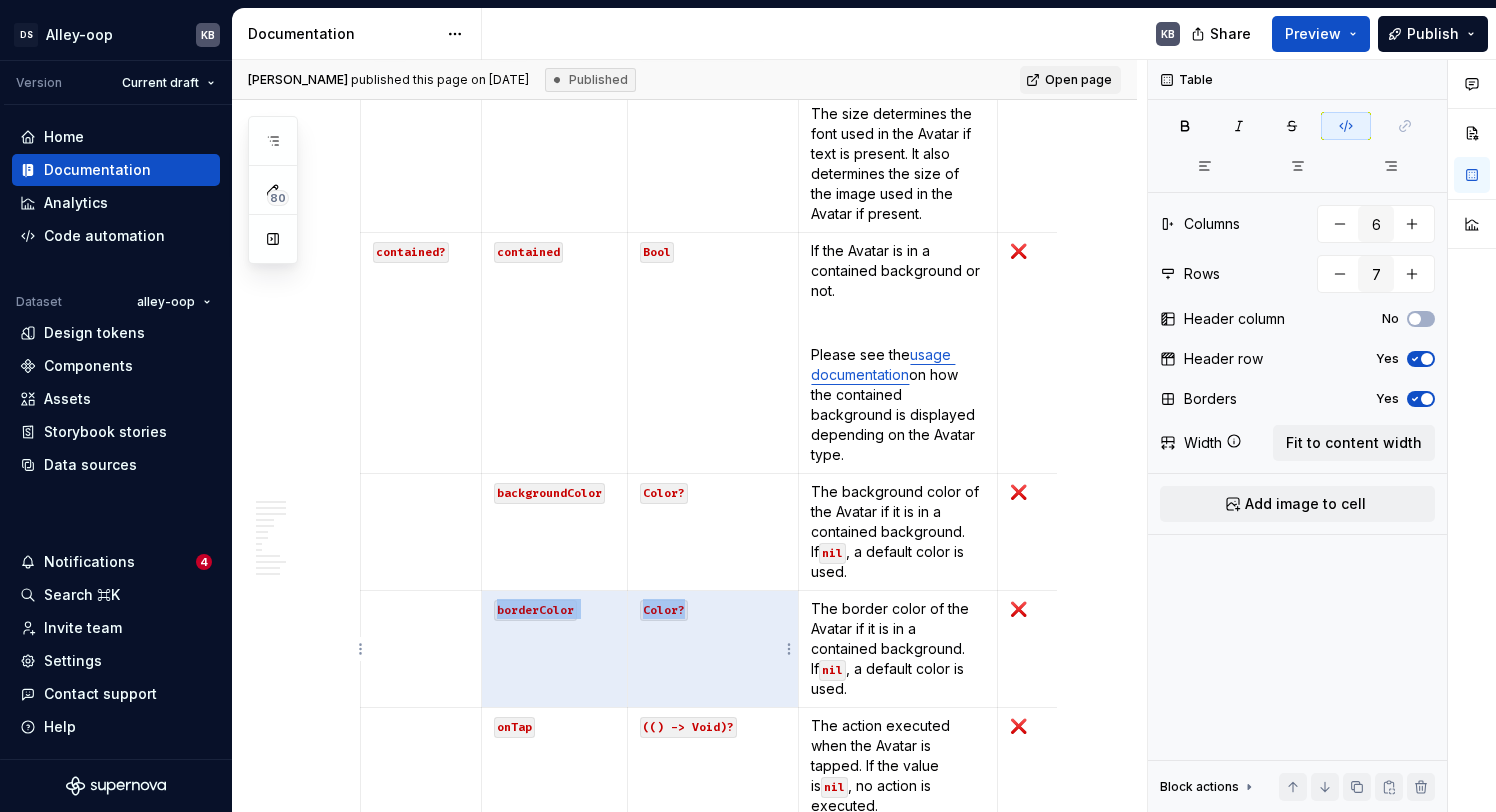 click on "borderColor Color? The border color of the Avatar if it is in a contained background. If  nil , a default color is used. ❌ nil" at bounding box center (771, 649) 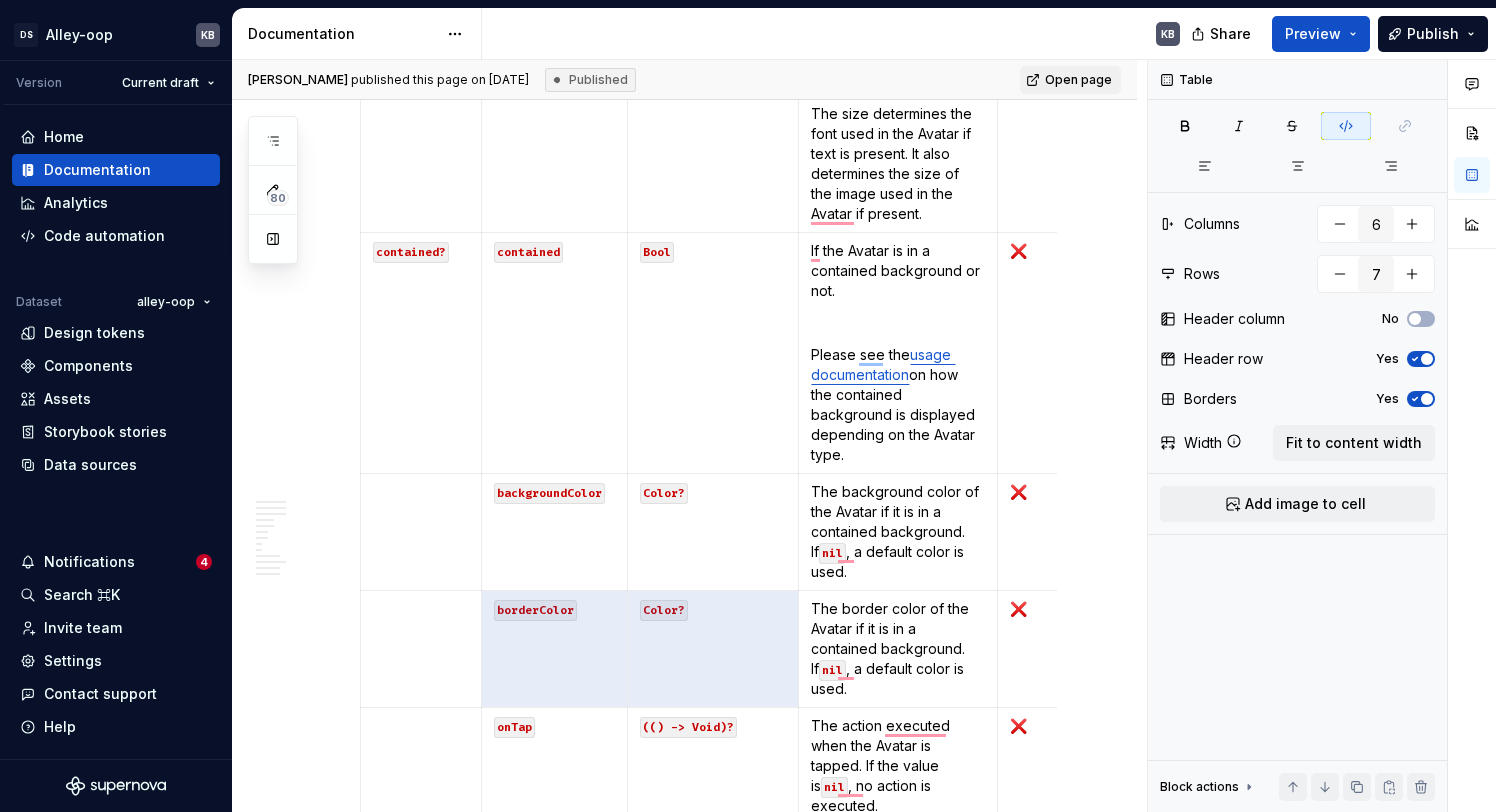scroll, scrollTop: 0, scrollLeft: 0, axis: both 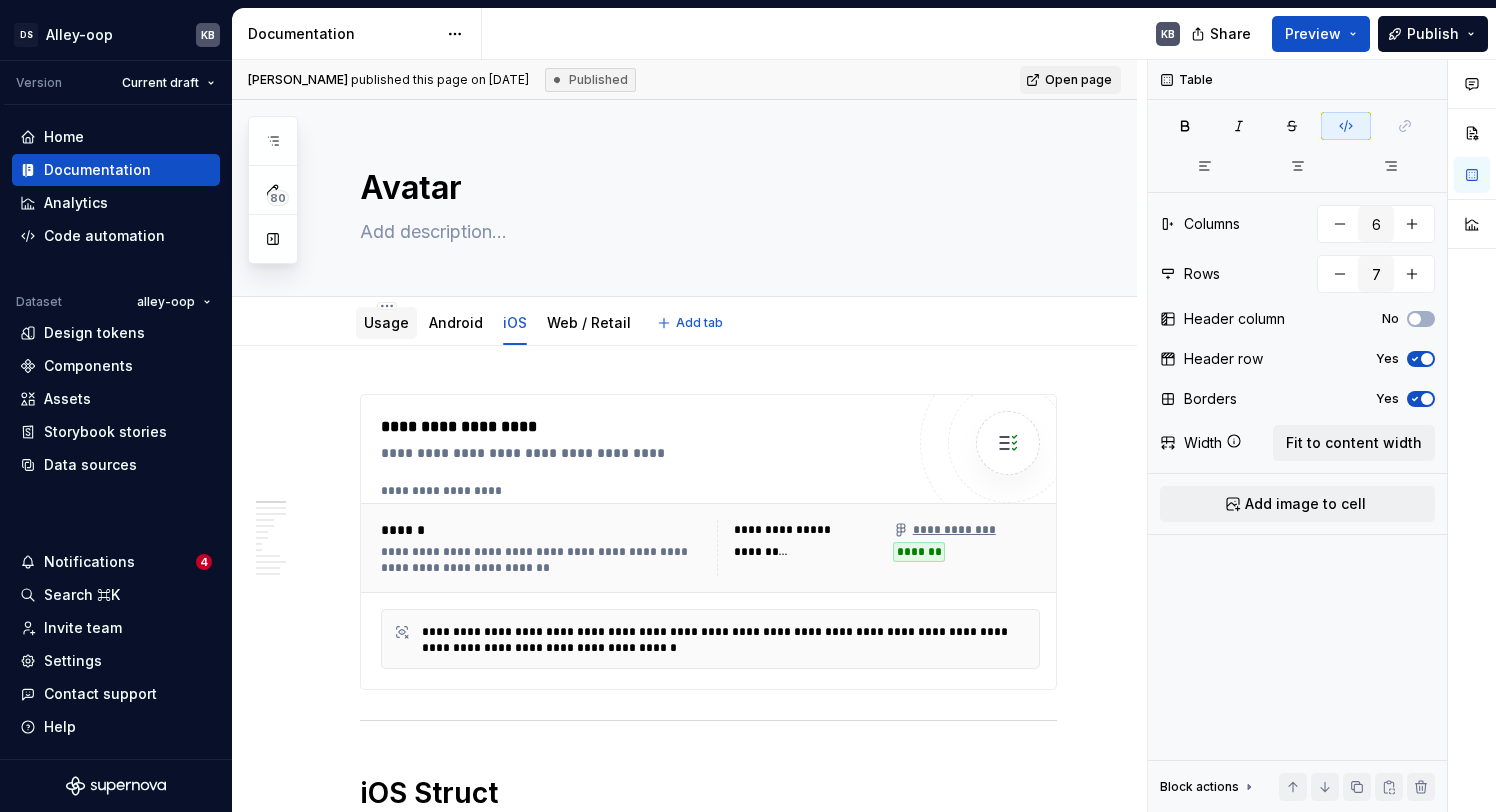 click on "Usage" at bounding box center [386, 322] 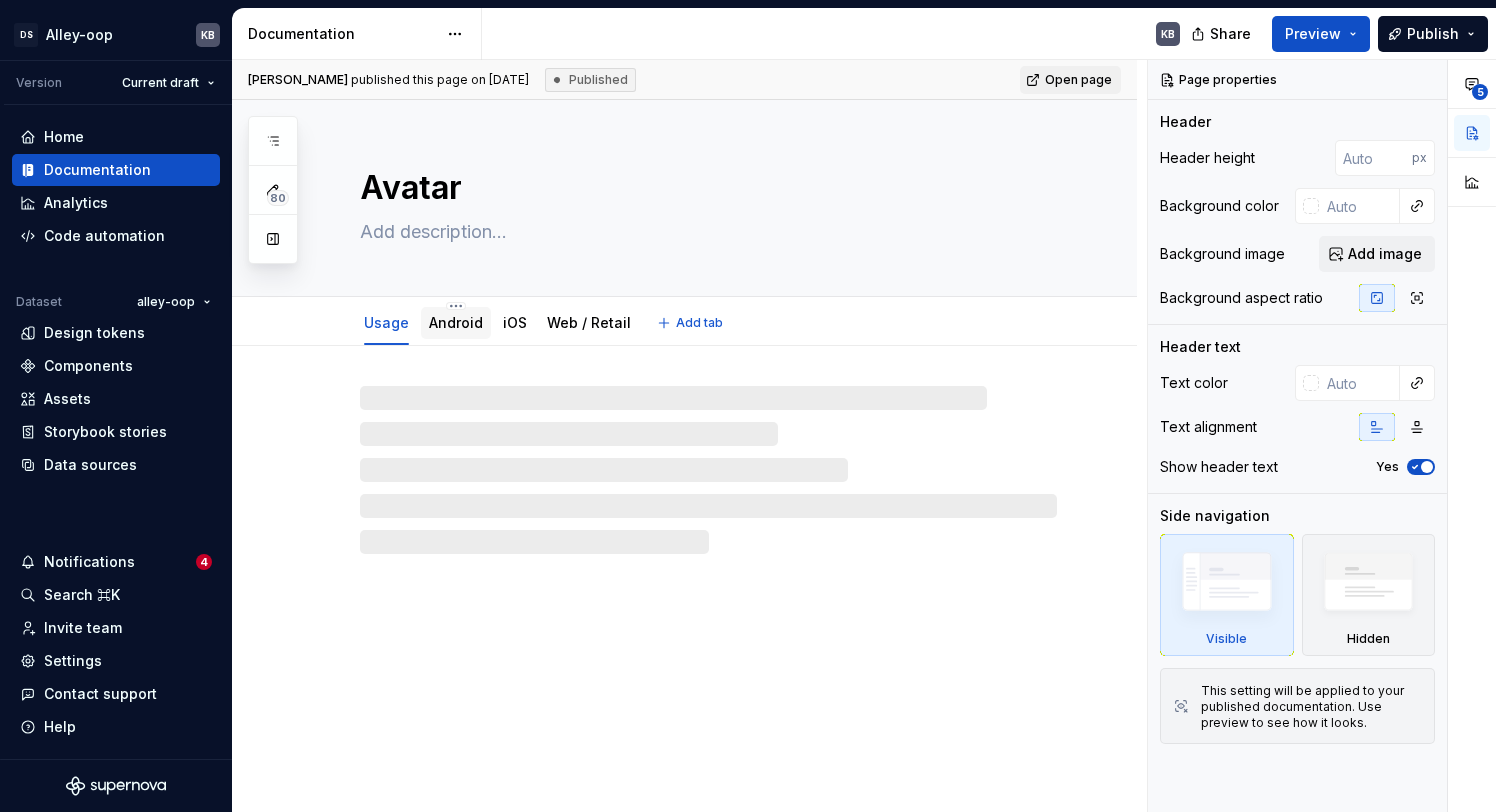 click on "Android" at bounding box center (456, 322) 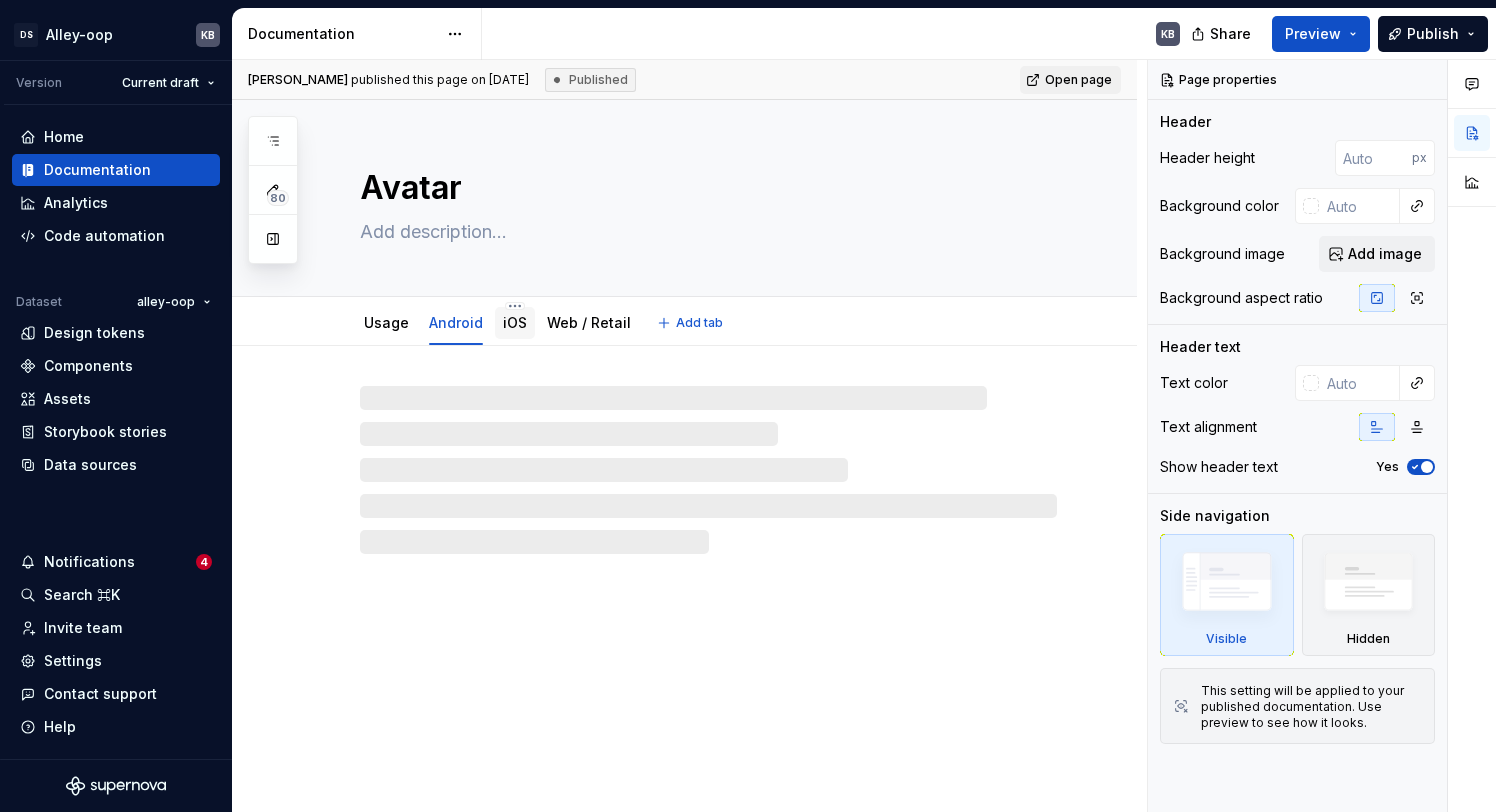 click on "iOS" at bounding box center [515, 322] 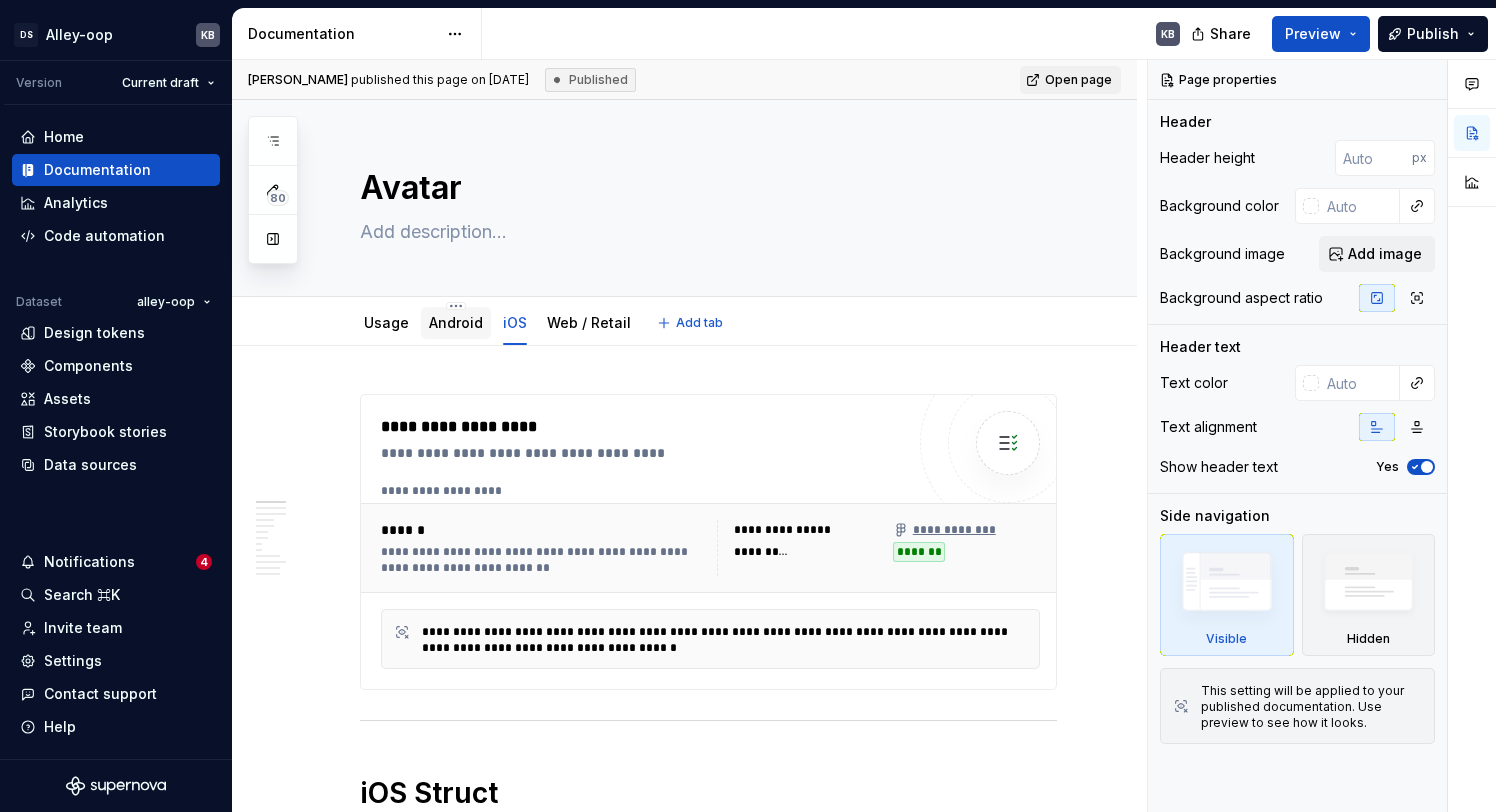click on "Android" at bounding box center (456, 322) 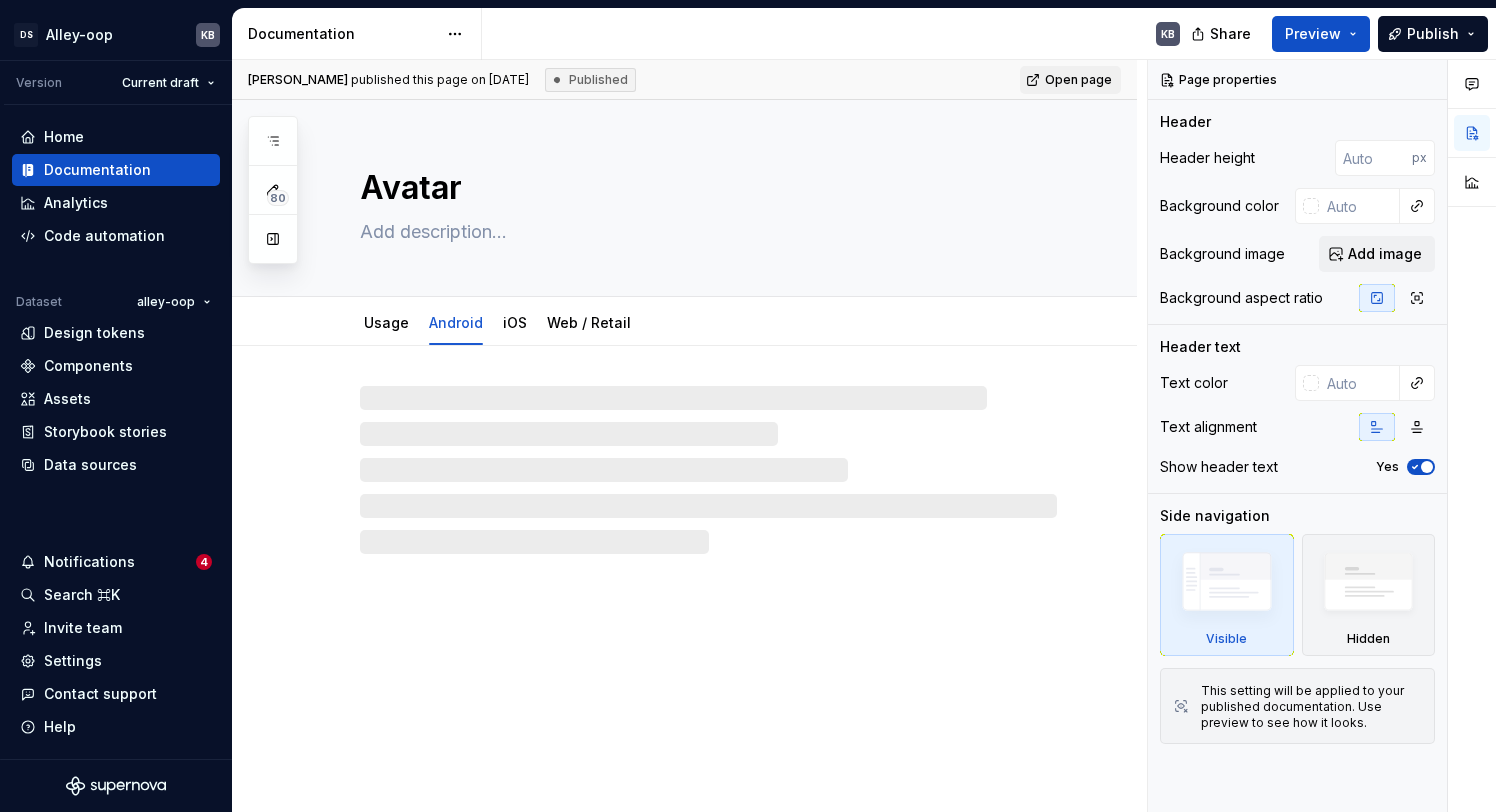 type on "*" 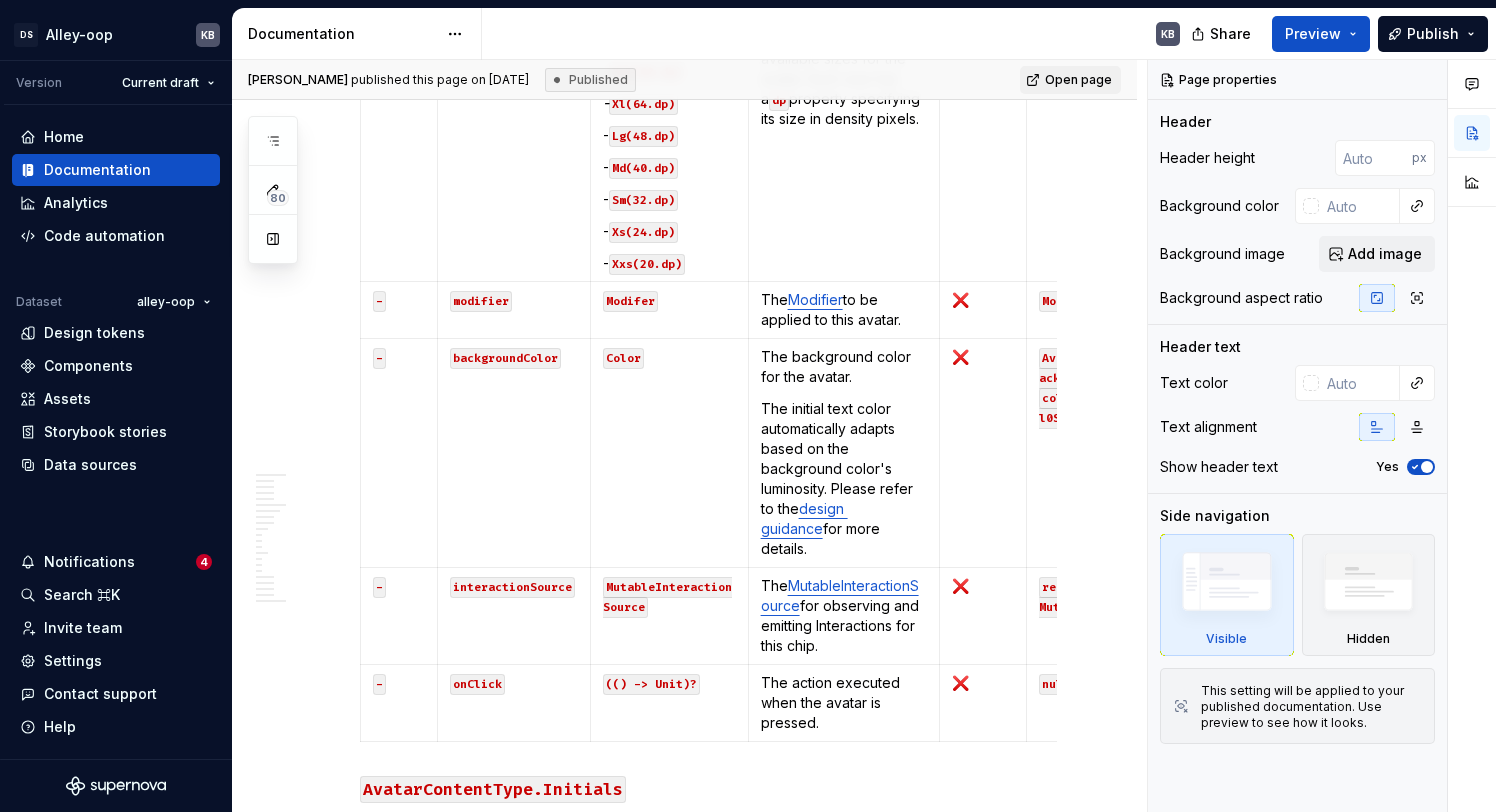 scroll, scrollTop: 1526, scrollLeft: 0, axis: vertical 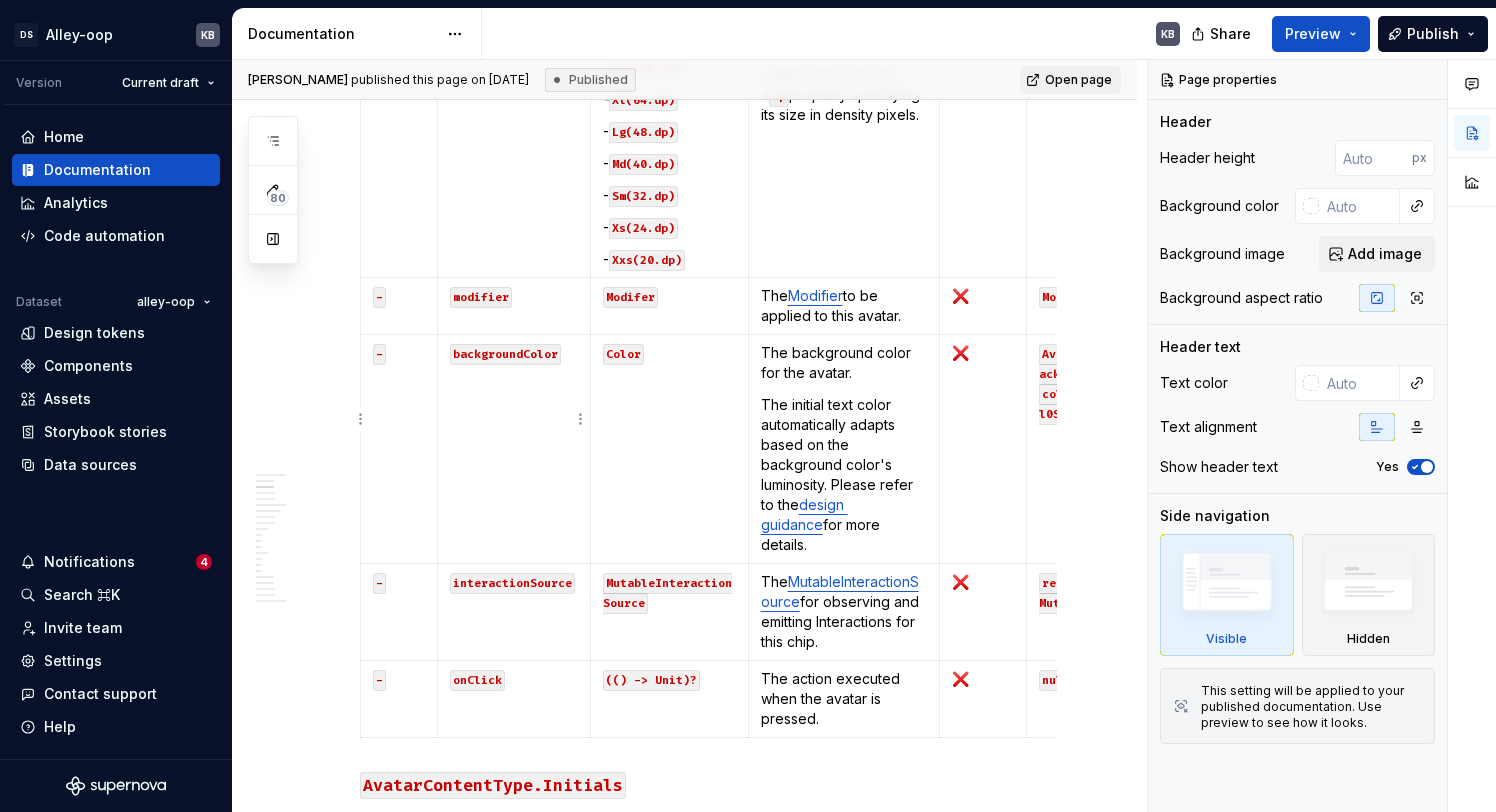 click on "backgroundColor" at bounding box center (513, 449) 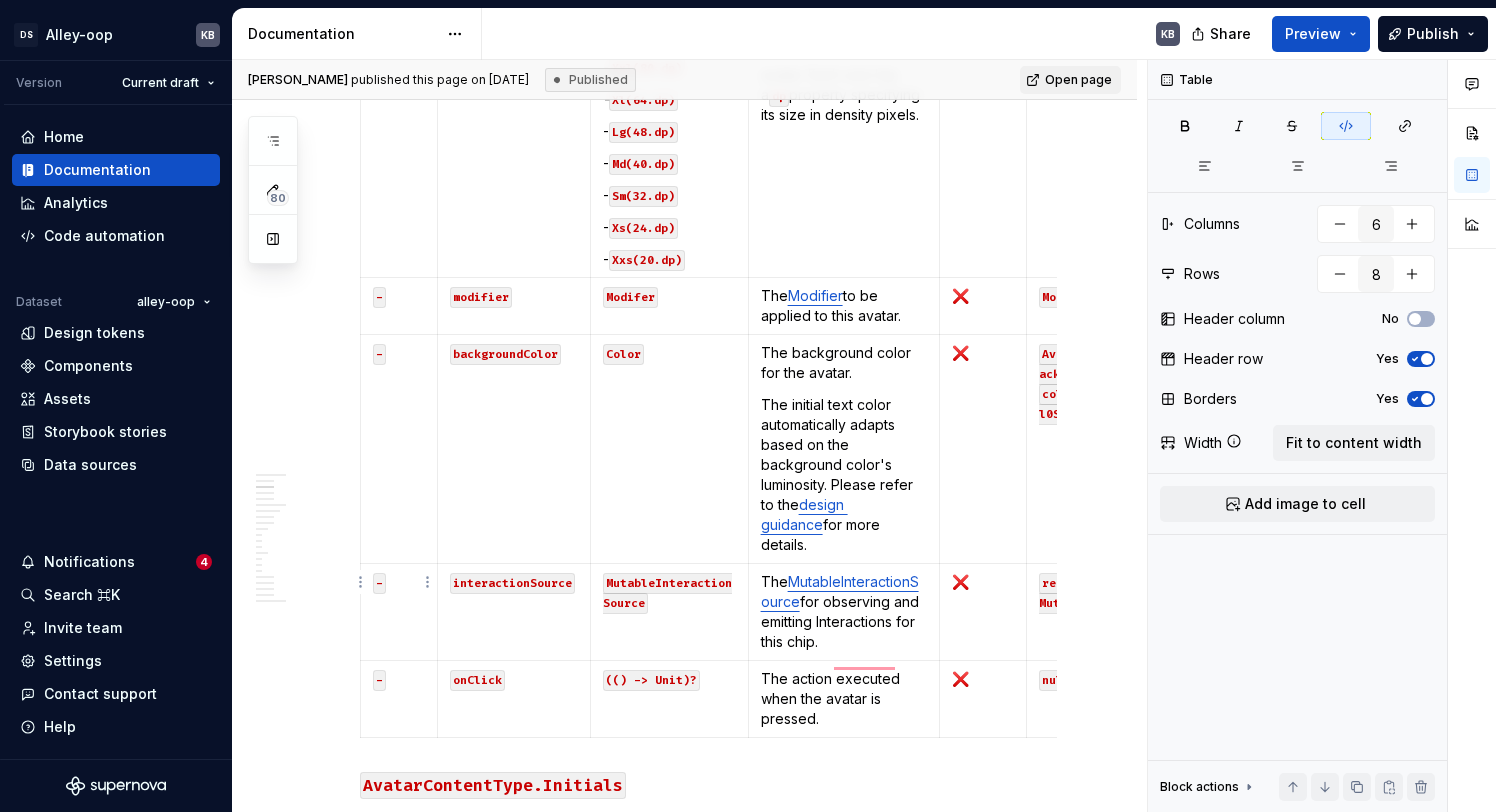 scroll, scrollTop: 1526, scrollLeft: 0, axis: vertical 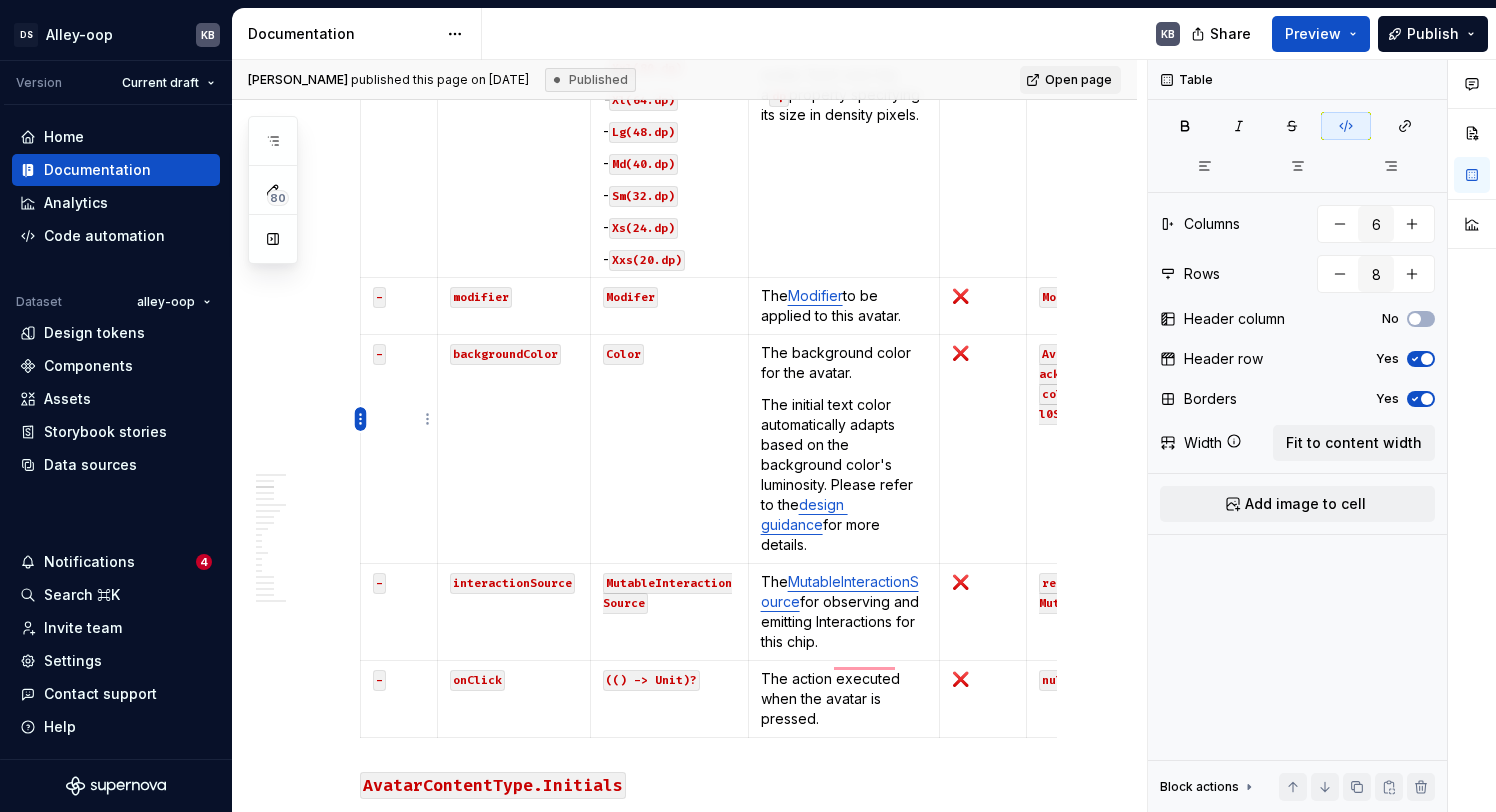 click on "[PERSON_NAME]-oop KB Version Current draft Home Documentation Analytics Code automation Dataset alley-oop Design tokens Components Assets Storybook stories Data sources Notifications 4 Search ⌘K Invite team Settings Contact support Help Documentation KB Share Preview Publish 80 Pages Add
Accessibility guide for tree Page tree.
Navigate the tree with the arrow keys. Common tree hotkeys apply. Further keybindings are available:
enter to execute primary action on focused item
f2 to start renaming the focused item
escape to abort renaming an item
control+d to start dragging selected items
Welcome to Alley-oop Designers Getting started AD Contribution Overview Naming standards Developers Overview Android iOS iOS Components in UIKit Web / Retail Contribution Getting Started Android iOS Web / Retail HIDDEN Getting started HIDDEN CONTRIBUTION HIDDEN iOS - Token usage backup Versioning Foundations Accessibility Borders Overview Usage Tokens Android" at bounding box center [748, 406] 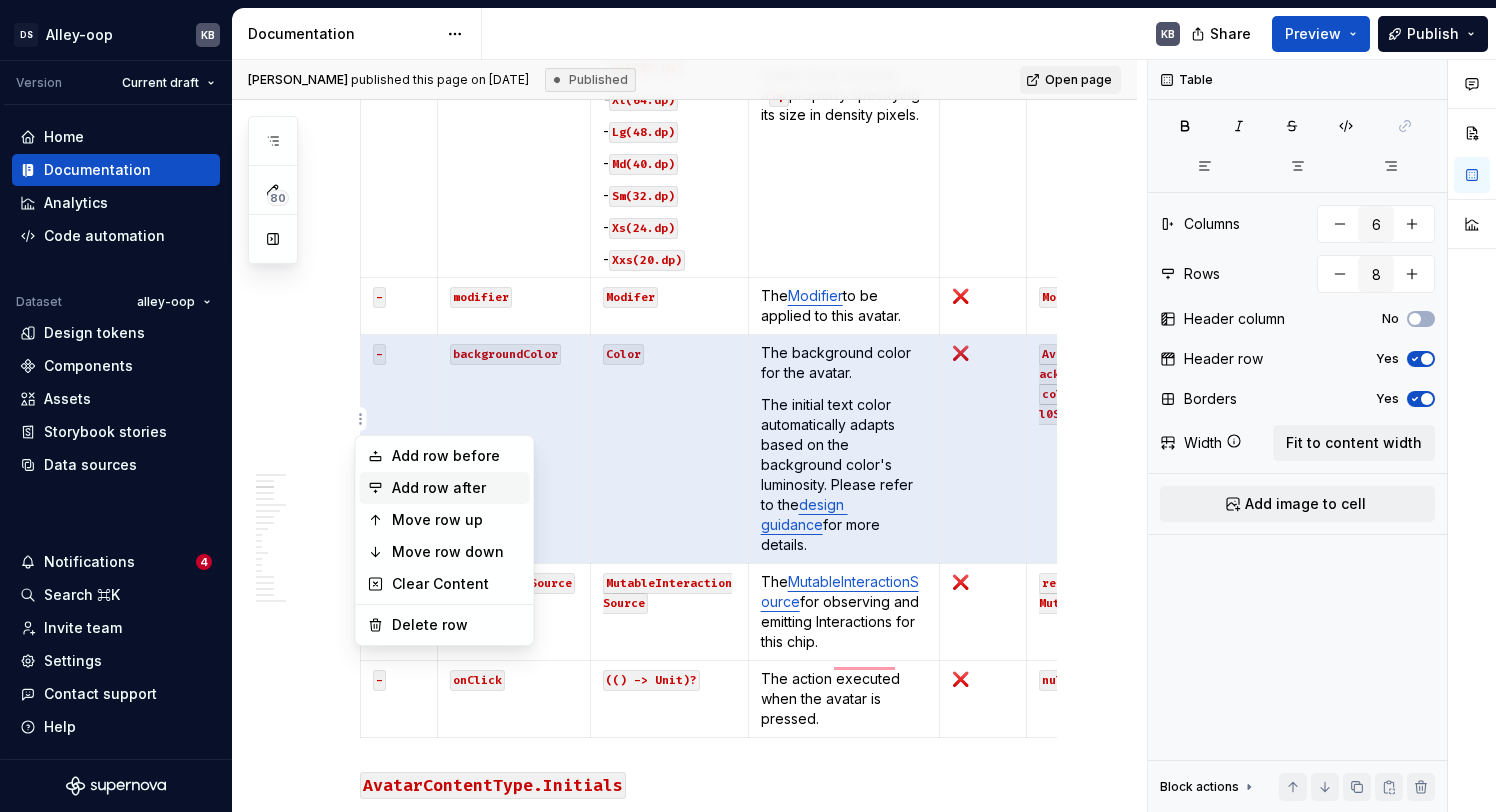 click on "Add row after" at bounding box center (457, 488) 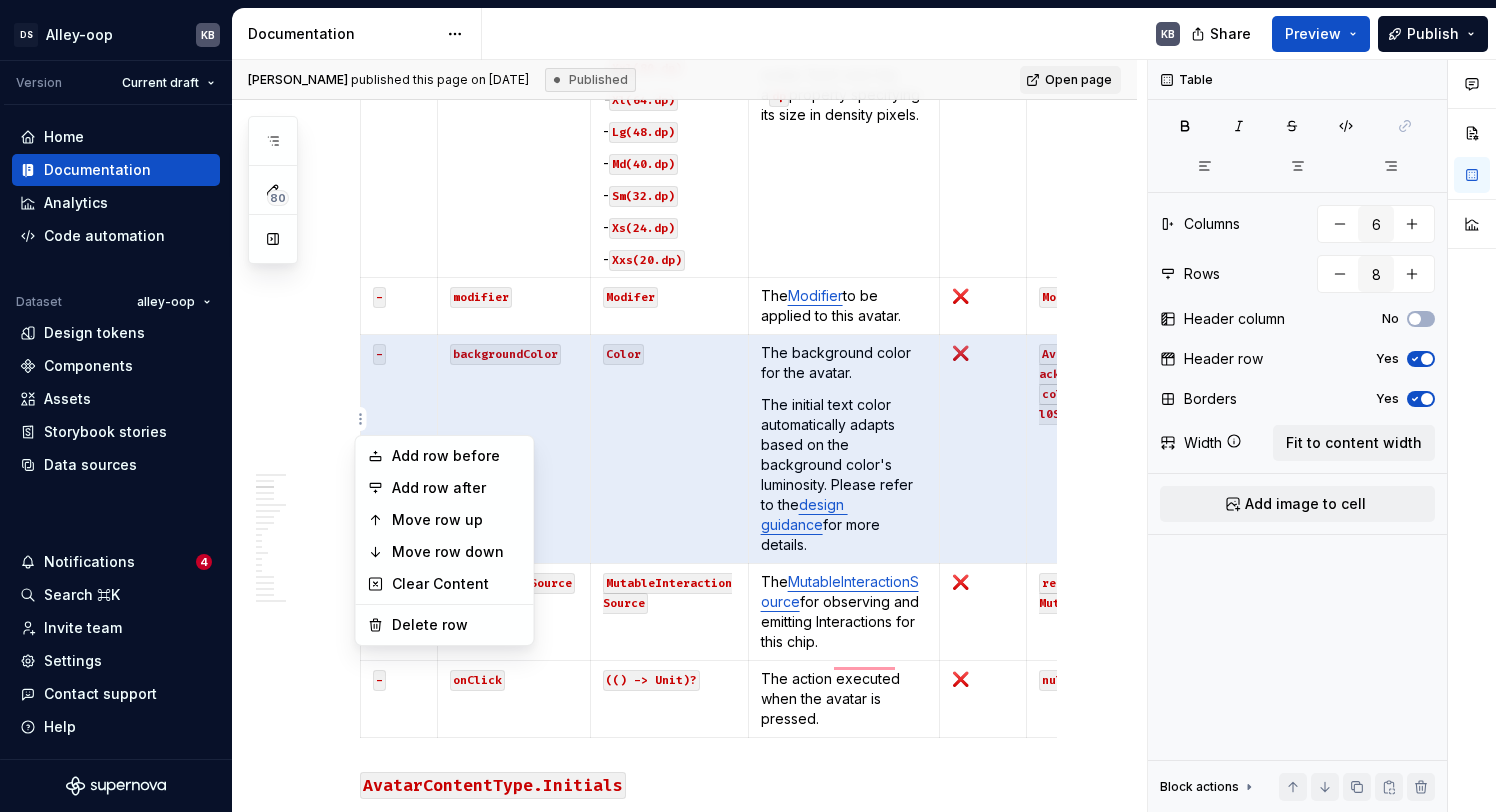 type on "9" 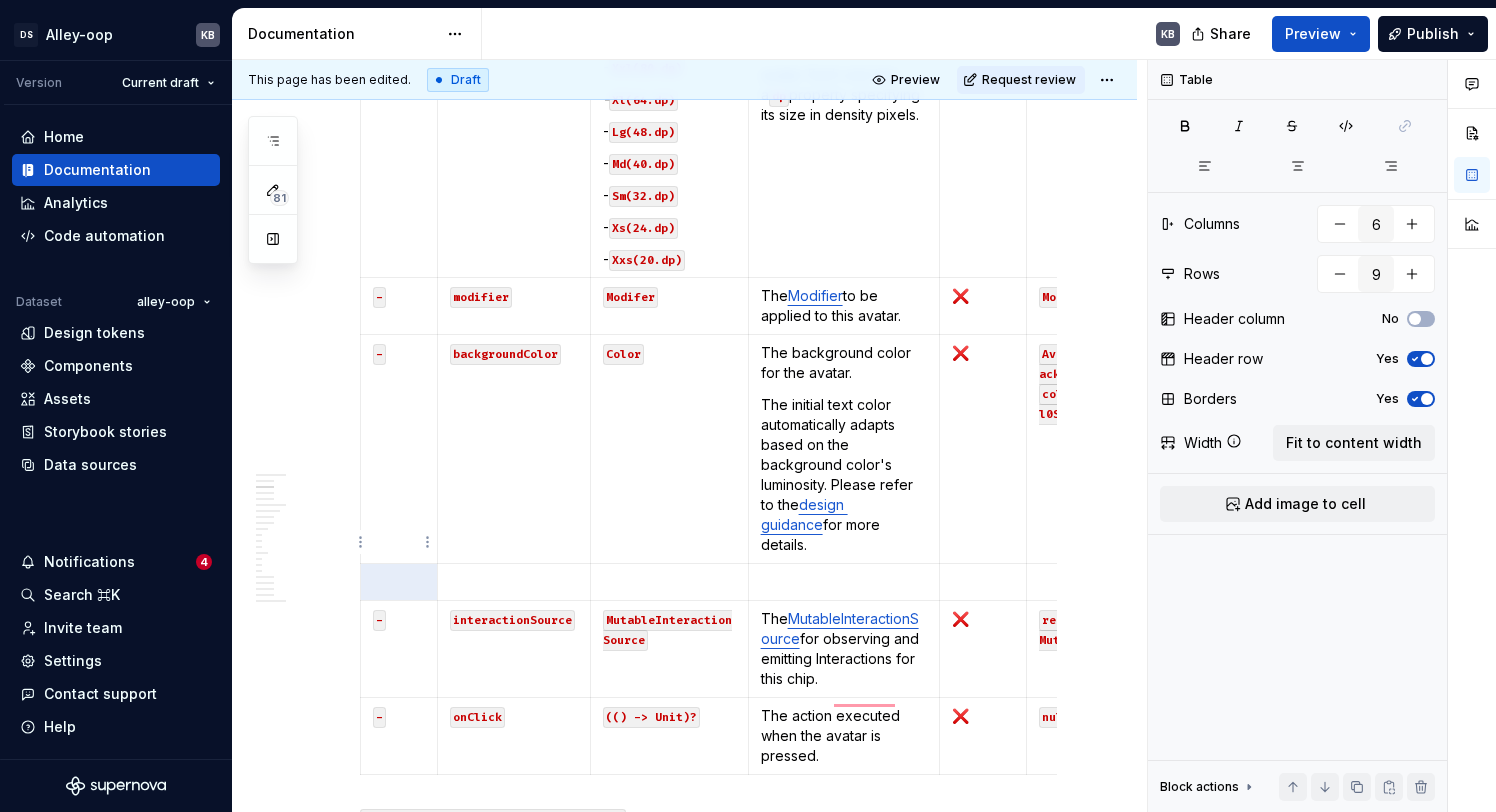 click on "[PERSON_NAME]-oop KB Version Current draft Home Documentation Analytics Code automation Dataset alley-oop Design tokens Components Assets Storybook stories Data sources Notifications 4 Search ⌘K Invite team Settings Contact support Help Documentation KB Share Preview Publish 81 Pages Add
Accessibility guide for tree Page tree.
Navigate the tree with the arrow keys. Common tree hotkeys apply. Further keybindings are available:
enter to execute primary action on focused item
f2 to start renaming the focused item
escape to abort renaming an item
control+d to start dragging selected items
Welcome to Alley-oop Designers Getting started AD Contribution Overview Naming standards Developers Overview Android iOS iOS Components in UIKit Web / Retail Contribution Getting Started Android iOS Web / Retail HIDDEN Getting started HIDDEN CONTRIBUTION HIDDEN iOS - Token usage backup Versioning Foundations Accessibility Borders Overview Usage Tokens Android" at bounding box center (748, 406) 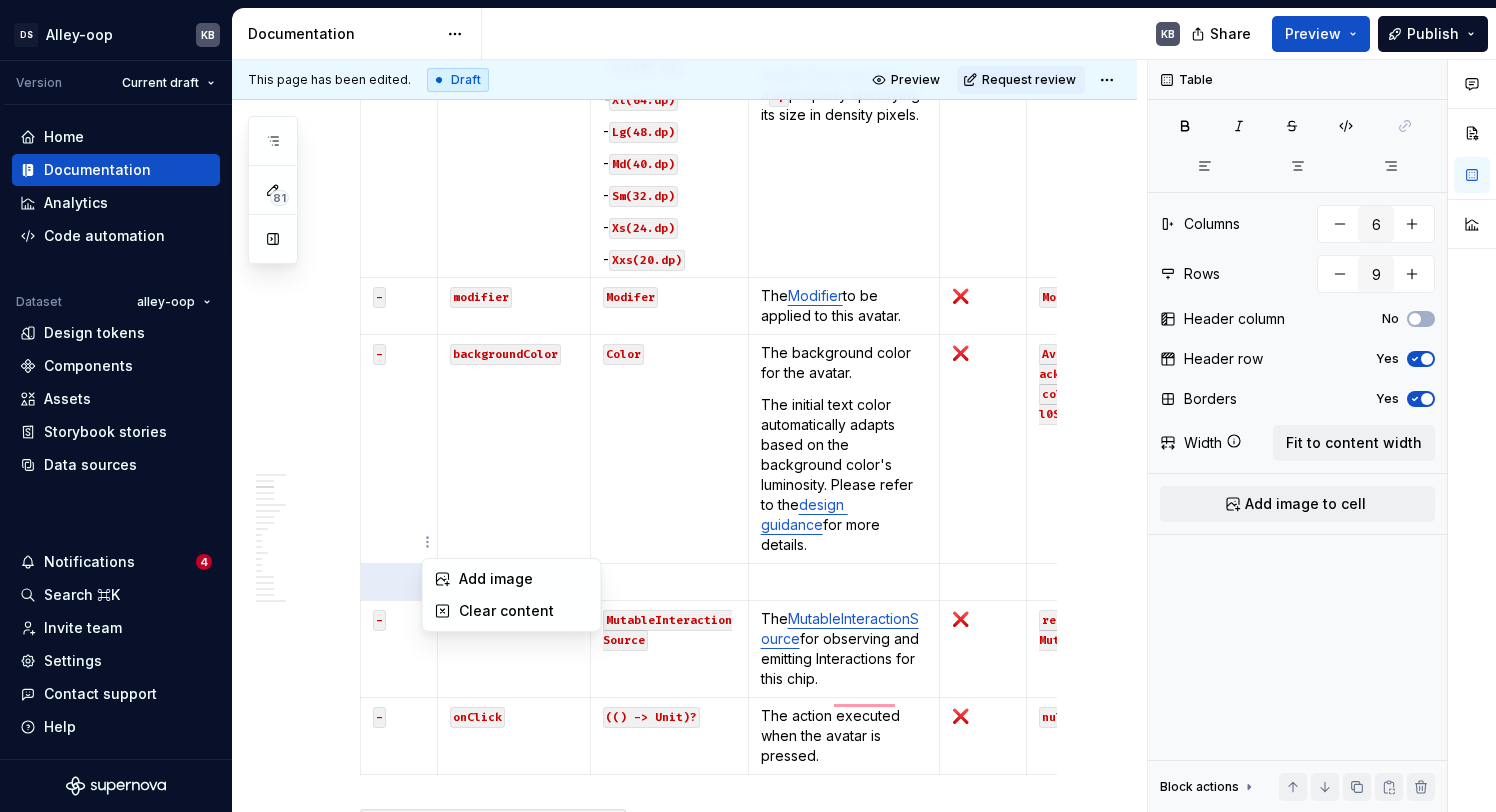 click on "[PERSON_NAME]-oop KB Version Current draft Home Documentation Analytics Code automation Dataset alley-oop Design tokens Components Assets Storybook stories Data sources Notifications 4 Search ⌘K Invite team Settings Contact support Help Documentation KB Share Preview Publish 81 Pages Add
Accessibility guide for tree Page tree.
Navigate the tree with the arrow keys. Common tree hotkeys apply. Further keybindings are available:
enter to execute primary action on focused item
f2 to start renaming the focused item
escape to abort renaming an item
control+d to start dragging selected items
Welcome to Alley-oop Designers Getting started AD Contribution Overview Naming standards Developers Overview Android iOS iOS Components in UIKit Web / Retail Contribution Getting Started Android iOS Web / Retail HIDDEN Getting started HIDDEN CONTRIBUTION HIDDEN iOS - Token usage backup Versioning Foundations Accessibility Borders Overview Usage Tokens Android" at bounding box center [748, 406] 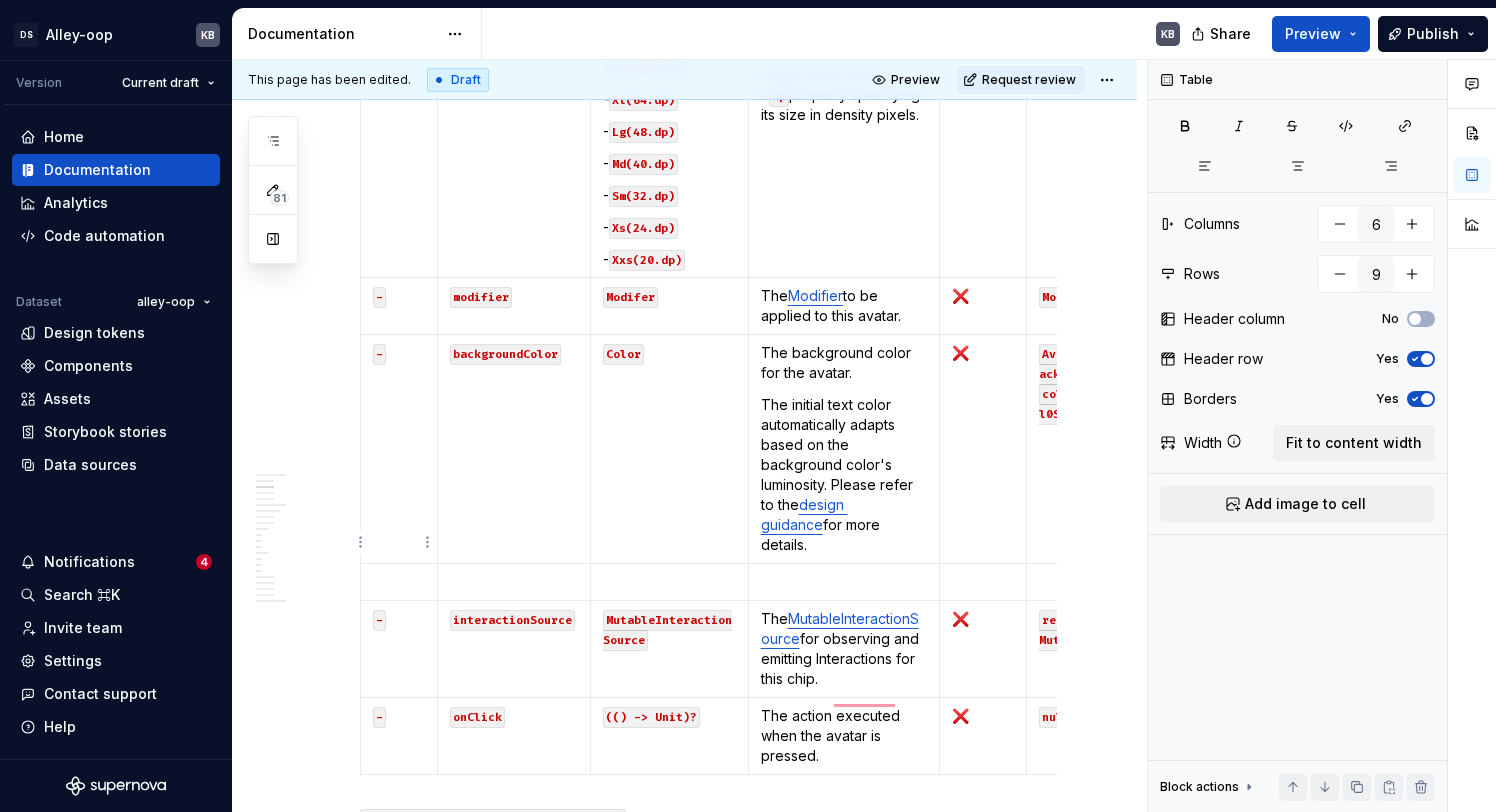type 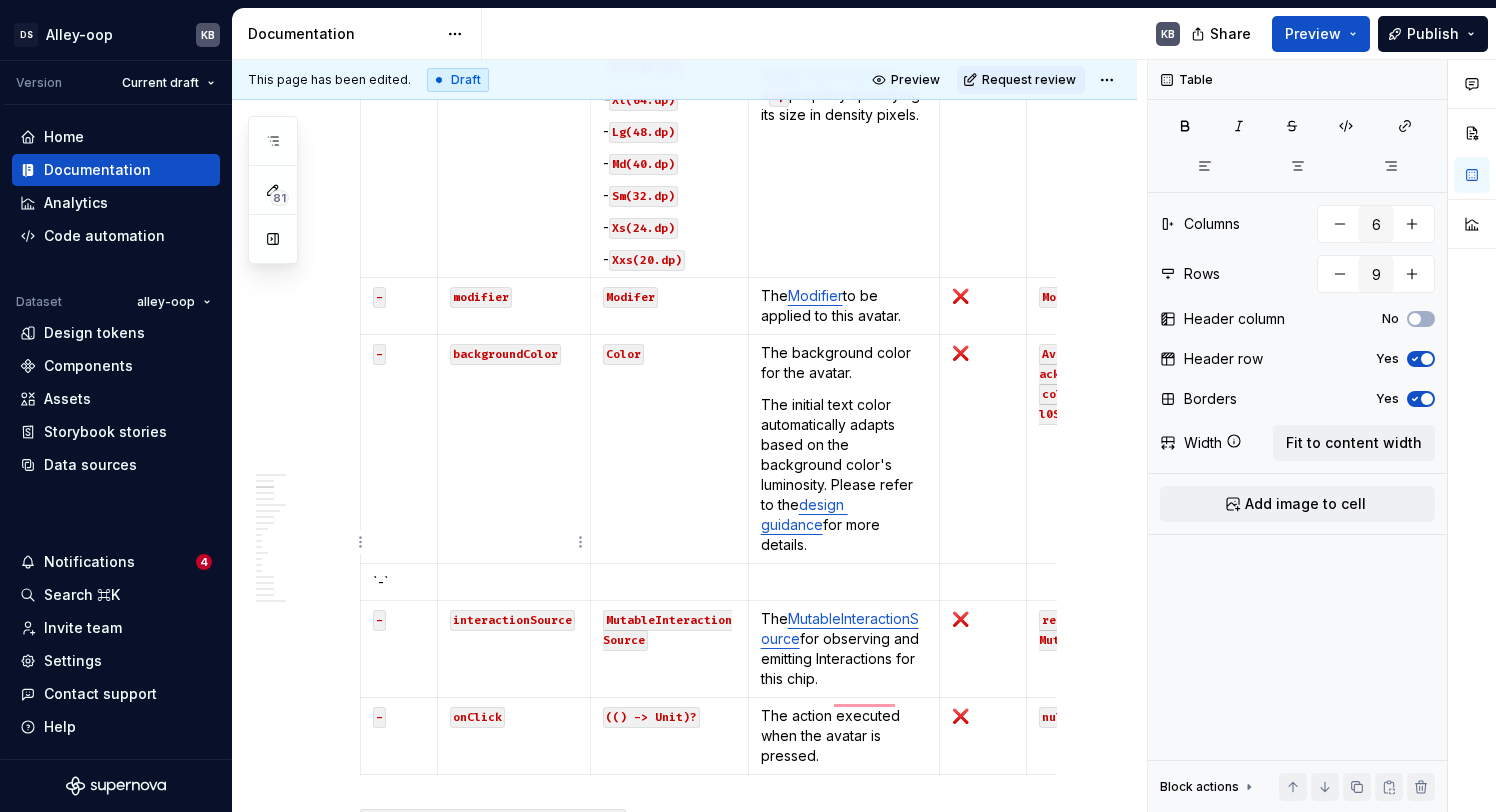 click at bounding box center (514, 582) 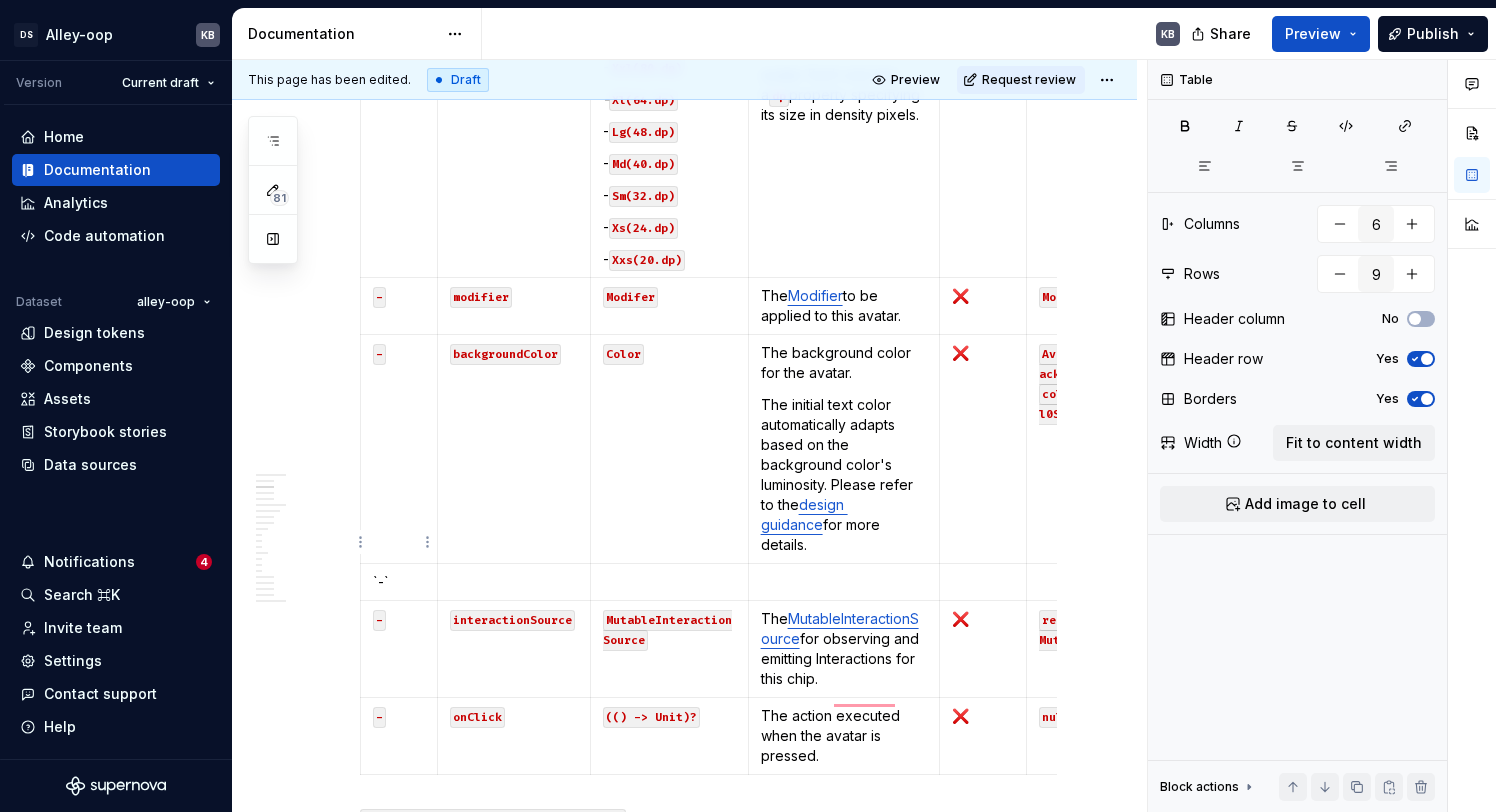 click on "`-`" at bounding box center [399, 582] 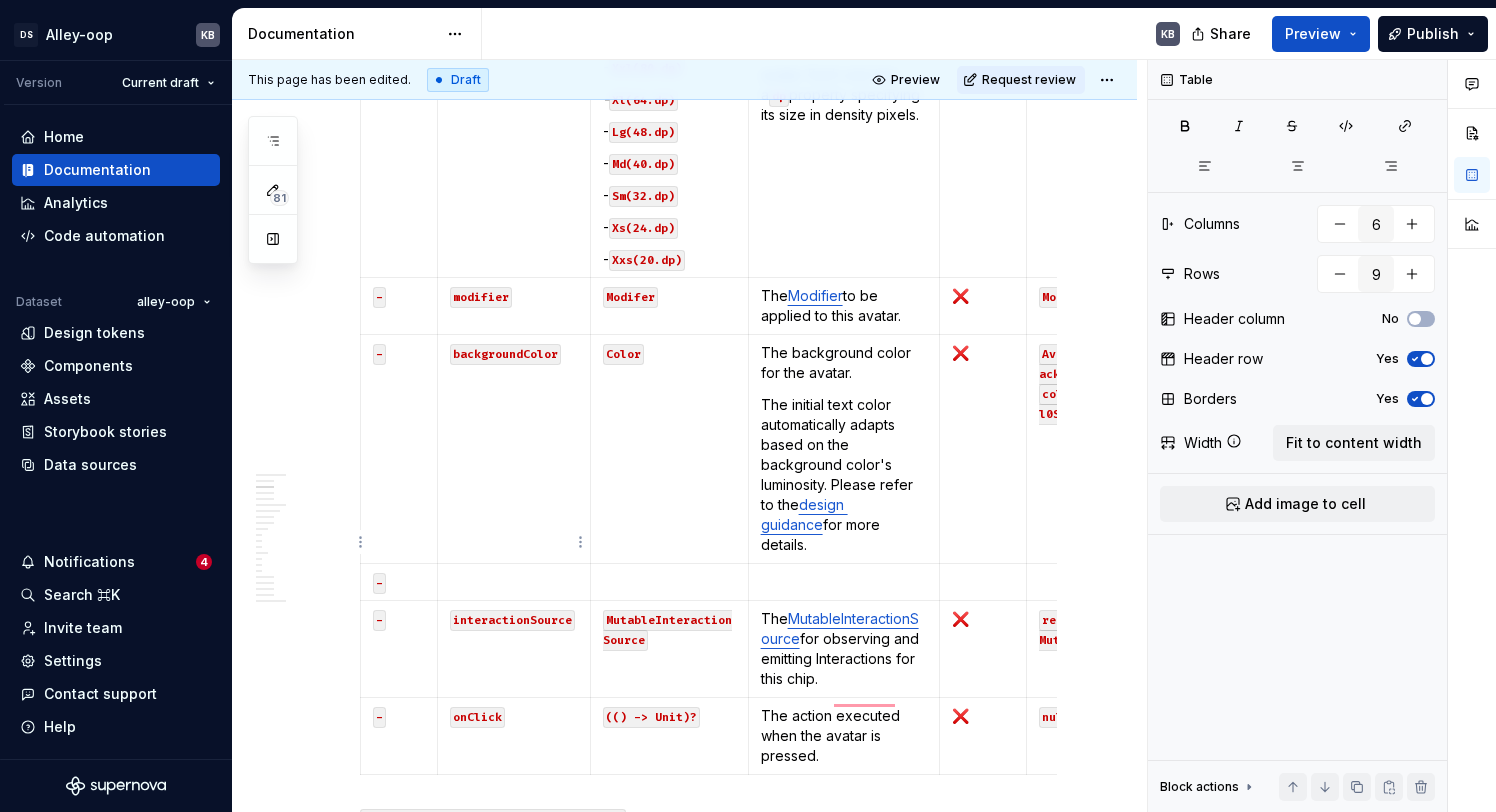 click at bounding box center [514, 582] 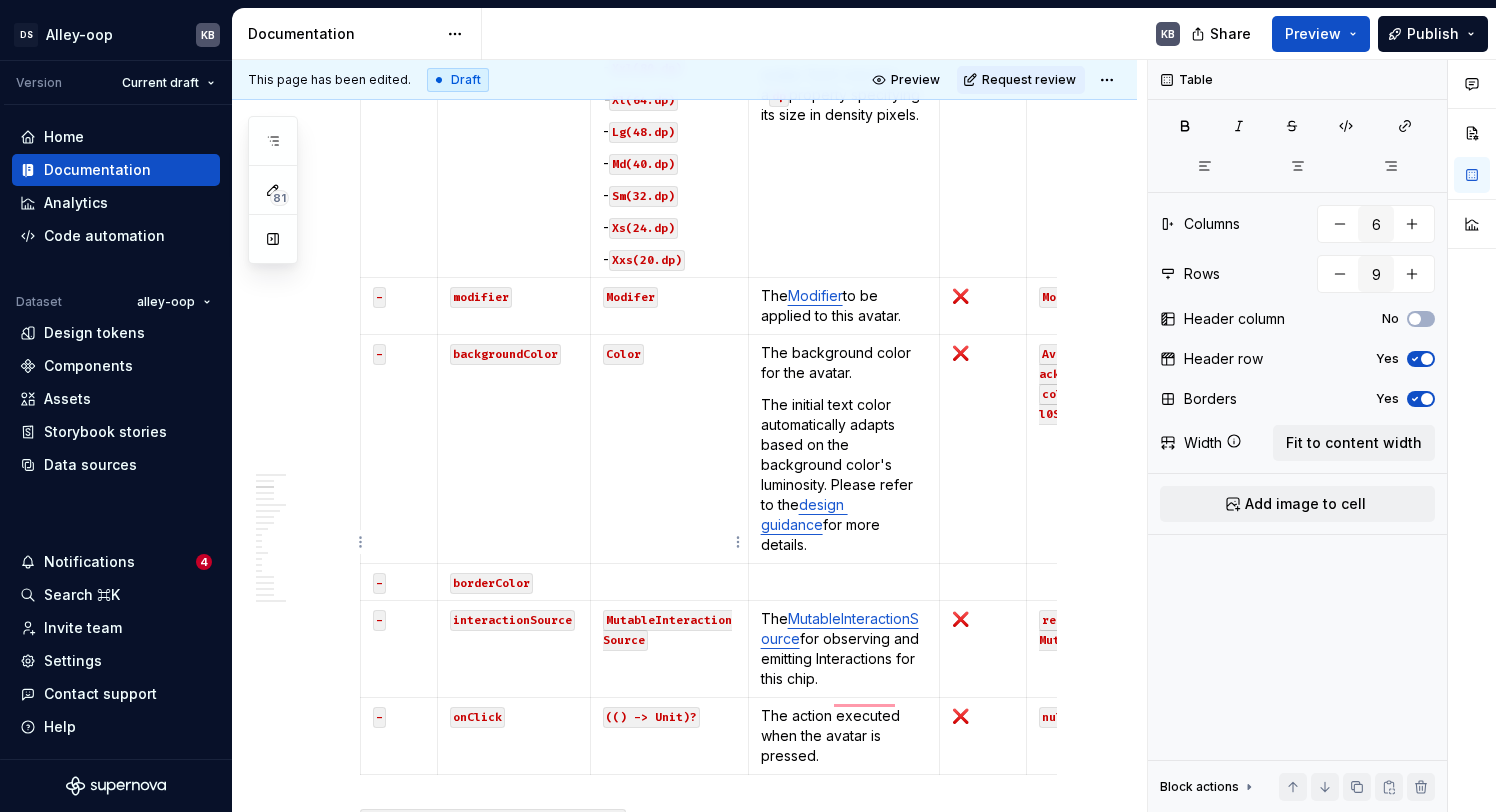 click at bounding box center [669, 582] 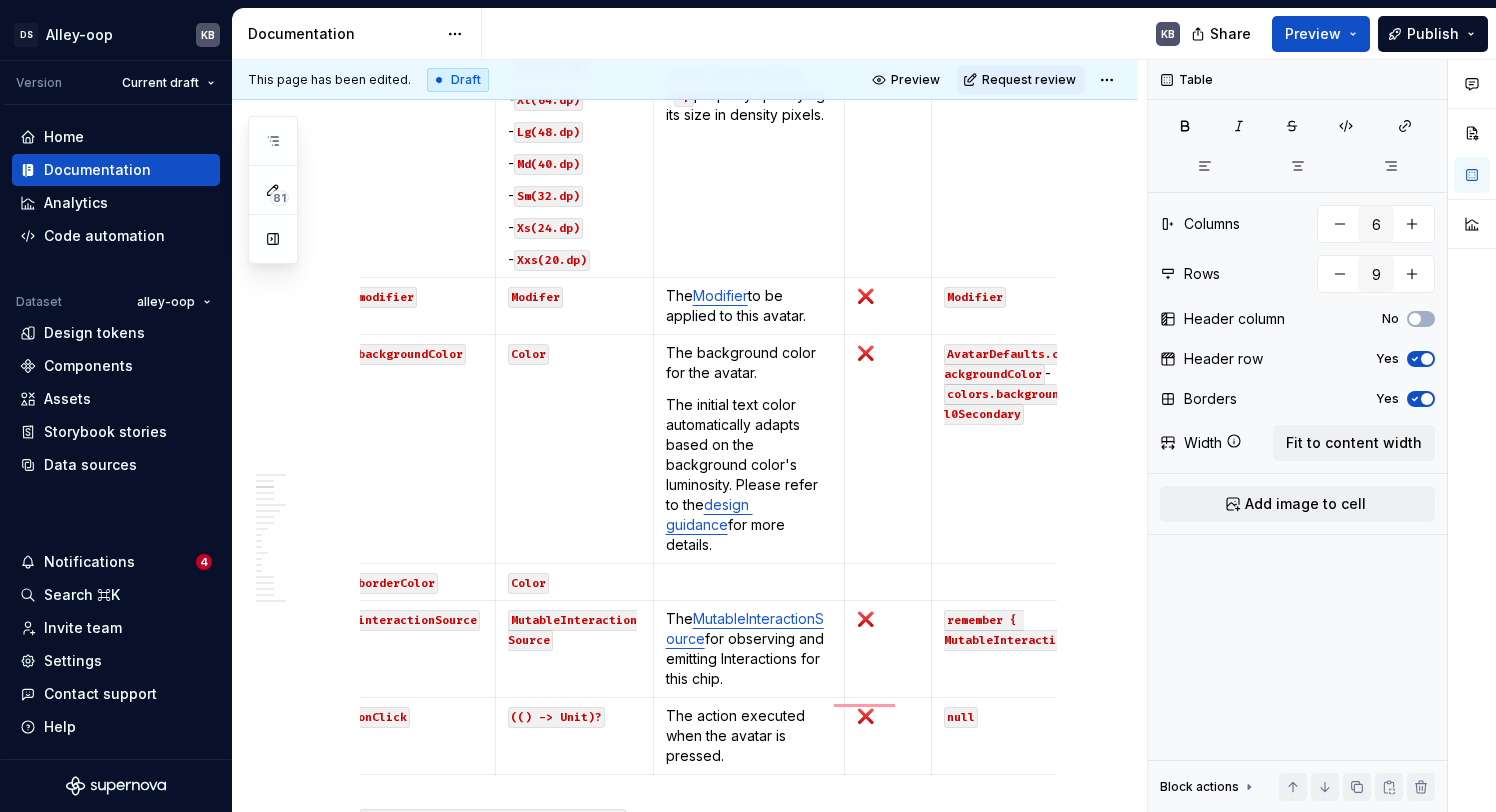 scroll, scrollTop: 0, scrollLeft: 96, axis: horizontal 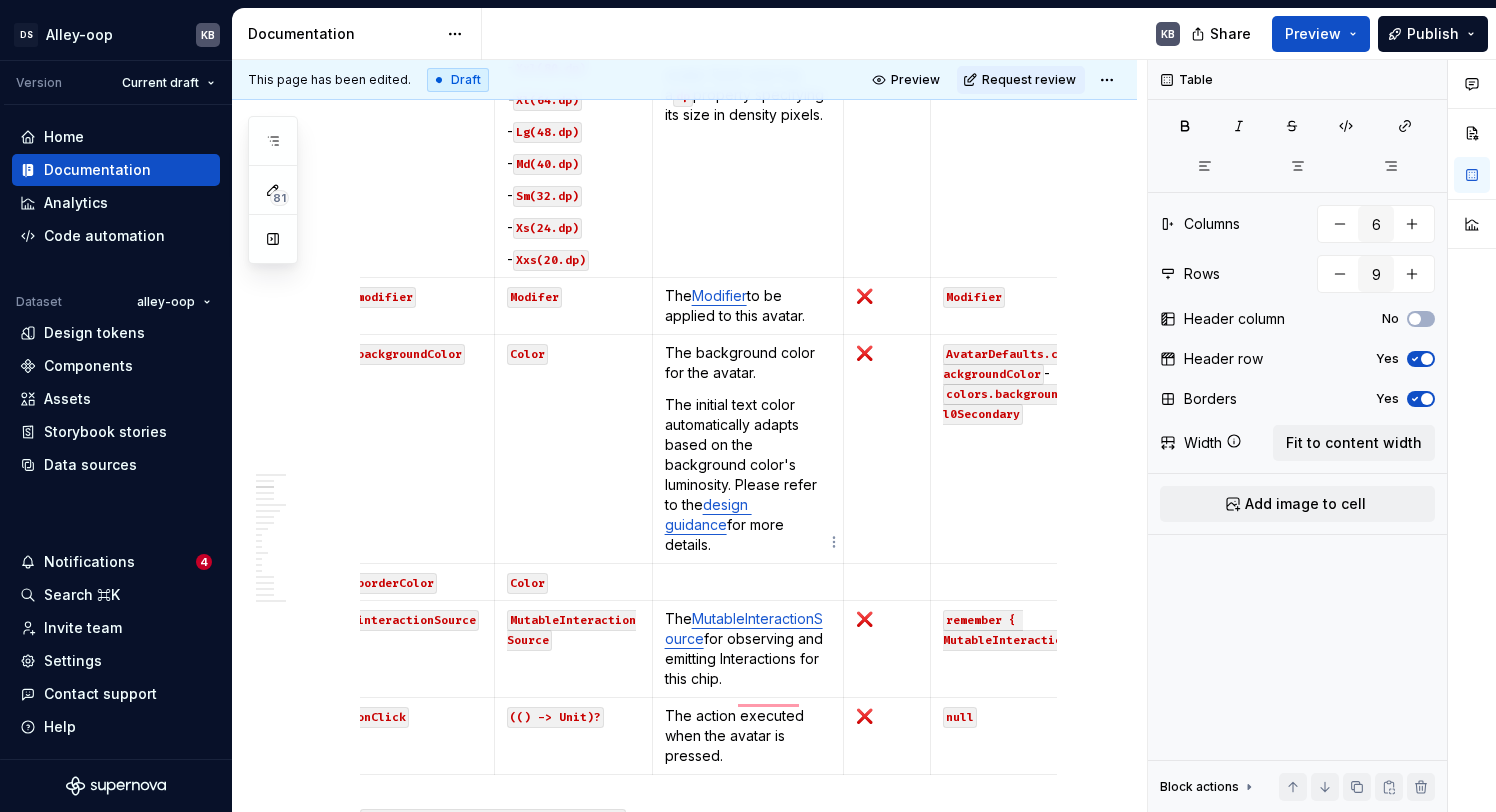 click at bounding box center (748, 582) 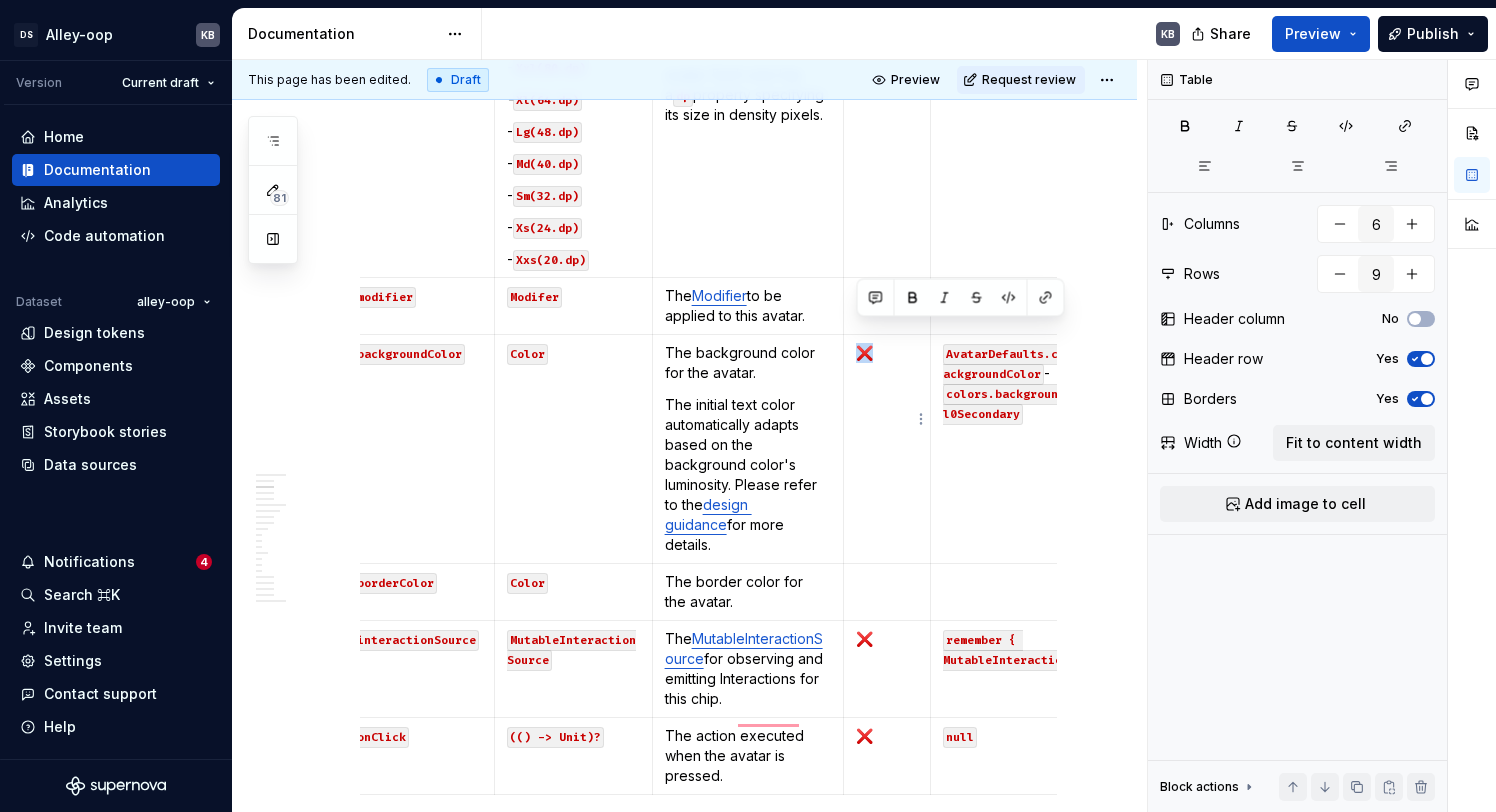drag, startPoint x: 869, startPoint y: 331, endPoint x: 857, endPoint y: 332, distance: 12.0415945 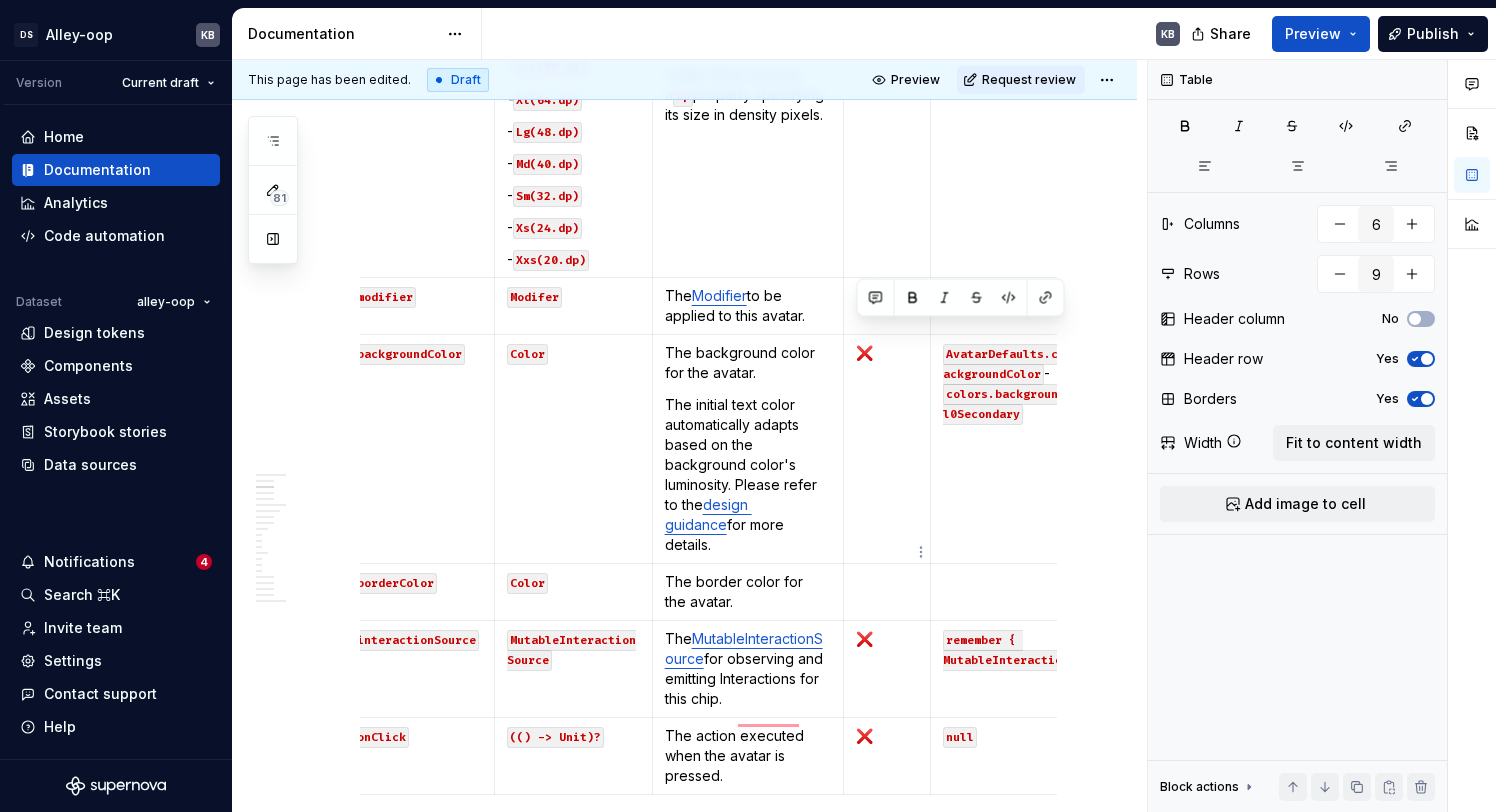 click at bounding box center [887, 592] 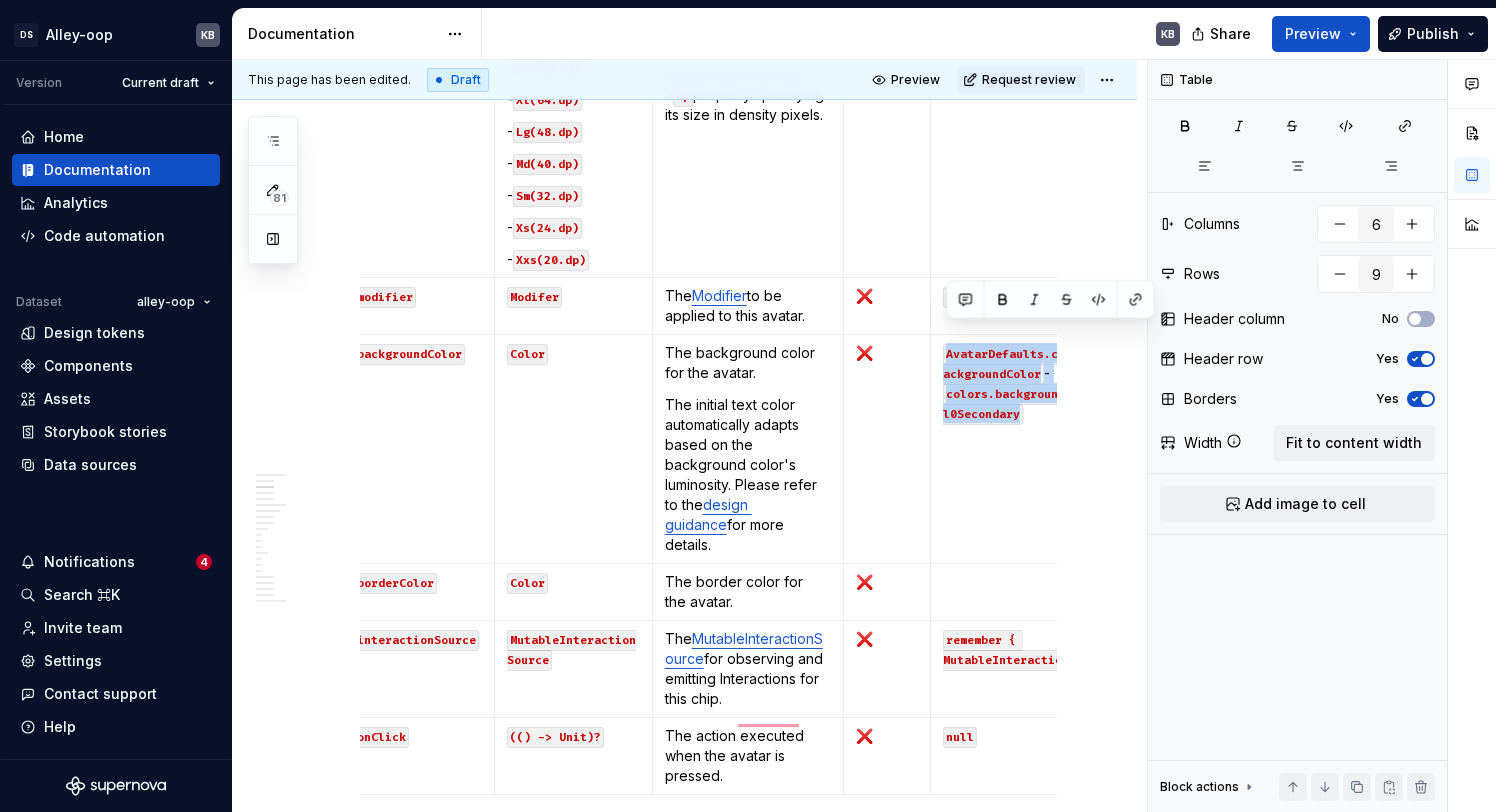 drag, startPoint x: 945, startPoint y: 339, endPoint x: 1032, endPoint y: 398, distance: 105.11898 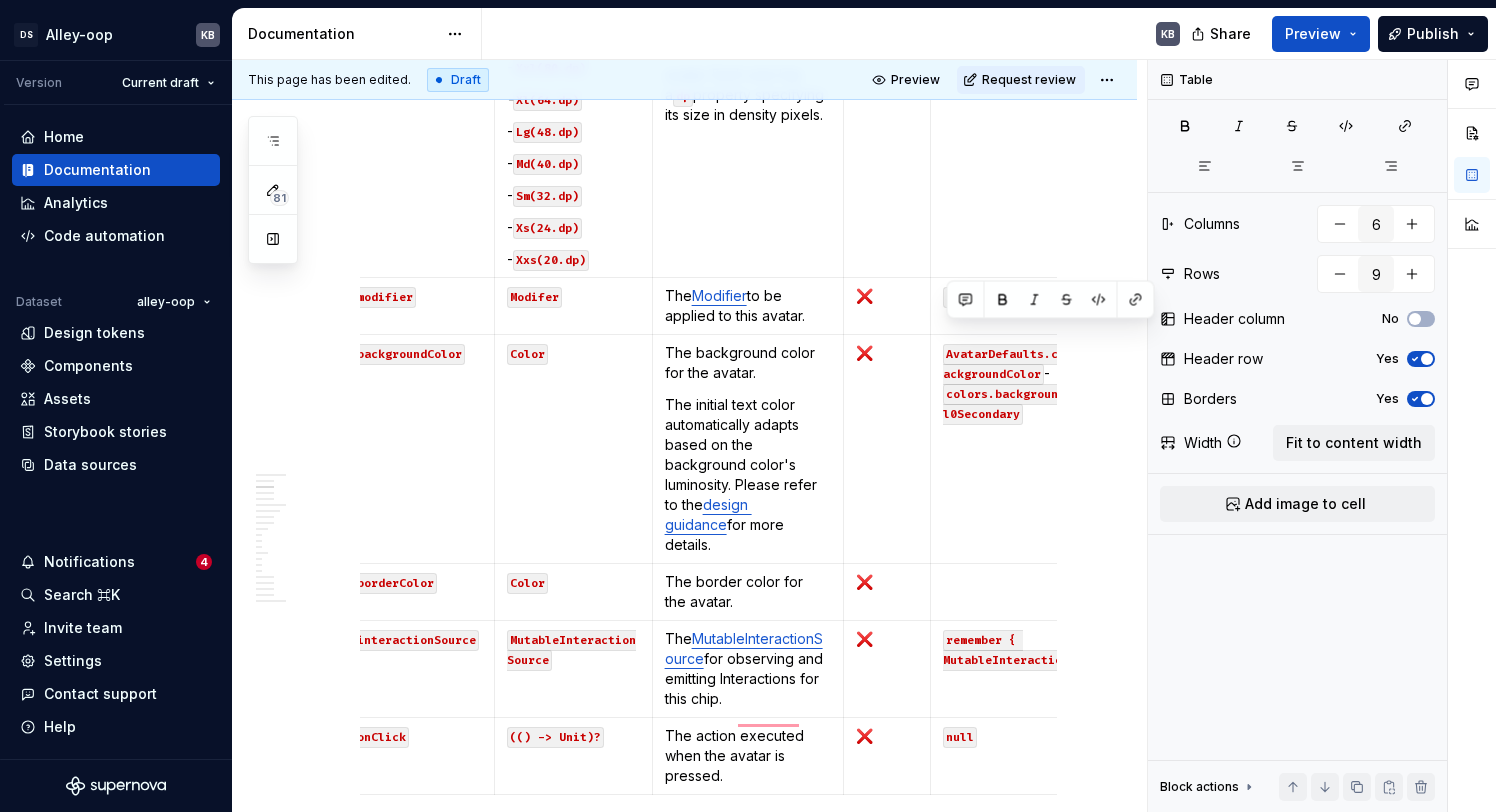click at bounding box center (1060, 592) 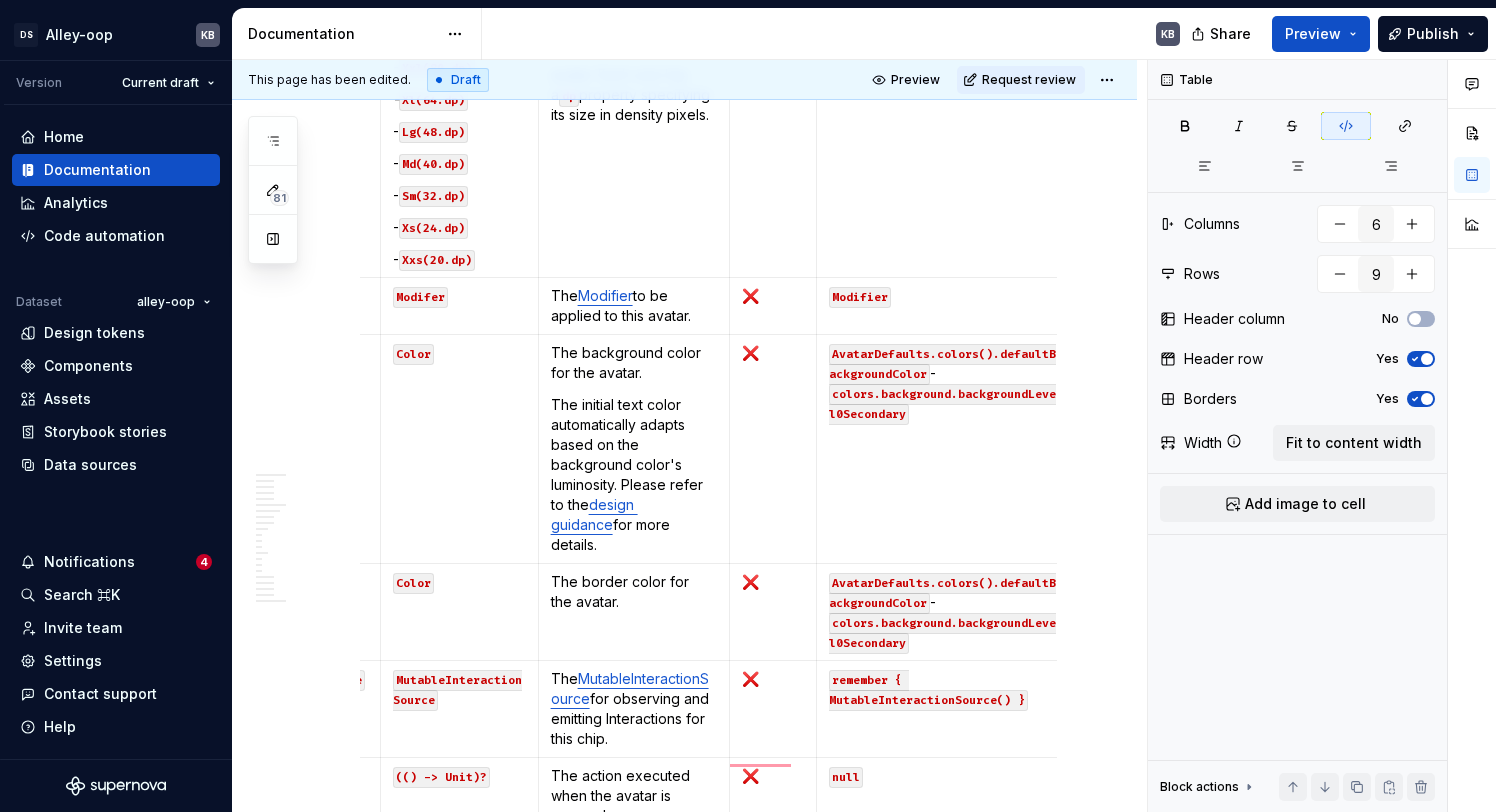 scroll, scrollTop: 0, scrollLeft: 219, axis: horizontal 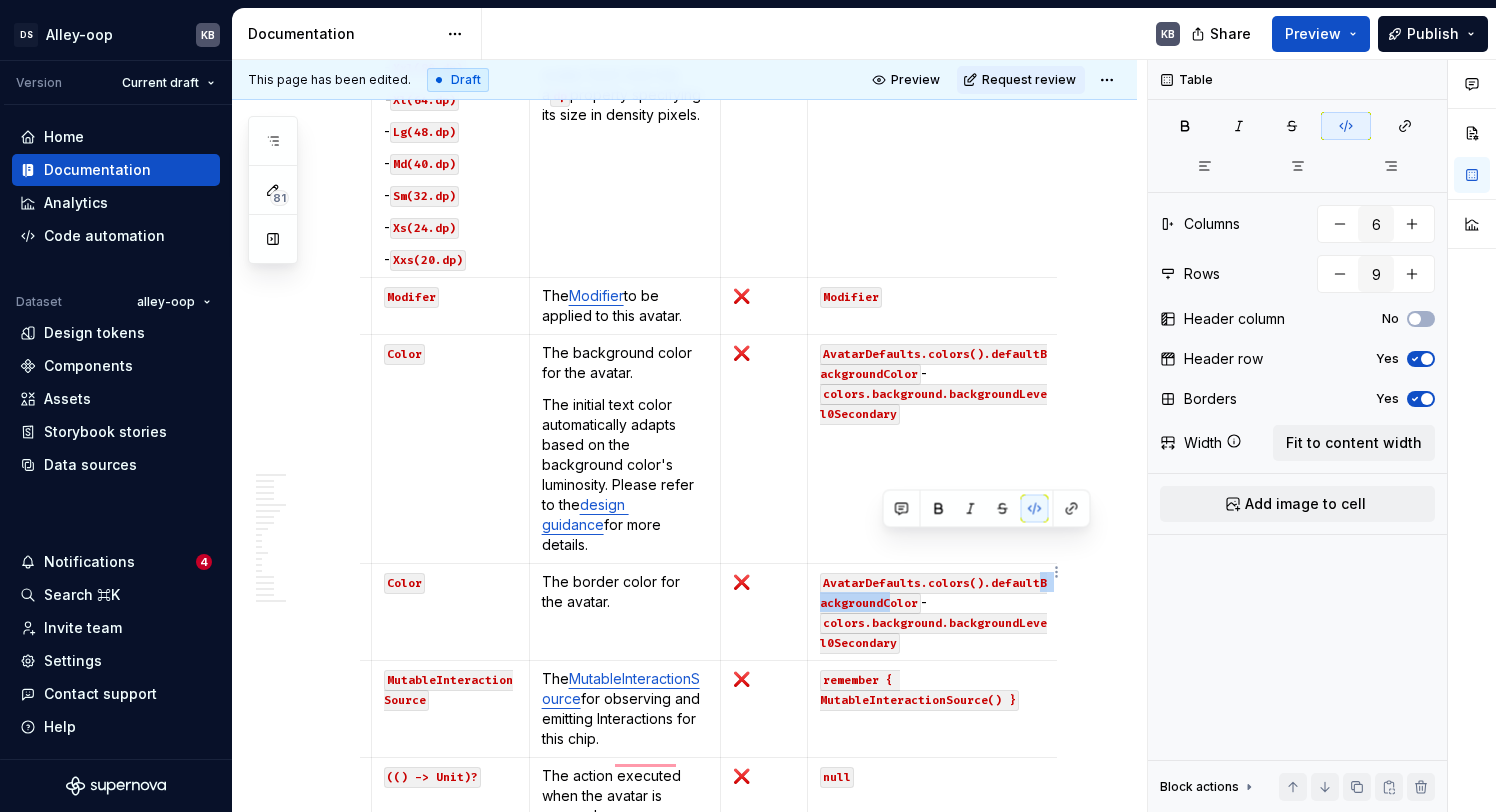 drag, startPoint x: 1039, startPoint y: 539, endPoint x: 879, endPoint y: 563, distance: 161.79 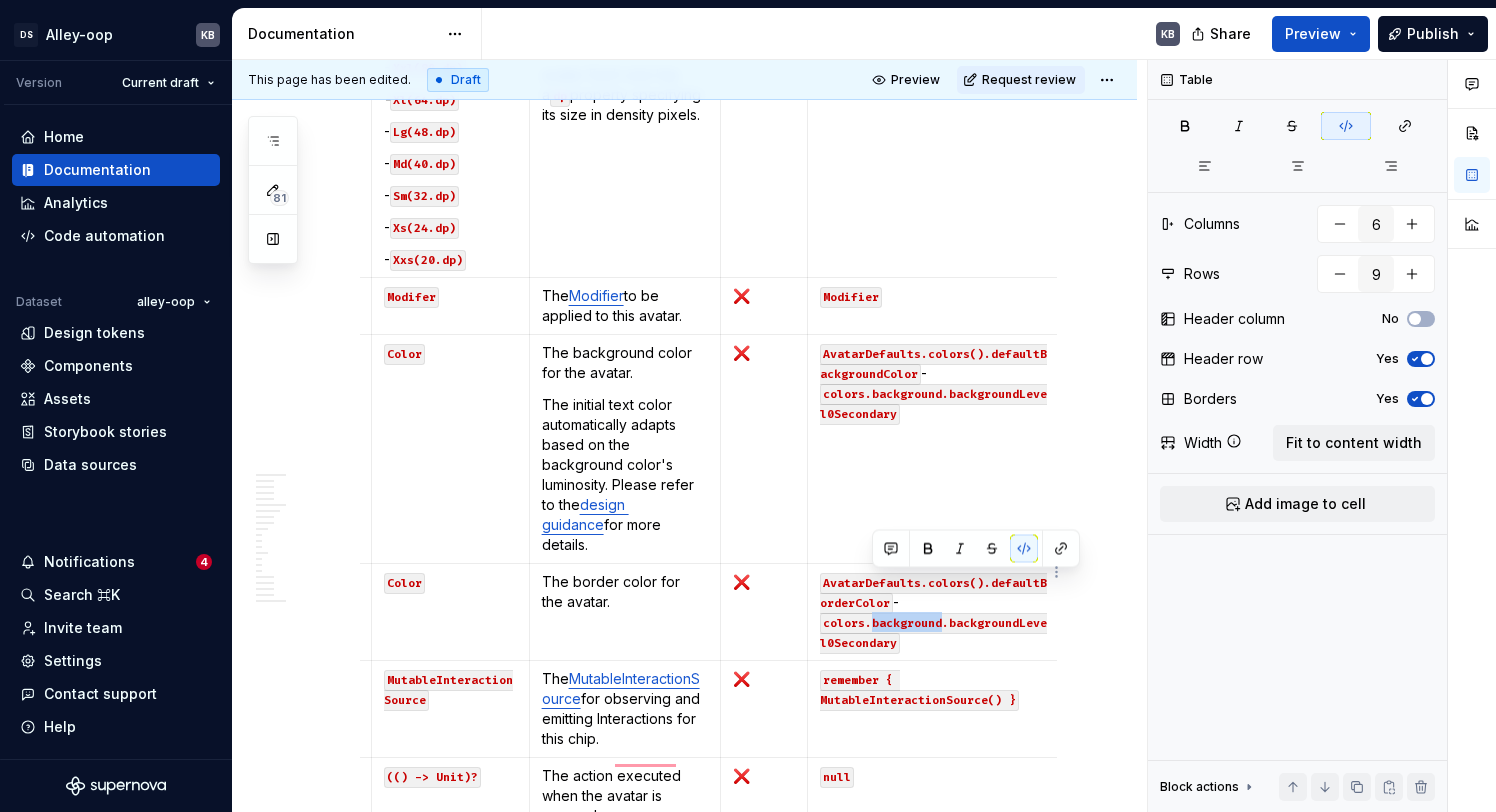 drag, startPoint x: 940, startPoint y: 579, endPoint x: 873, endPoint y: 588, distance: 67.601776 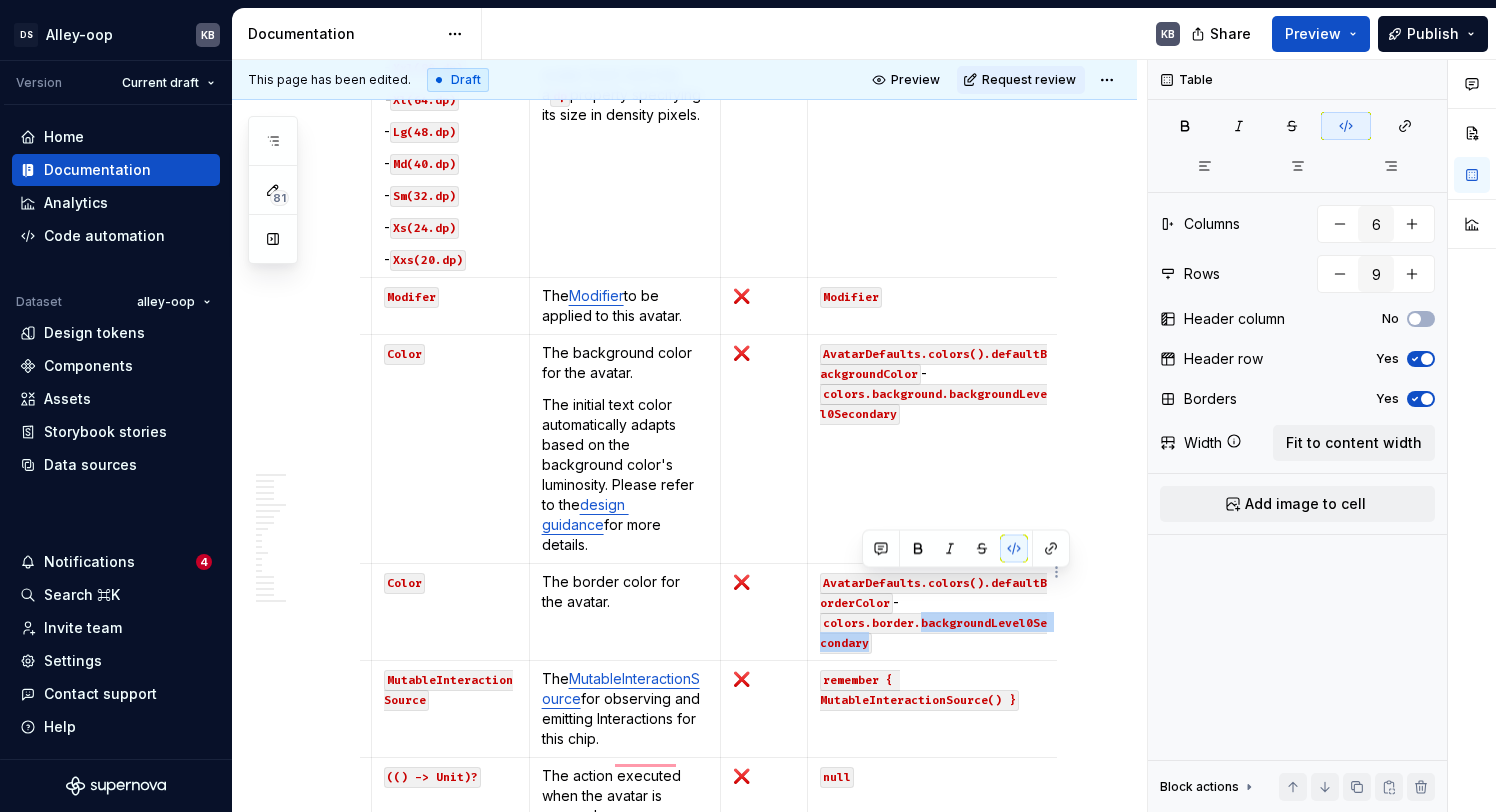 drag, startPoint x: 918, startPoint y: 584, endPoint x: 861, endPoint y: 601, distance: 59.48109 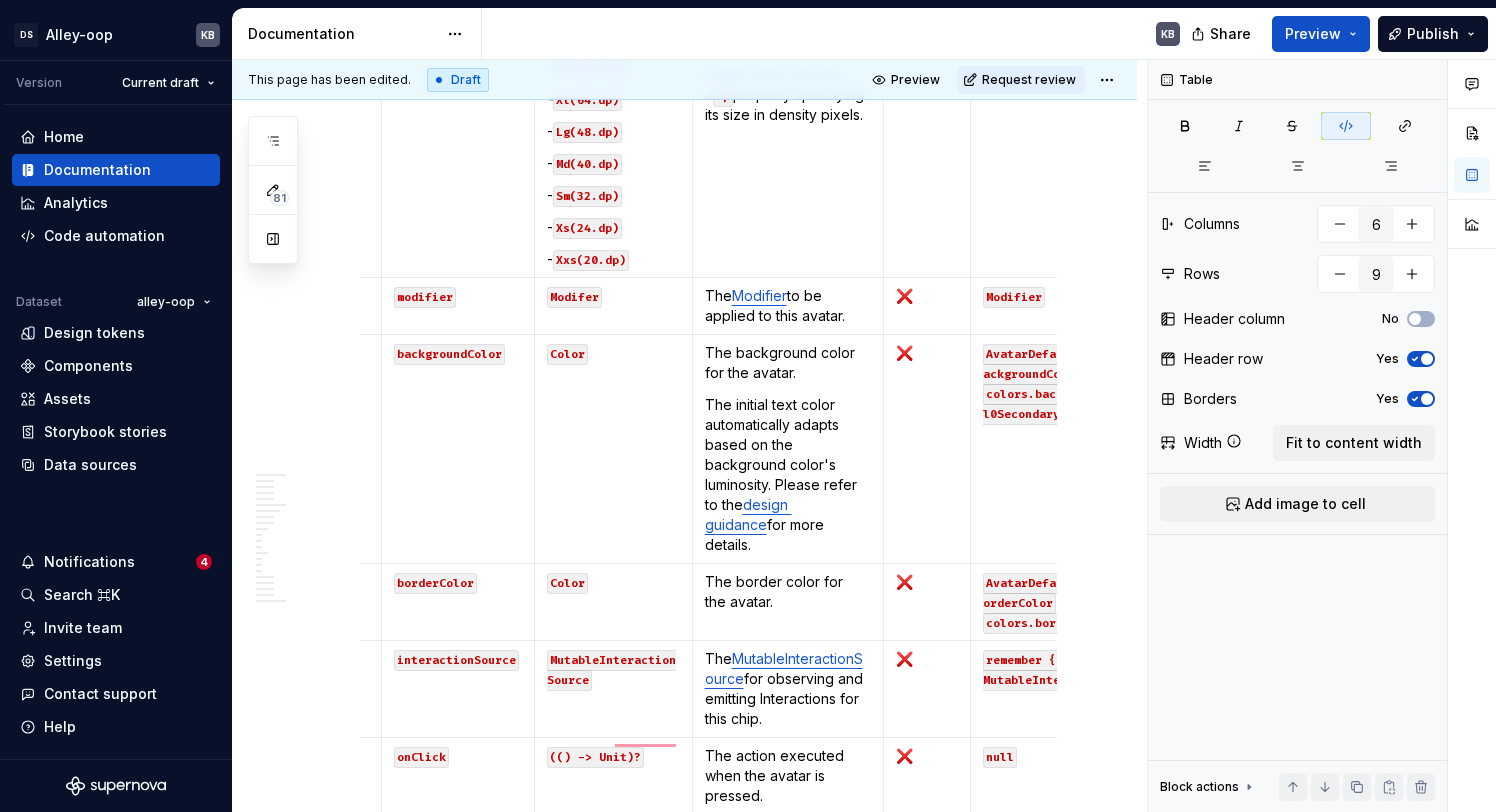 scroll, scrollTop: 0, scrollLeft: 0, axis: both 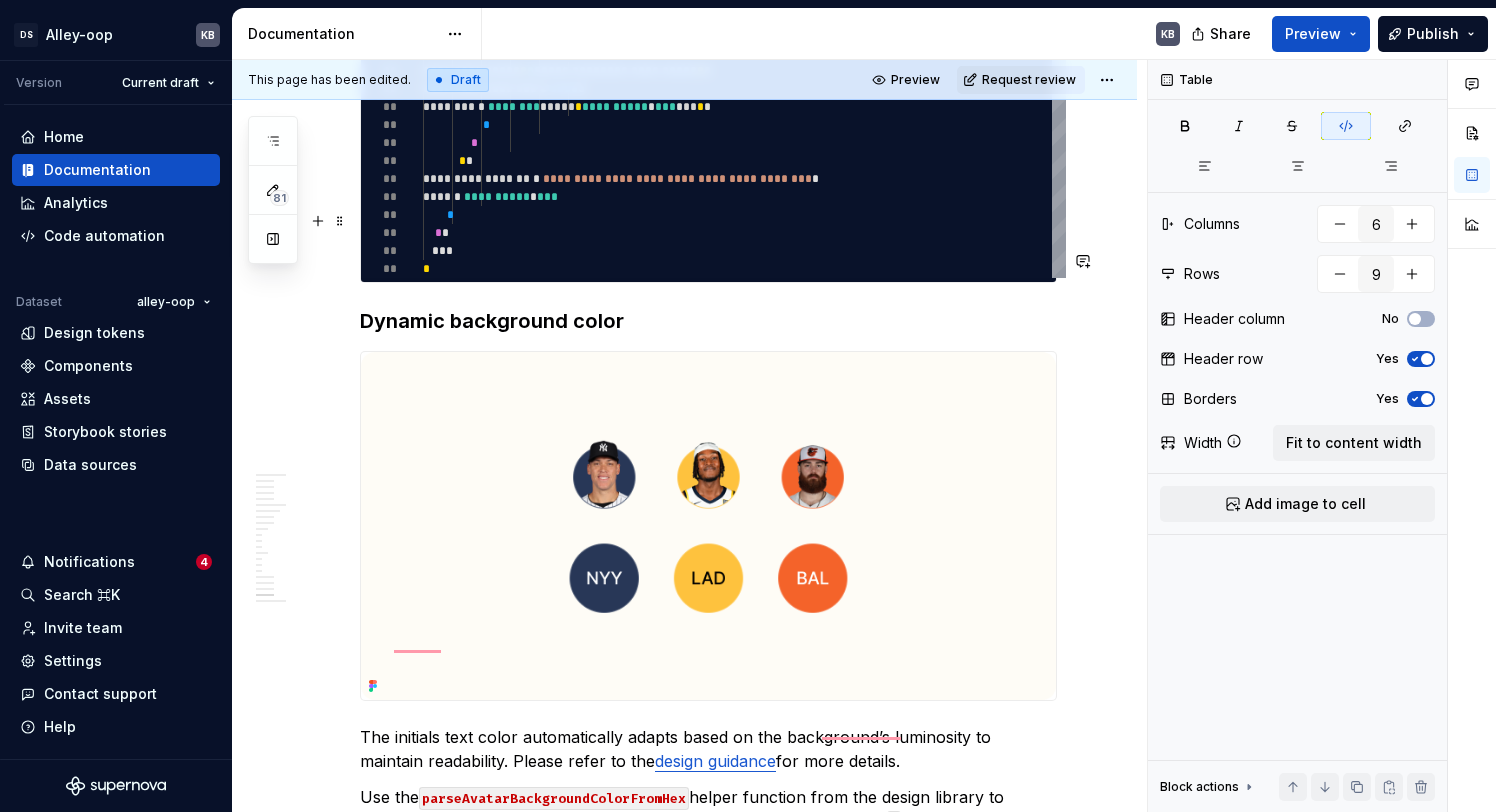 click on "Dynamic background color" at bounding box center (708, 321) 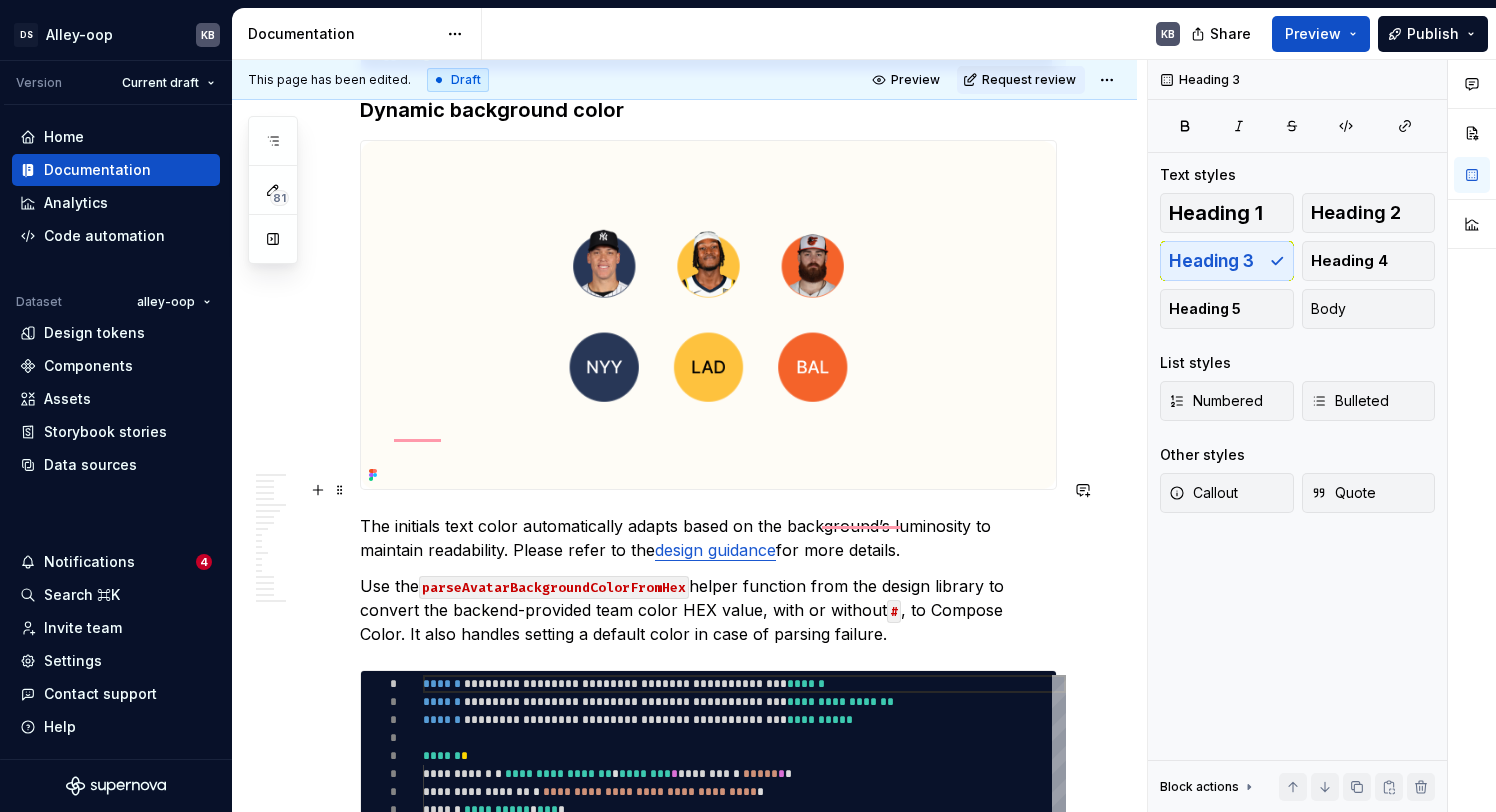 click on "Use the  parseAvatarBackgroundColorFromHex  helper function from the design library to convert the backend-provided team color HEX value, with or without  # , to Compose Color. It also handles setting a default color in case of parsing failure." at bounding box center (708, 610) 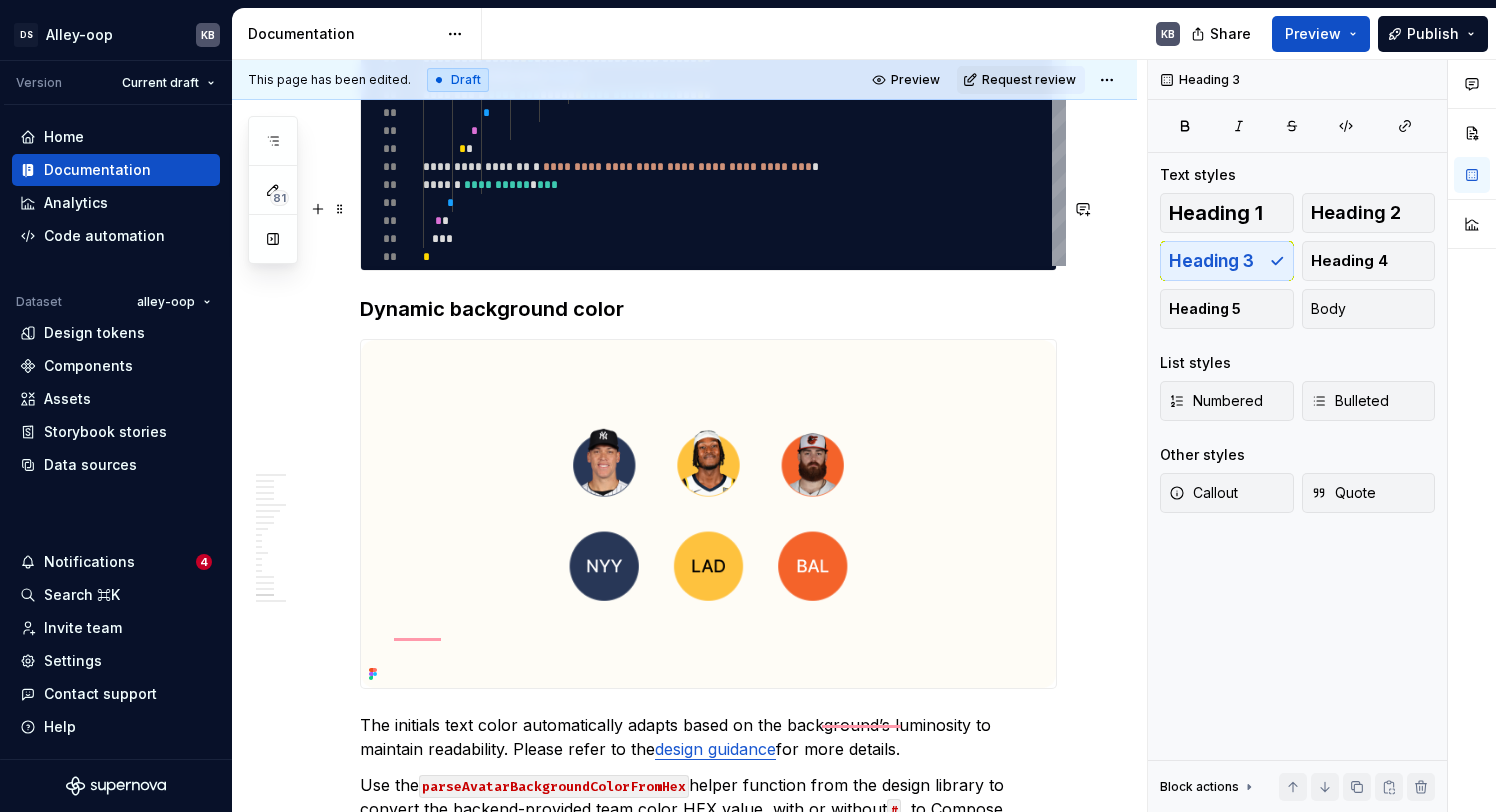 click on "Dynamic background color" at bounding box center (708, 309) 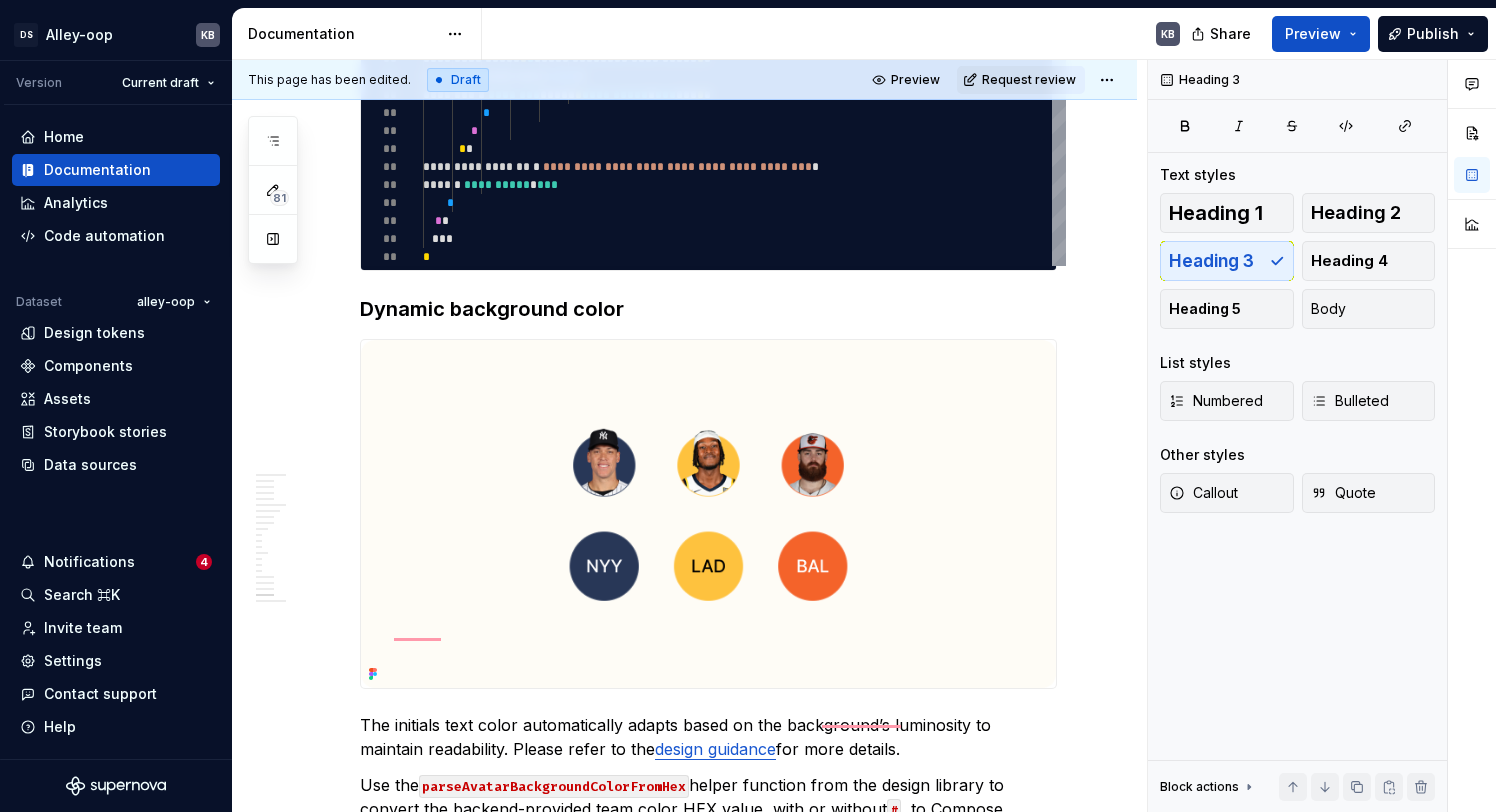 scroll, scrollTop: 10719, scrollLeft: 0, axis: vertical 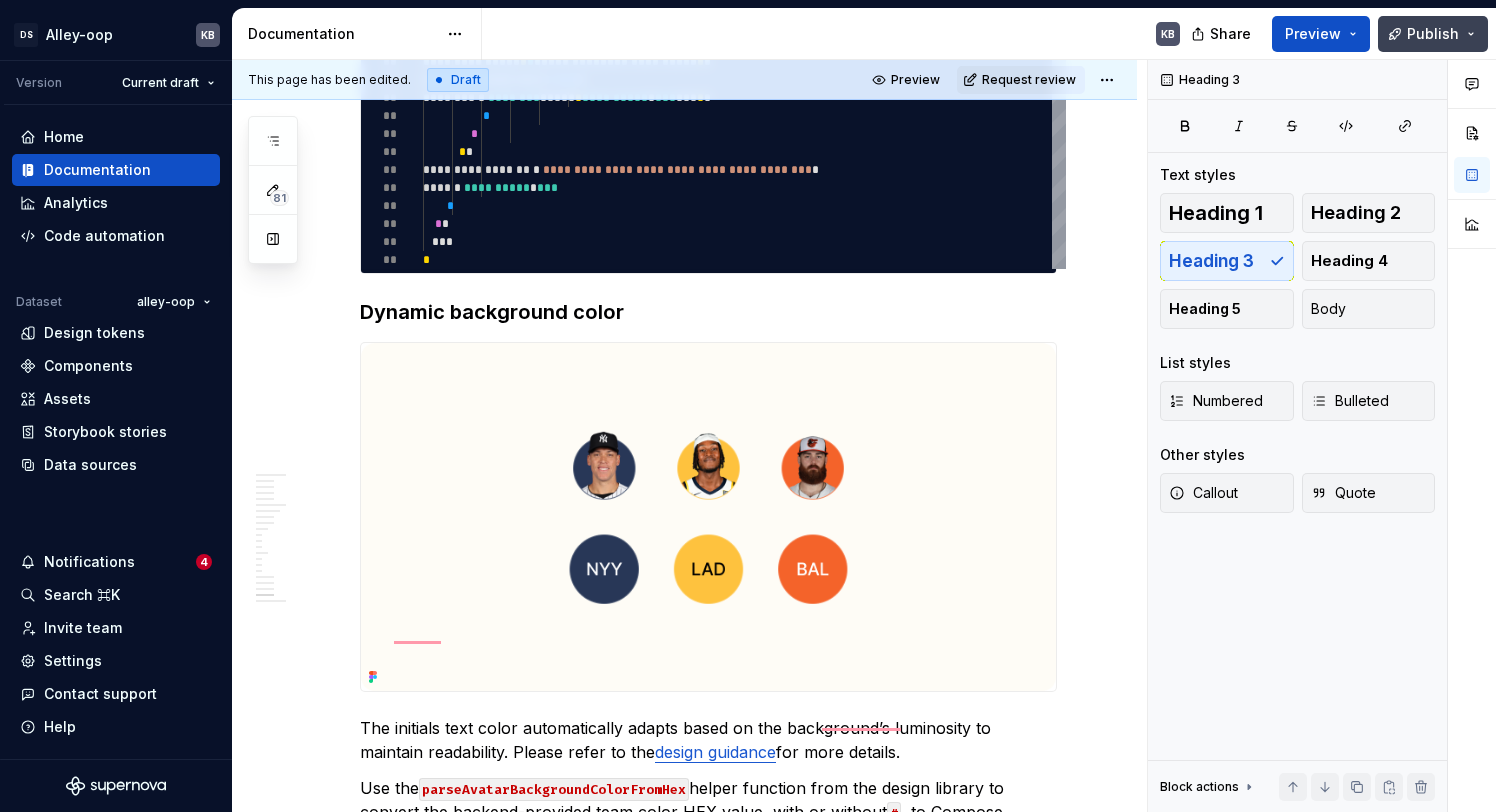 click on "Publish" at bounding box center (1433, 34) 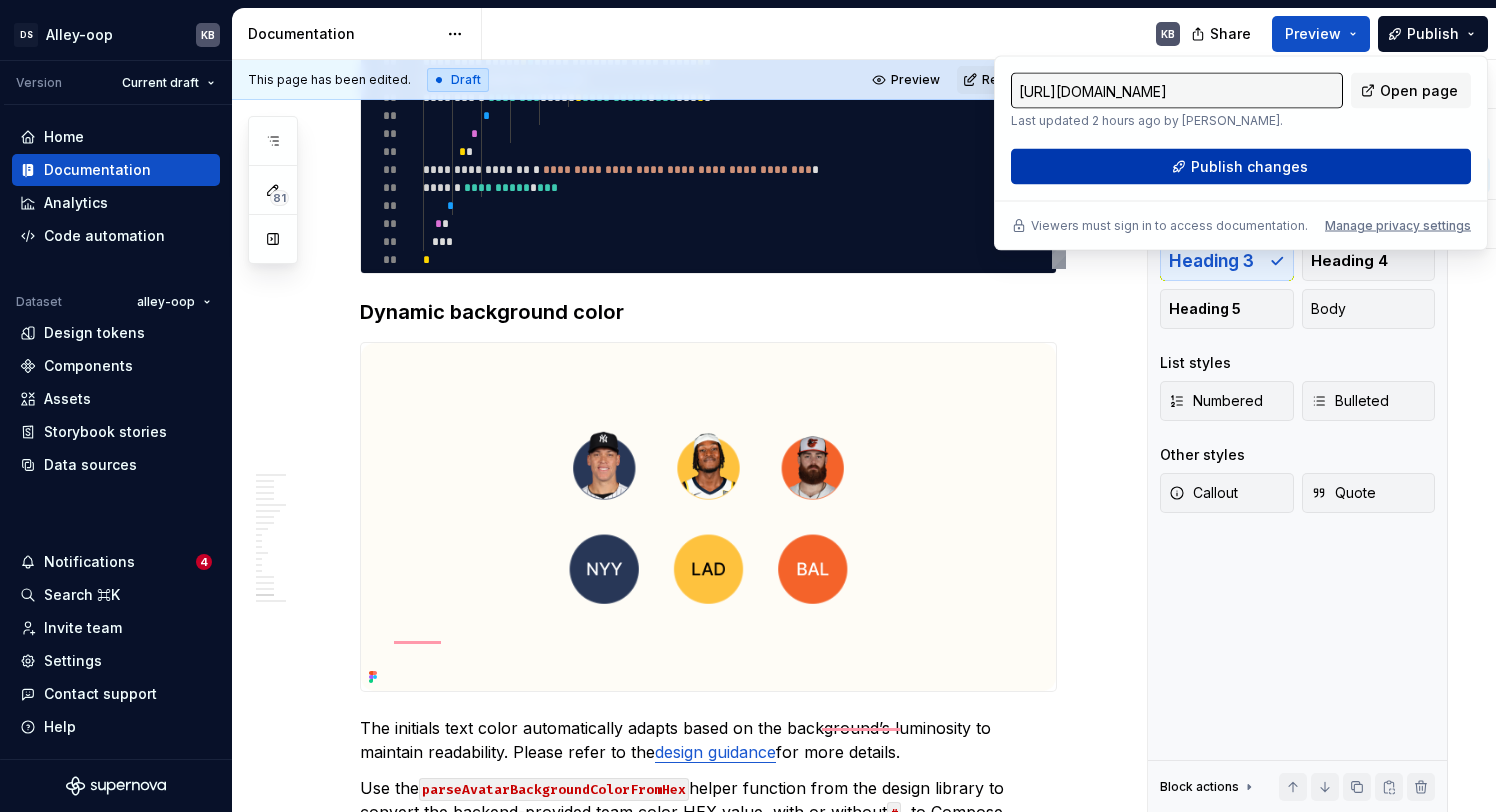 type on "*" 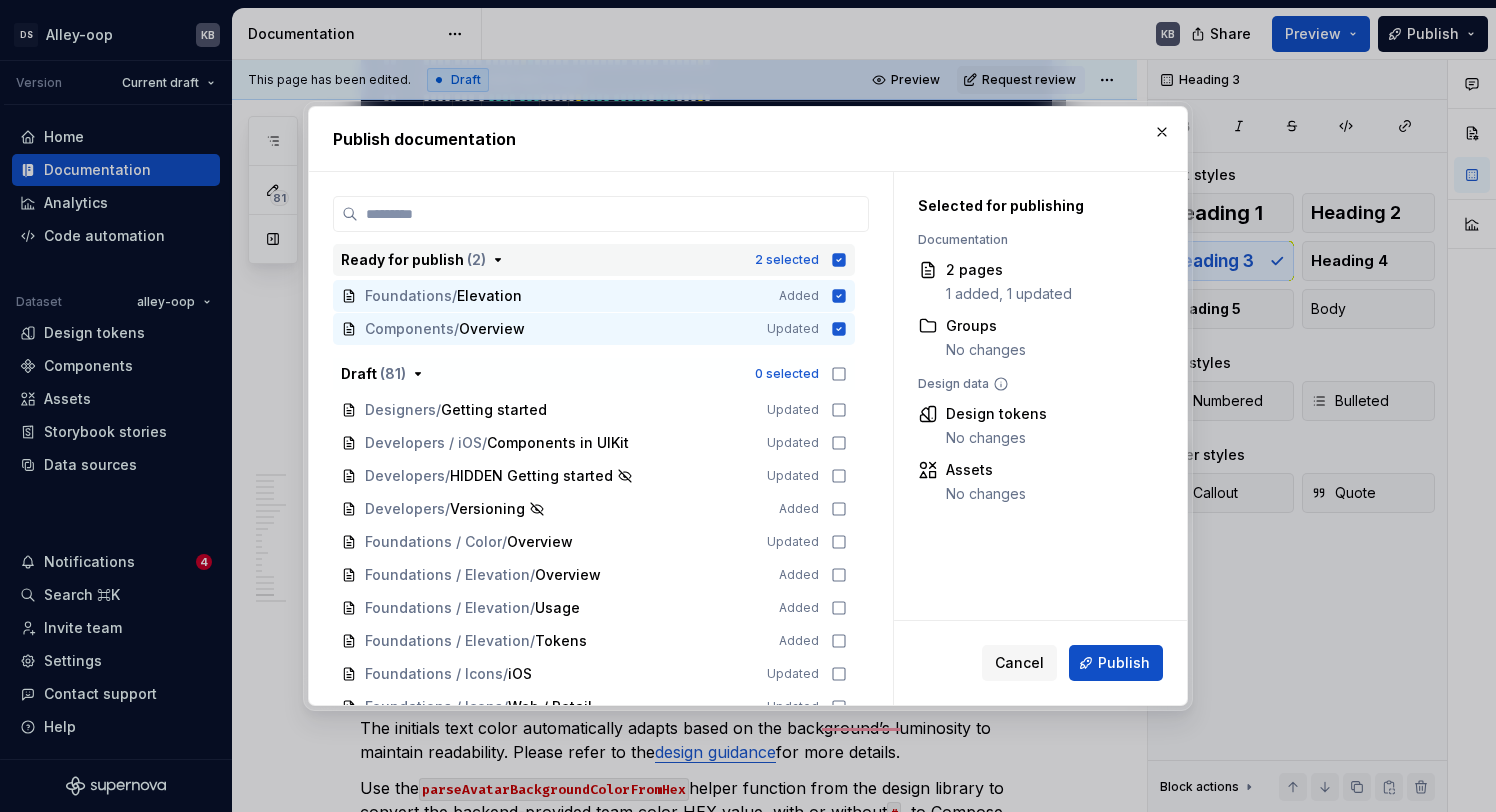 click 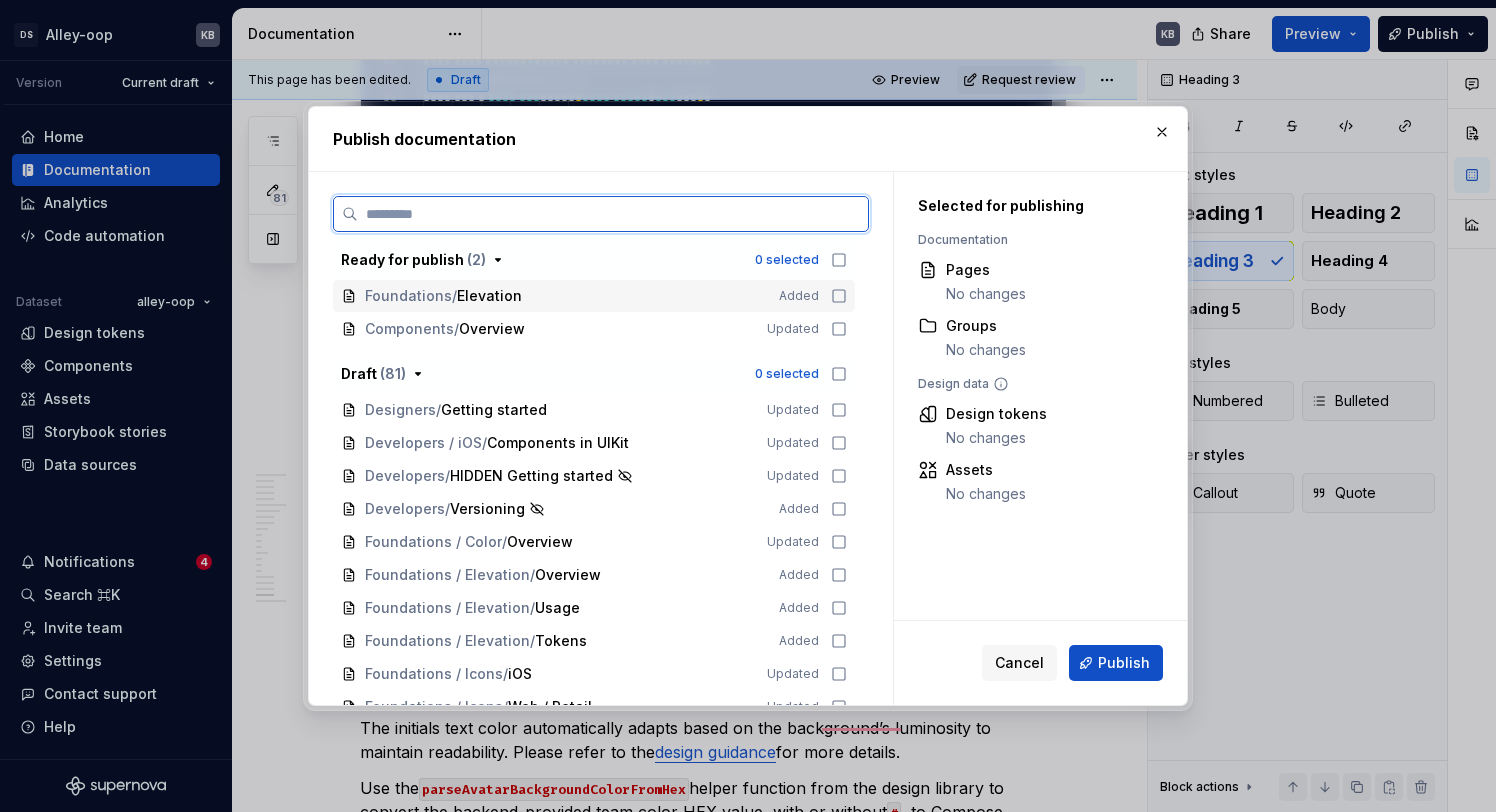click on "Foundations  /  Elevation Added" at bounding box center [594, 296] 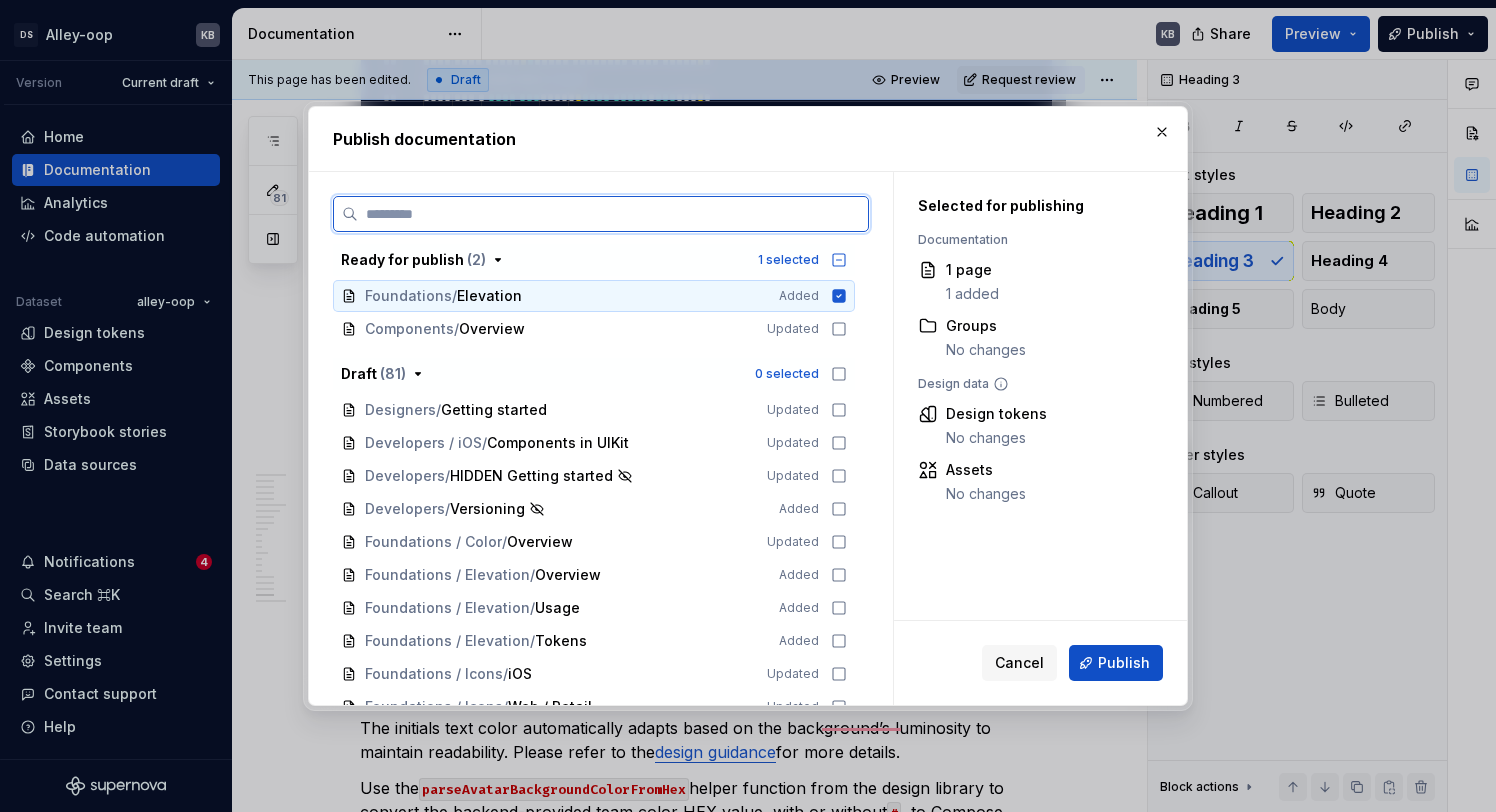 click 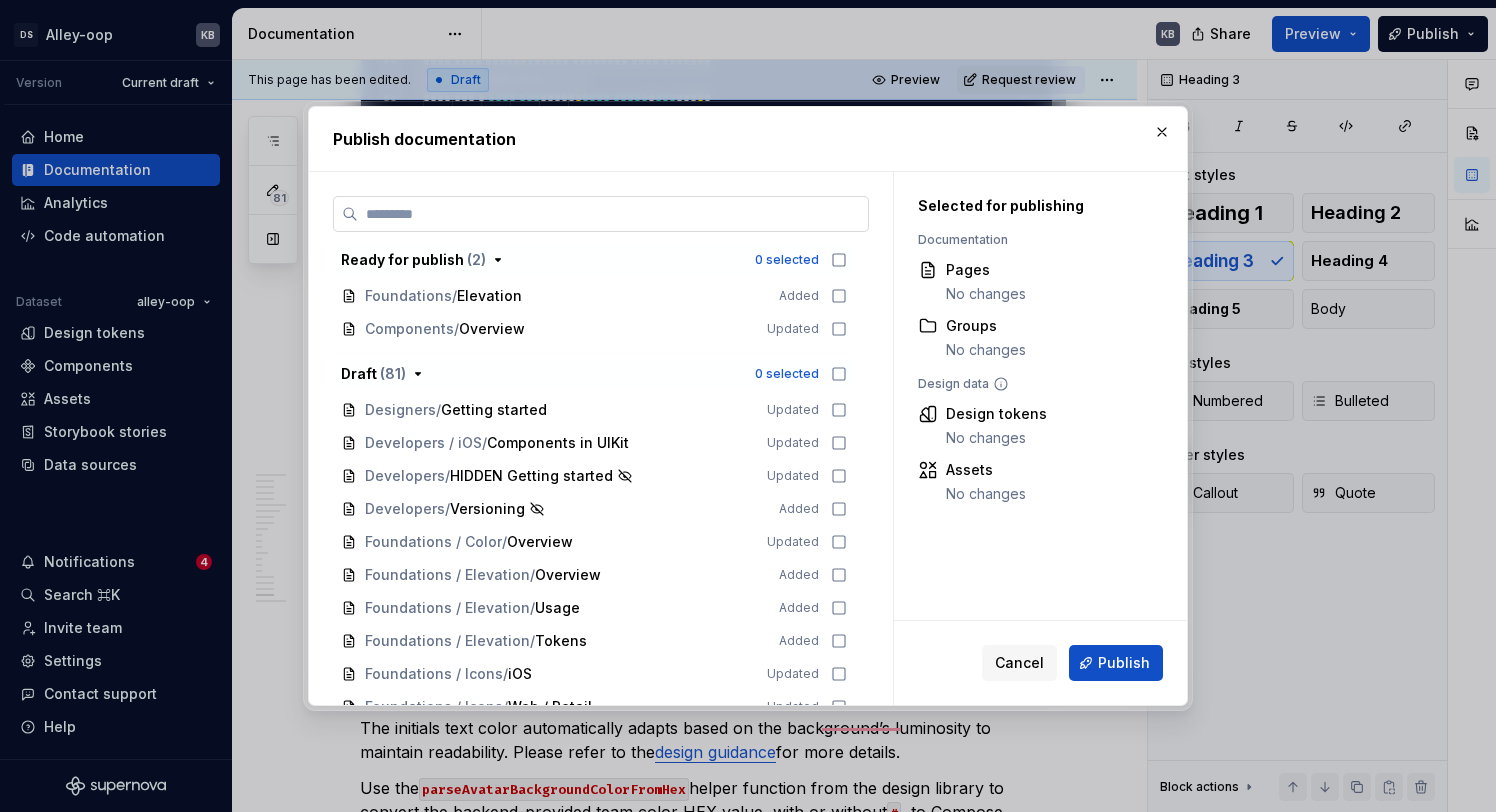 click at bounding box center (601, 214) 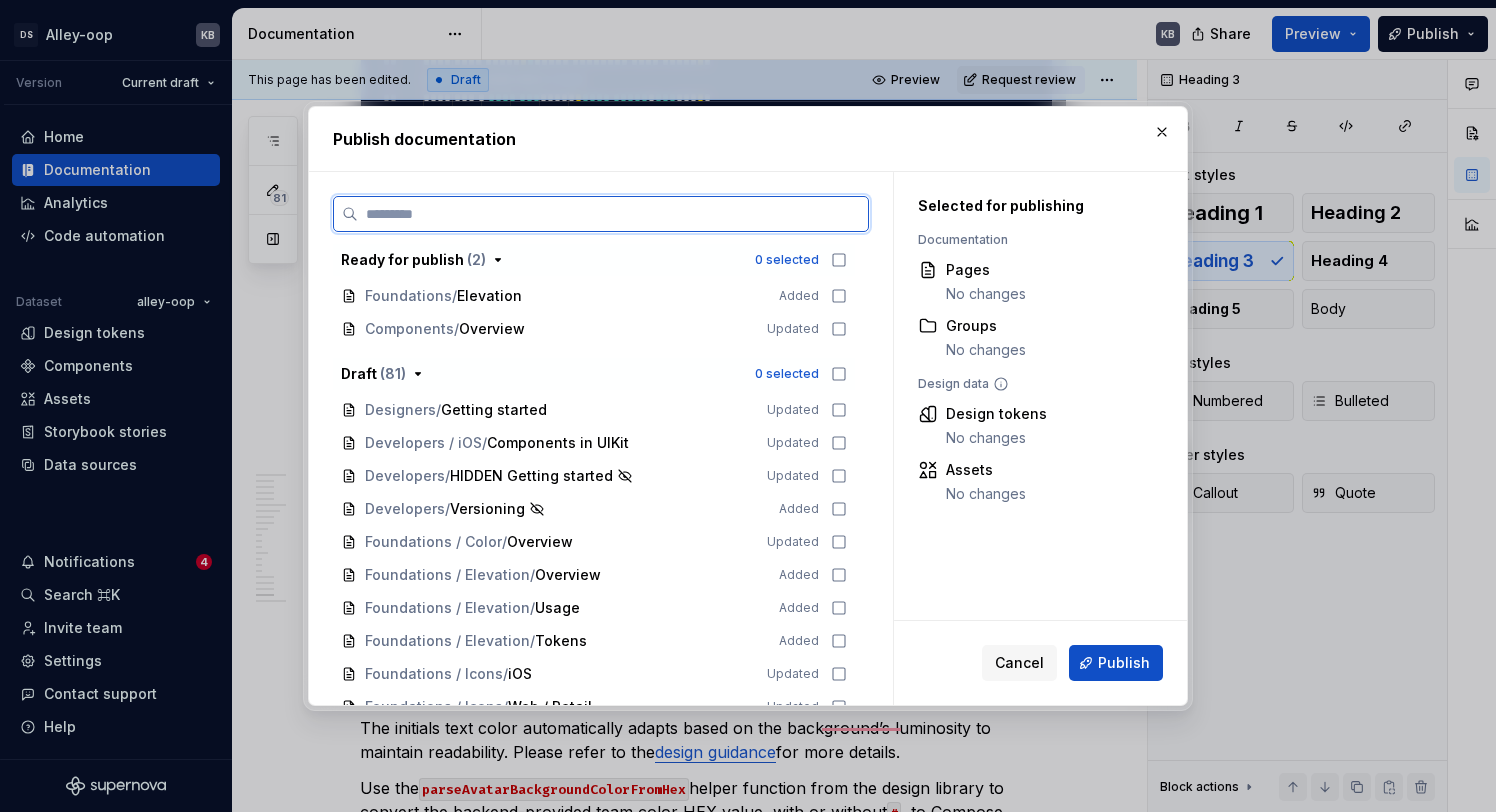 click at bounding box center [613, 214] 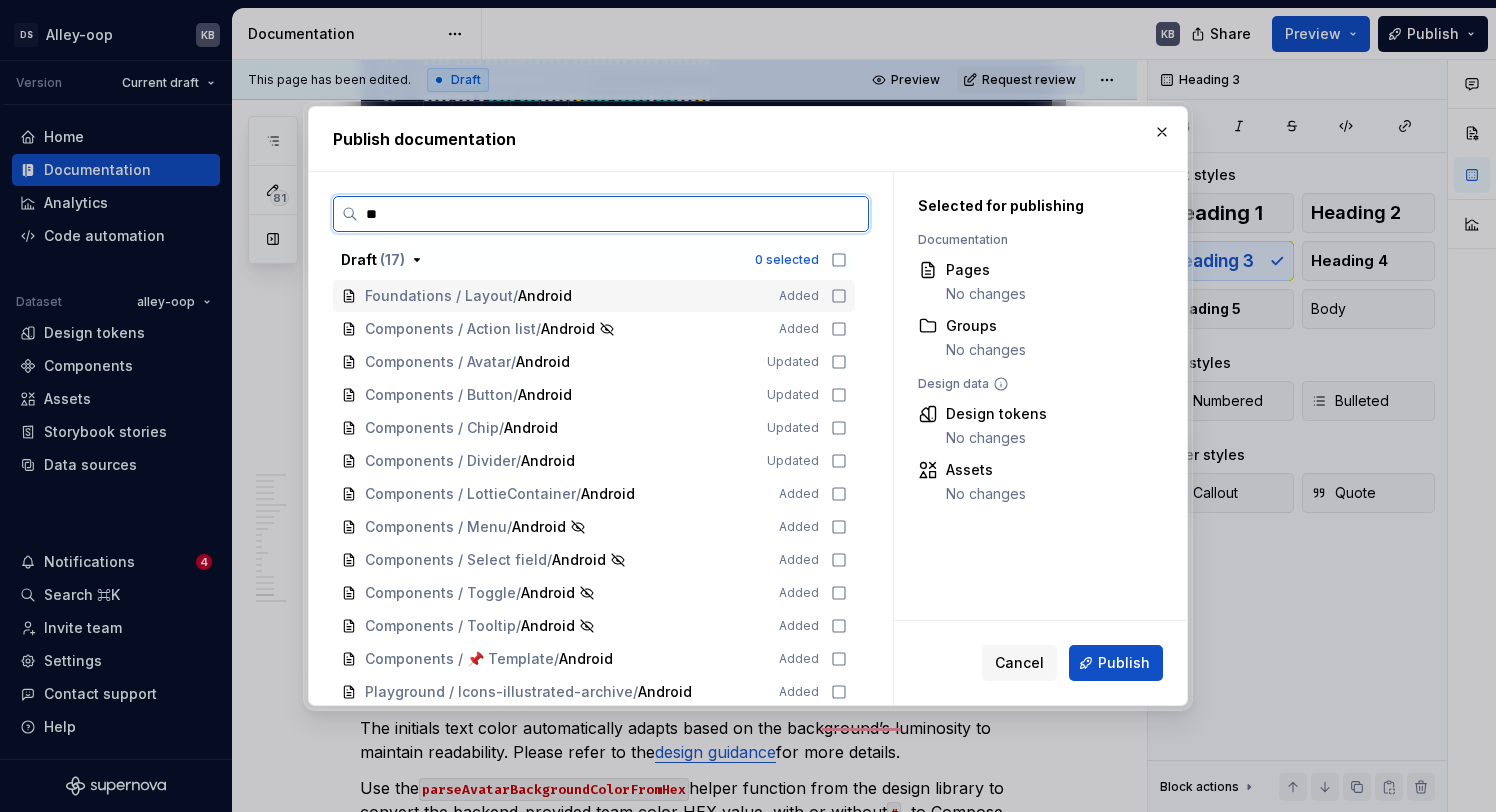 type on "*" 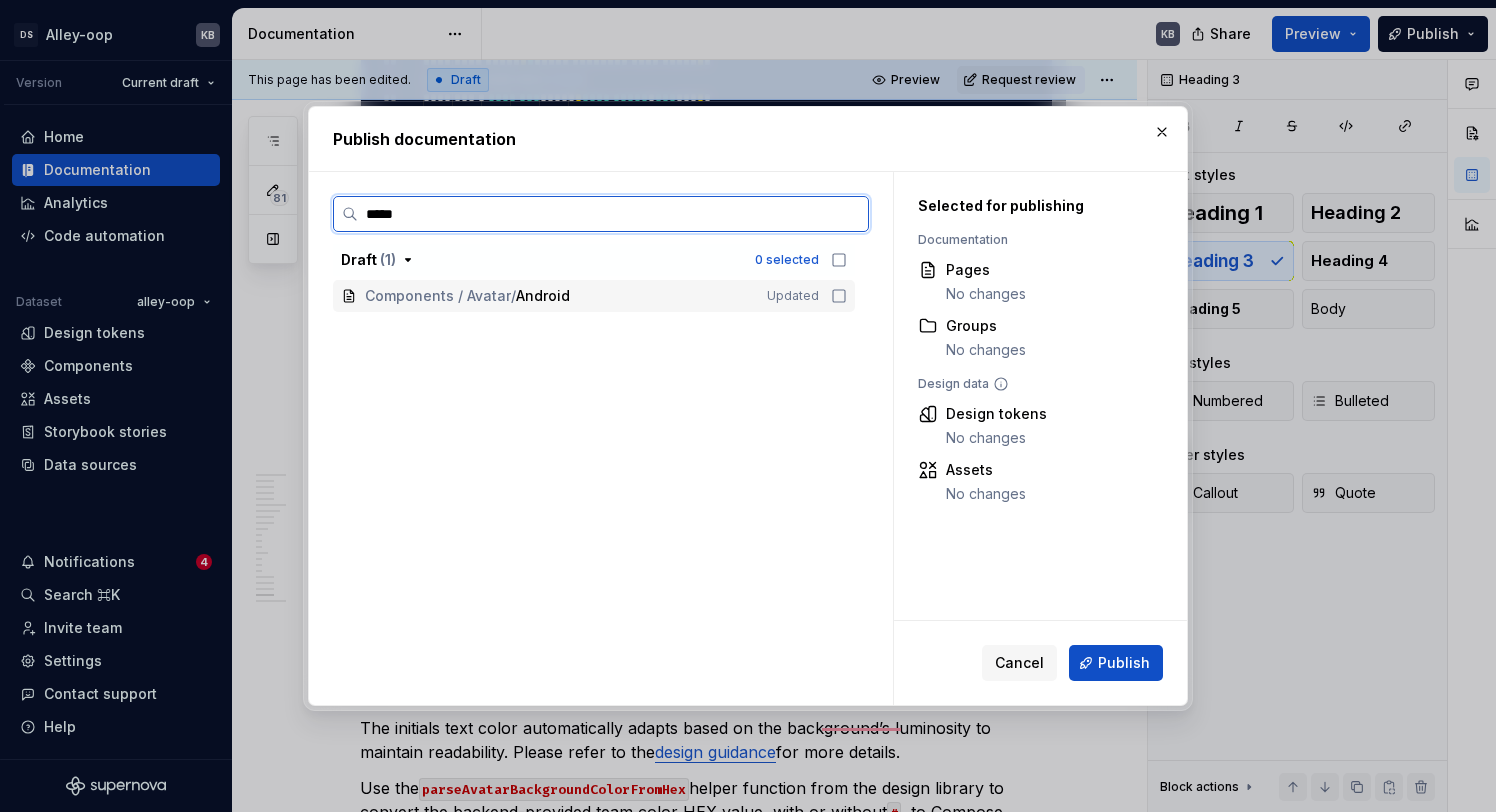 type on "******" 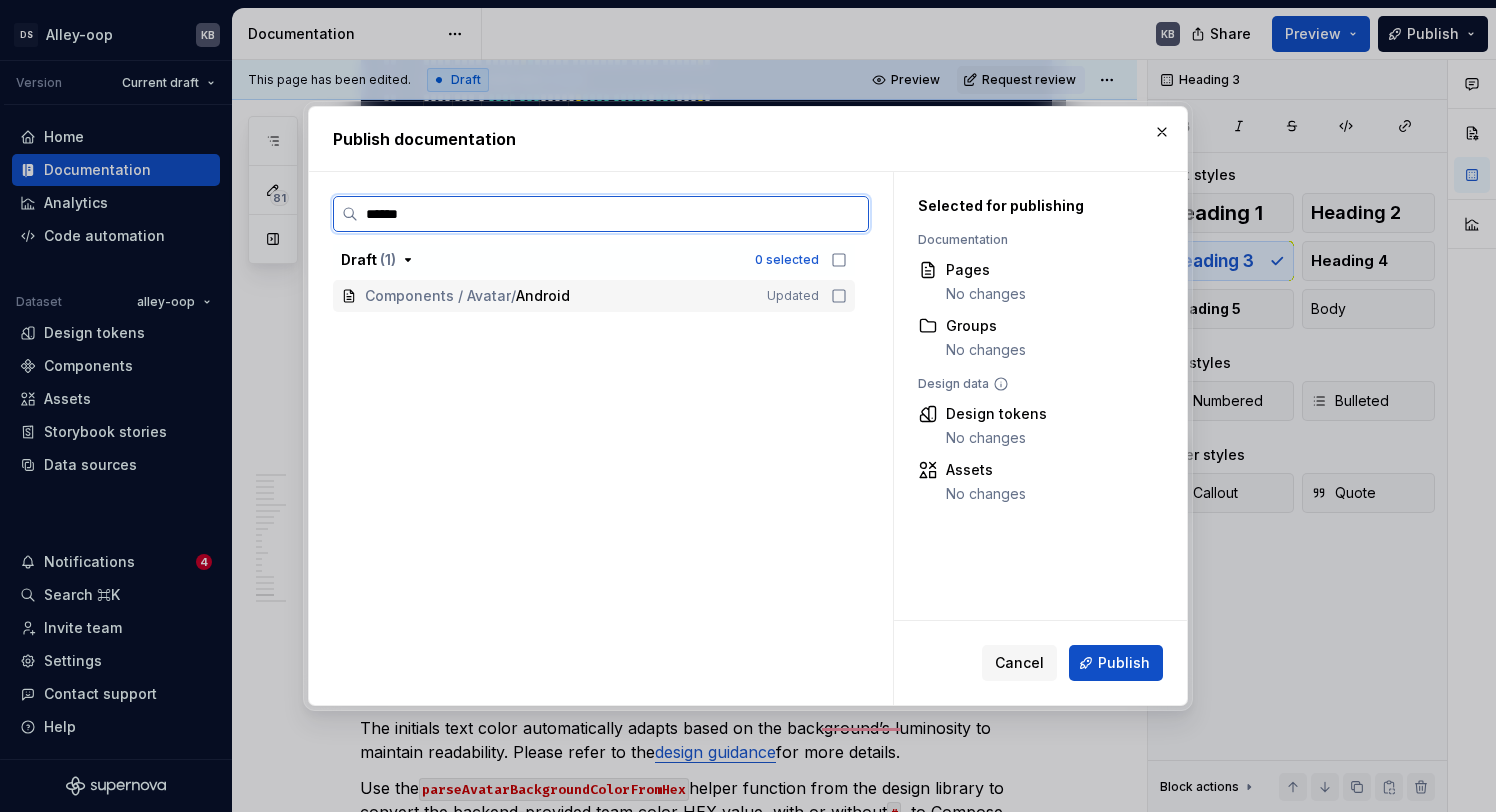click 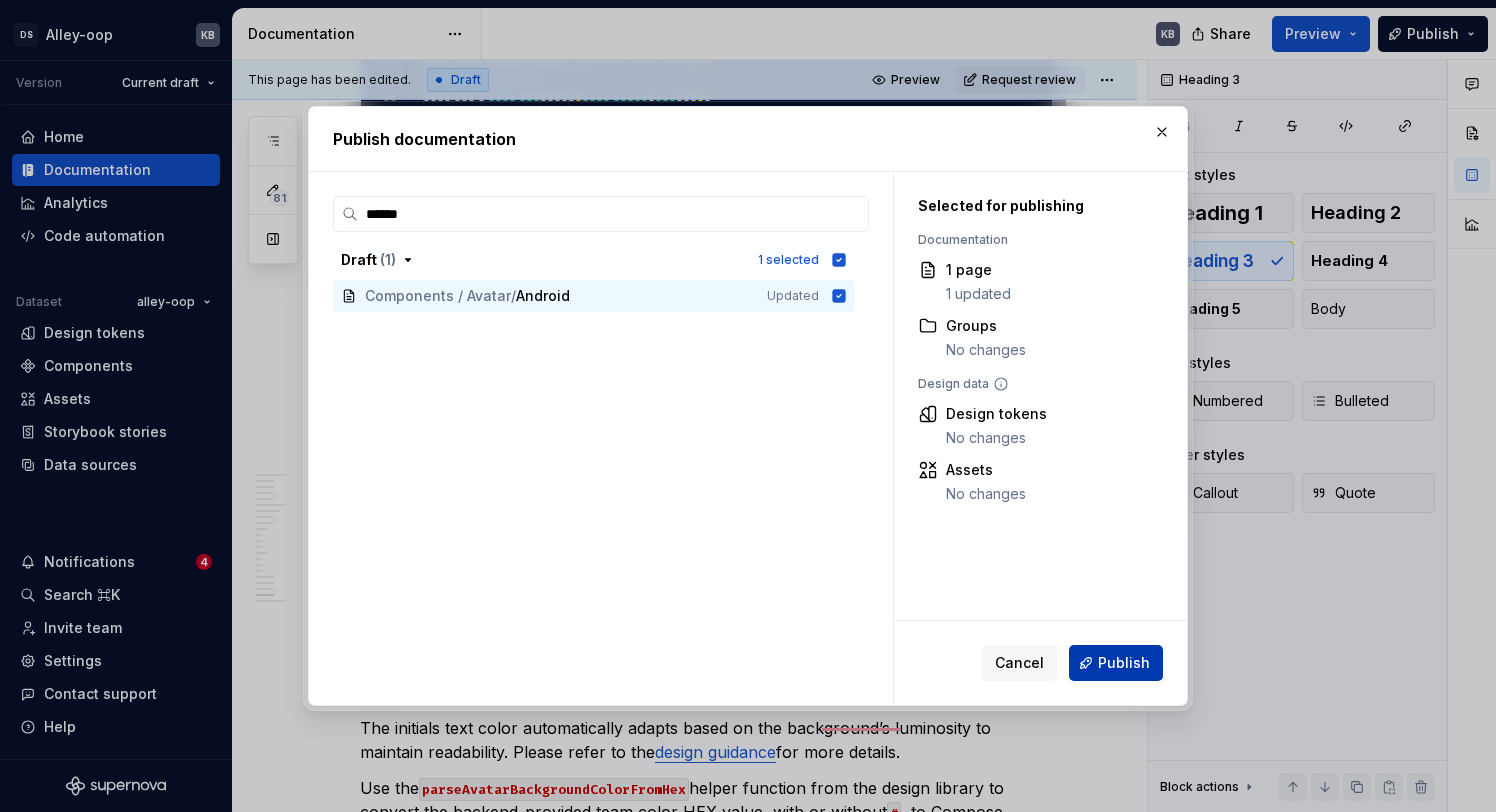 click on "Publish" at bounding box center [1124, 663] 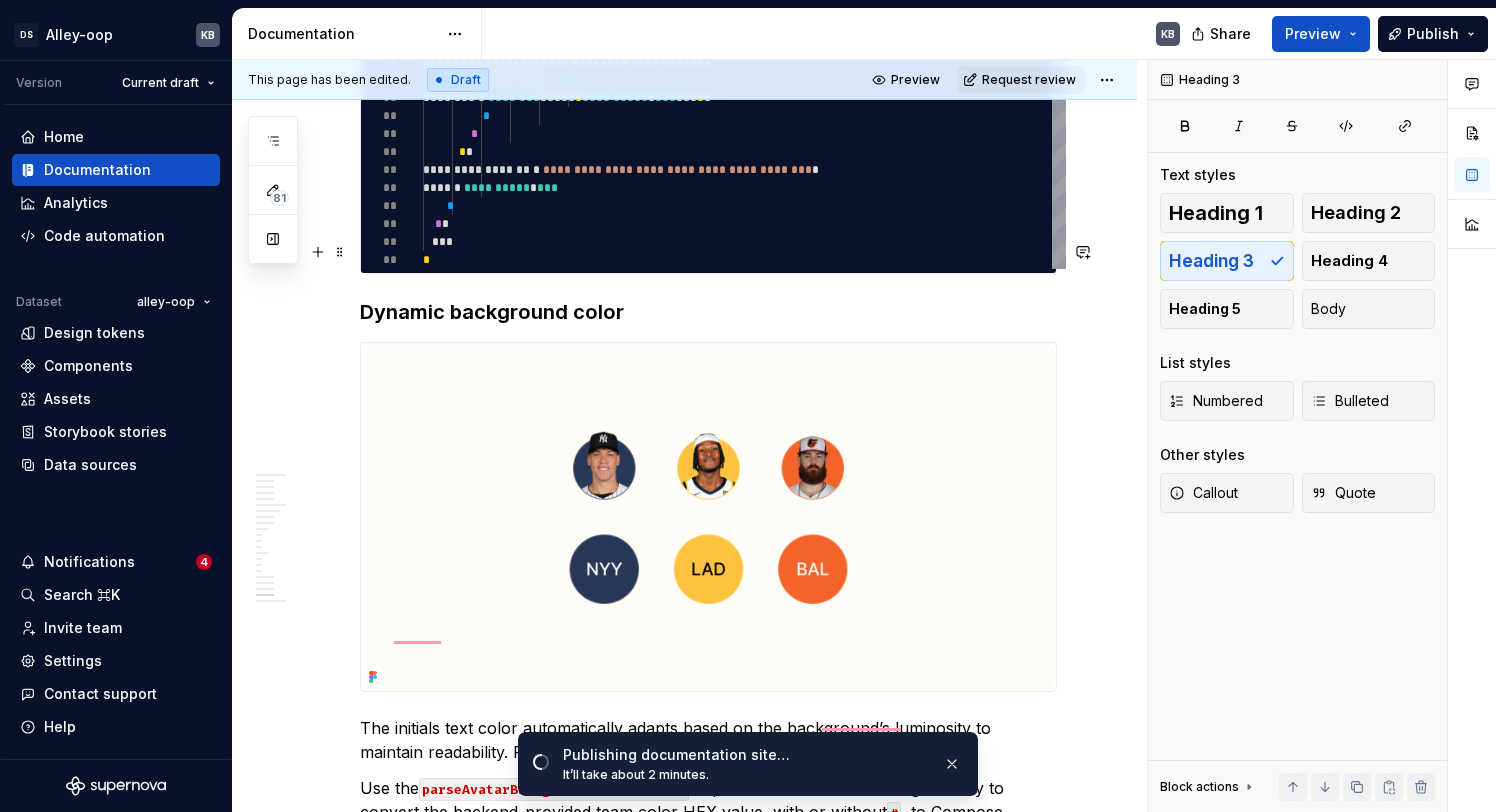 scroll, scrollTop: 10824, scrollLeft: 0, axis: vertical 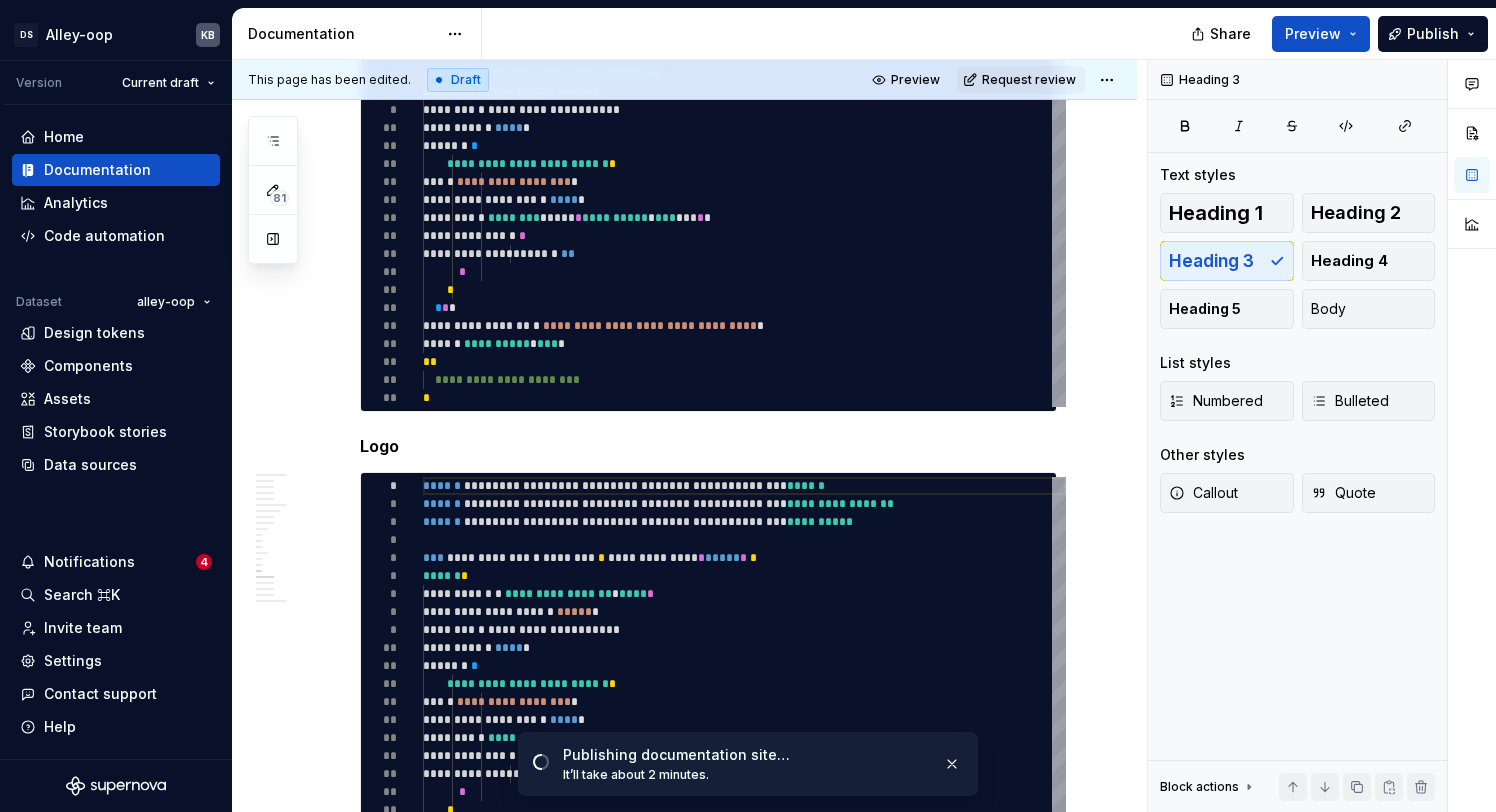 type on "*" 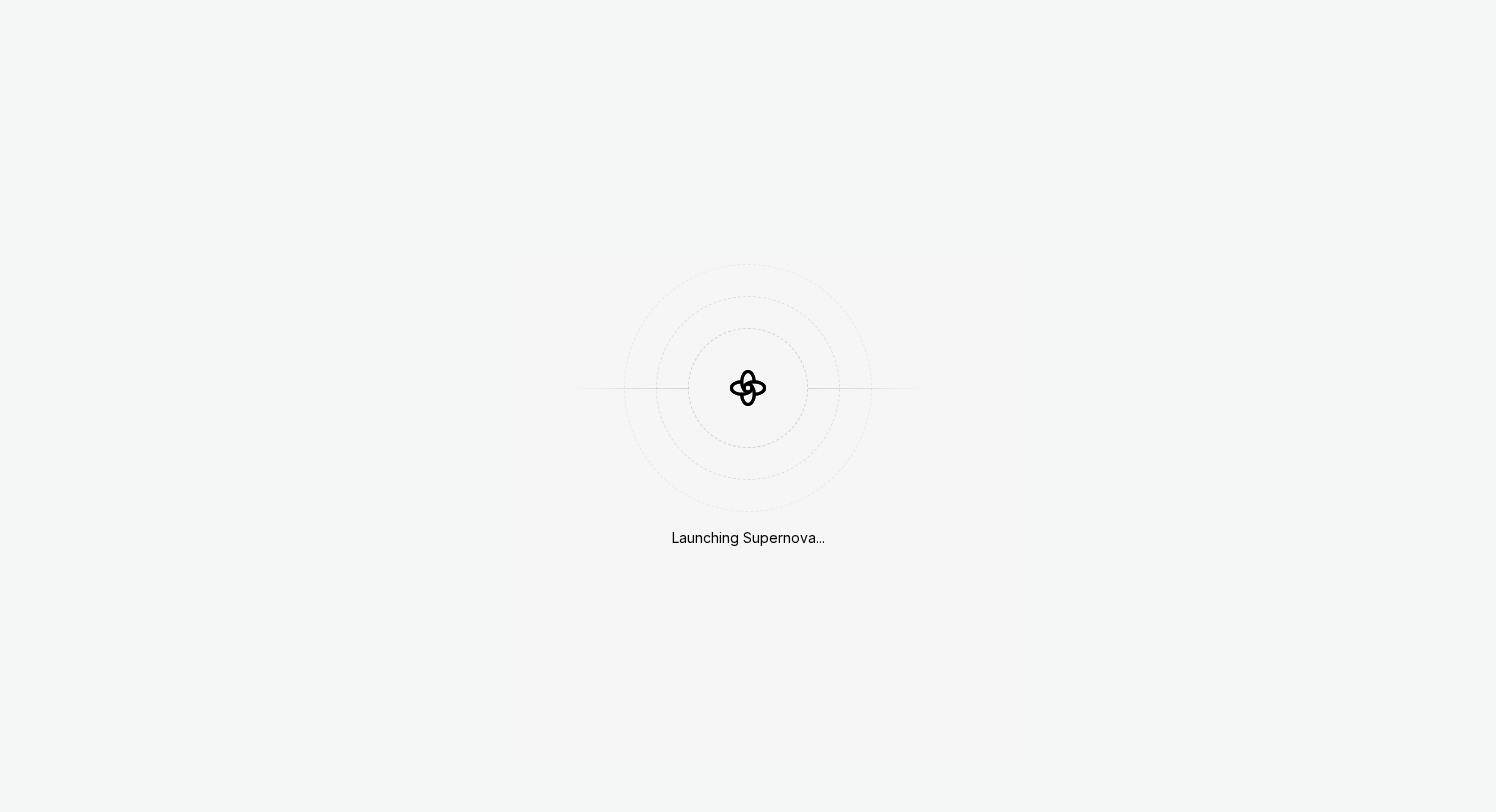 scroll, scrollTop: 0, scrollLeft: 0, axis: both 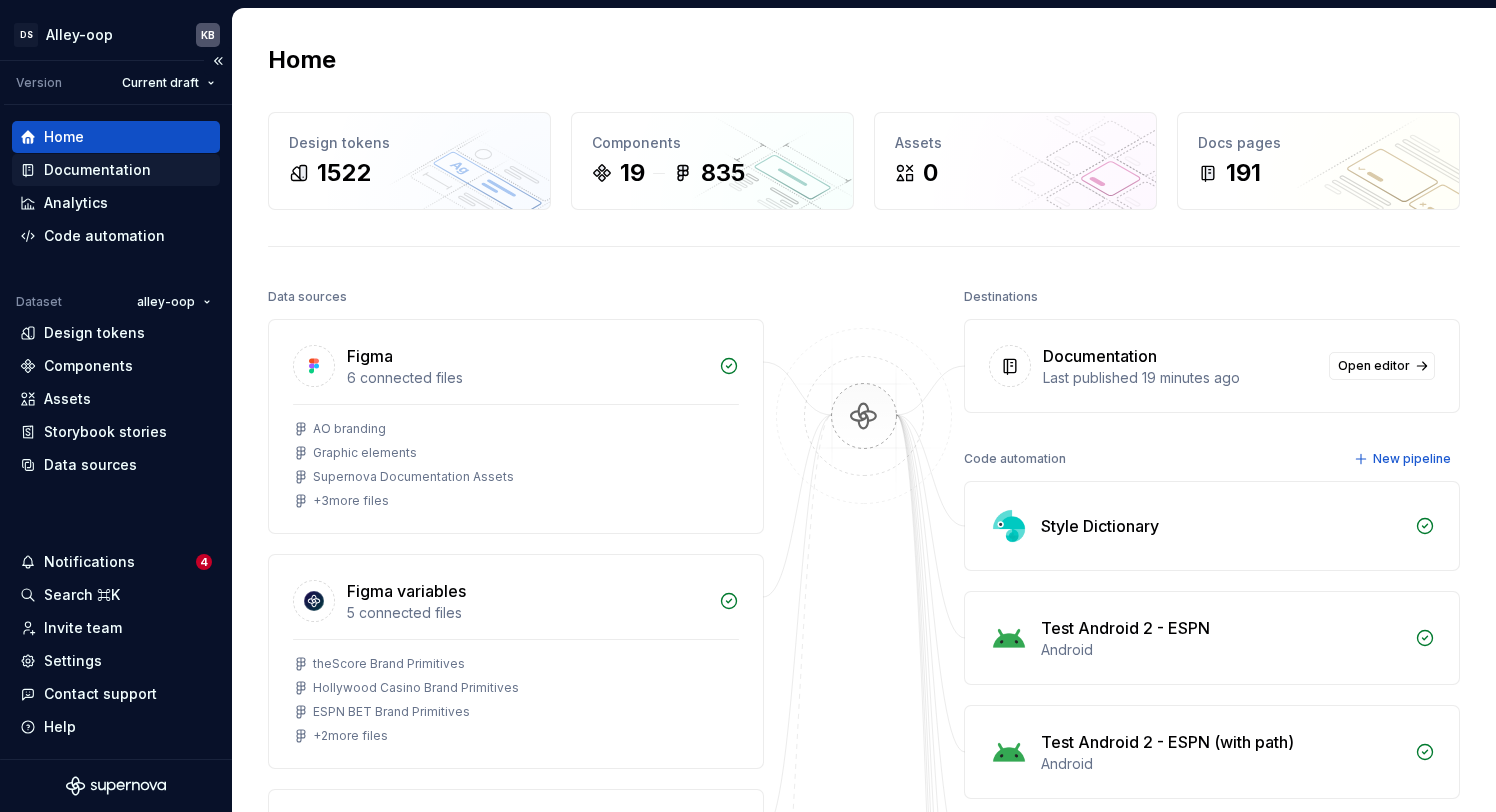 click on "Documentation" at bounding box center [97, 170] 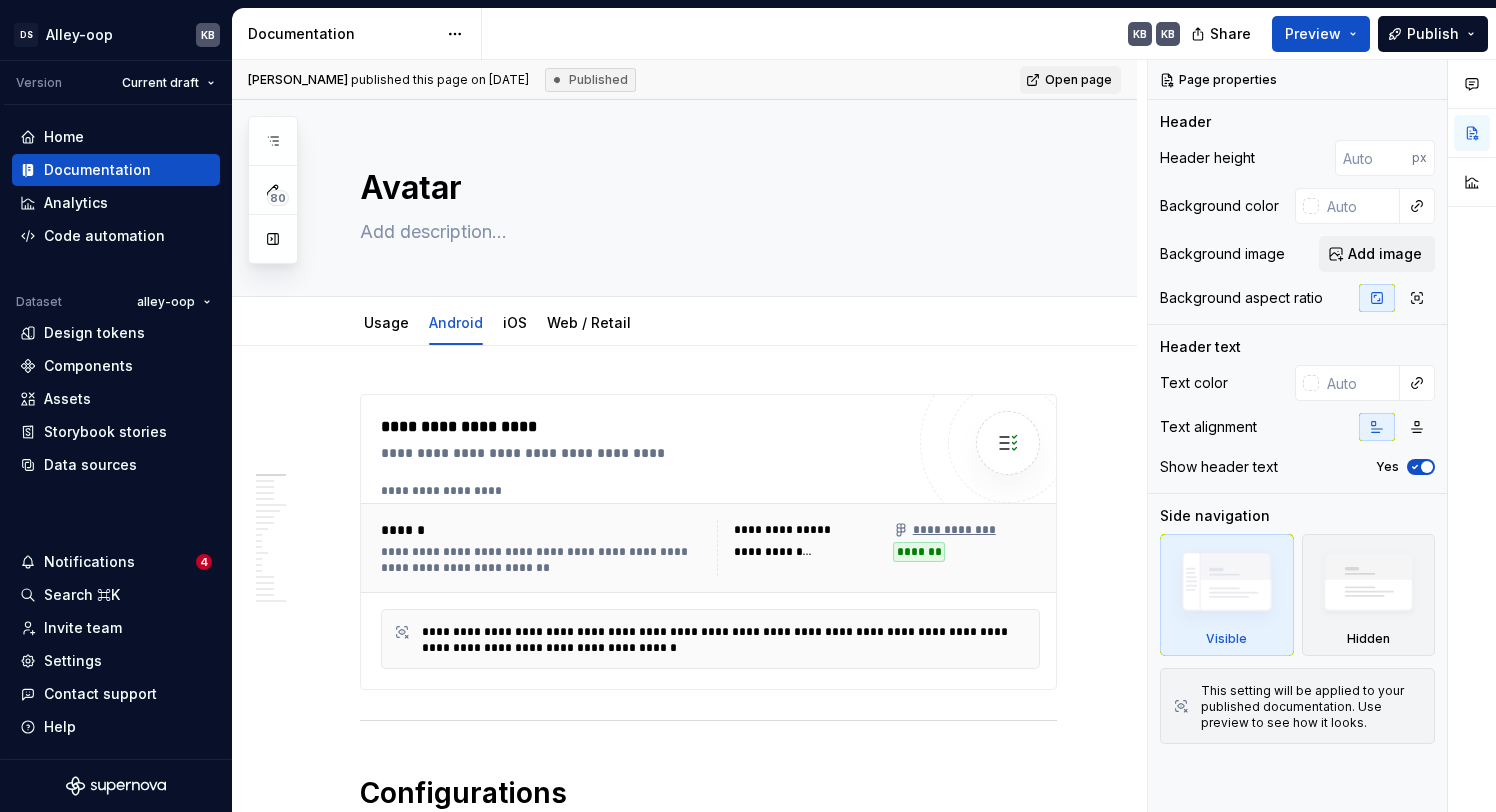 type on "*" 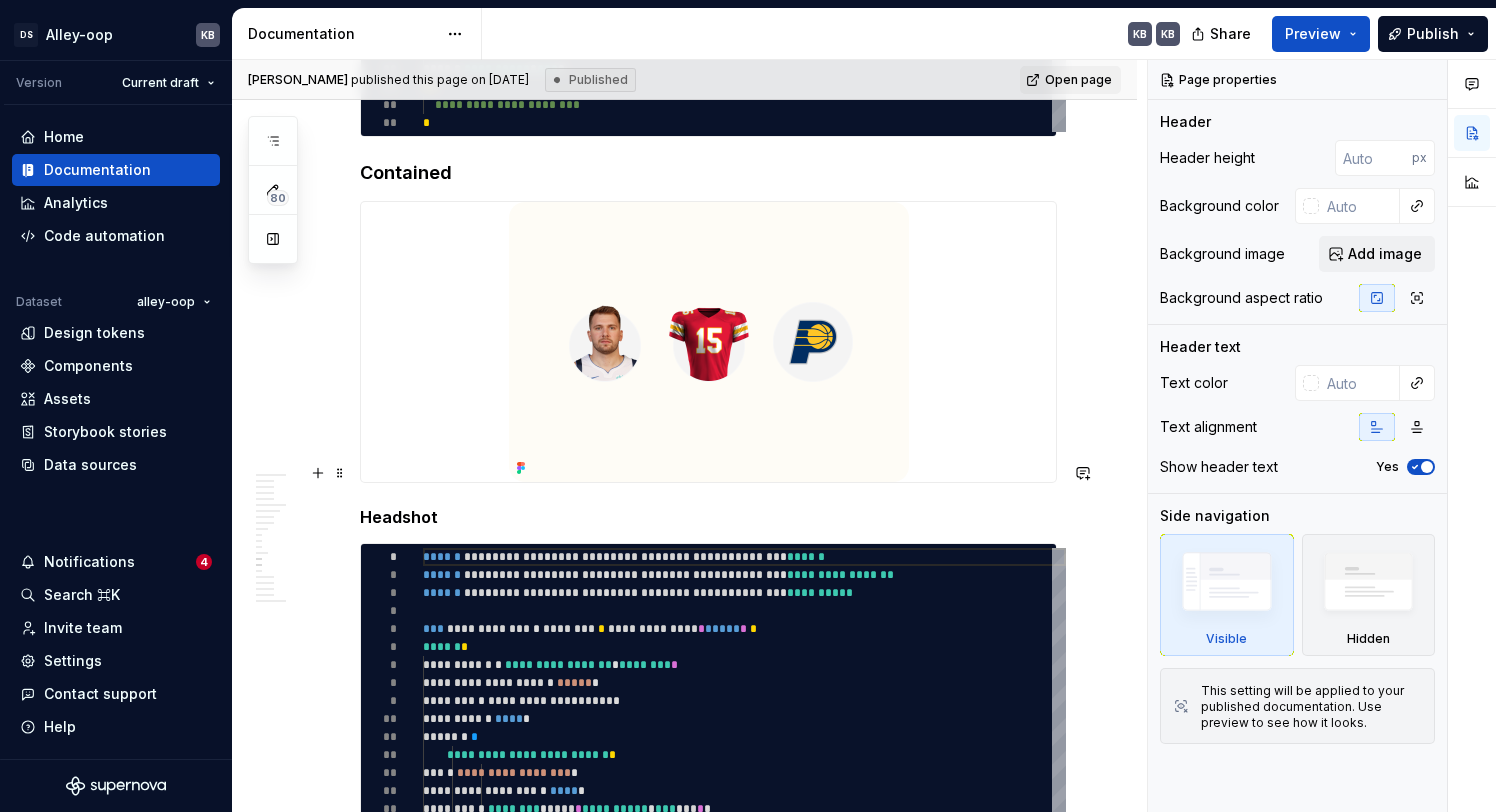scroll, scrollTop: 6577, scrollLeft: 0, axis: vertical 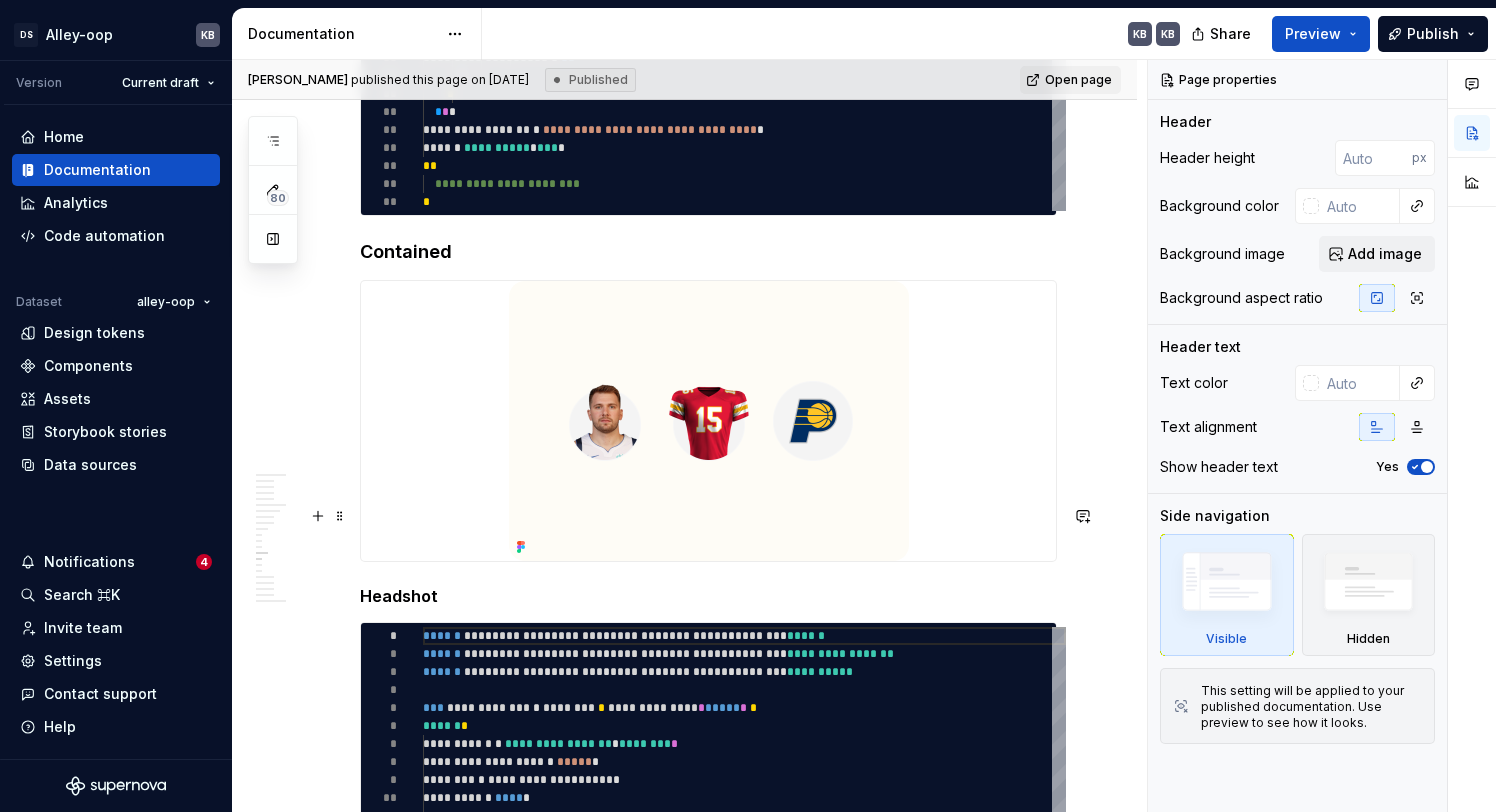 click on "Headshot" at bounding box center [708, 596] 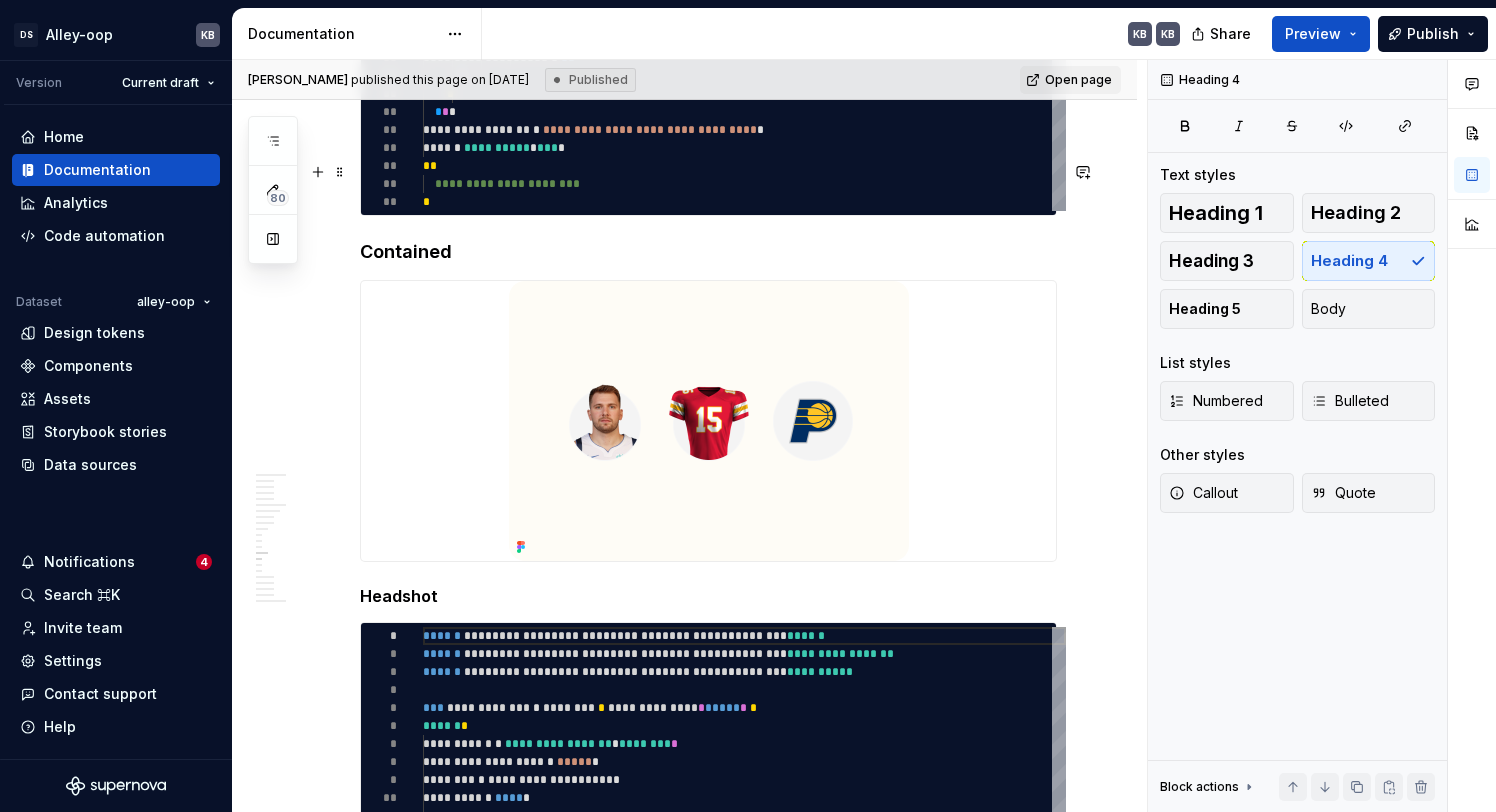 drag, startPoint x: 492, startPoint y: 175, endPoint x: 449, endPoint y: 348, distance: 178.26385 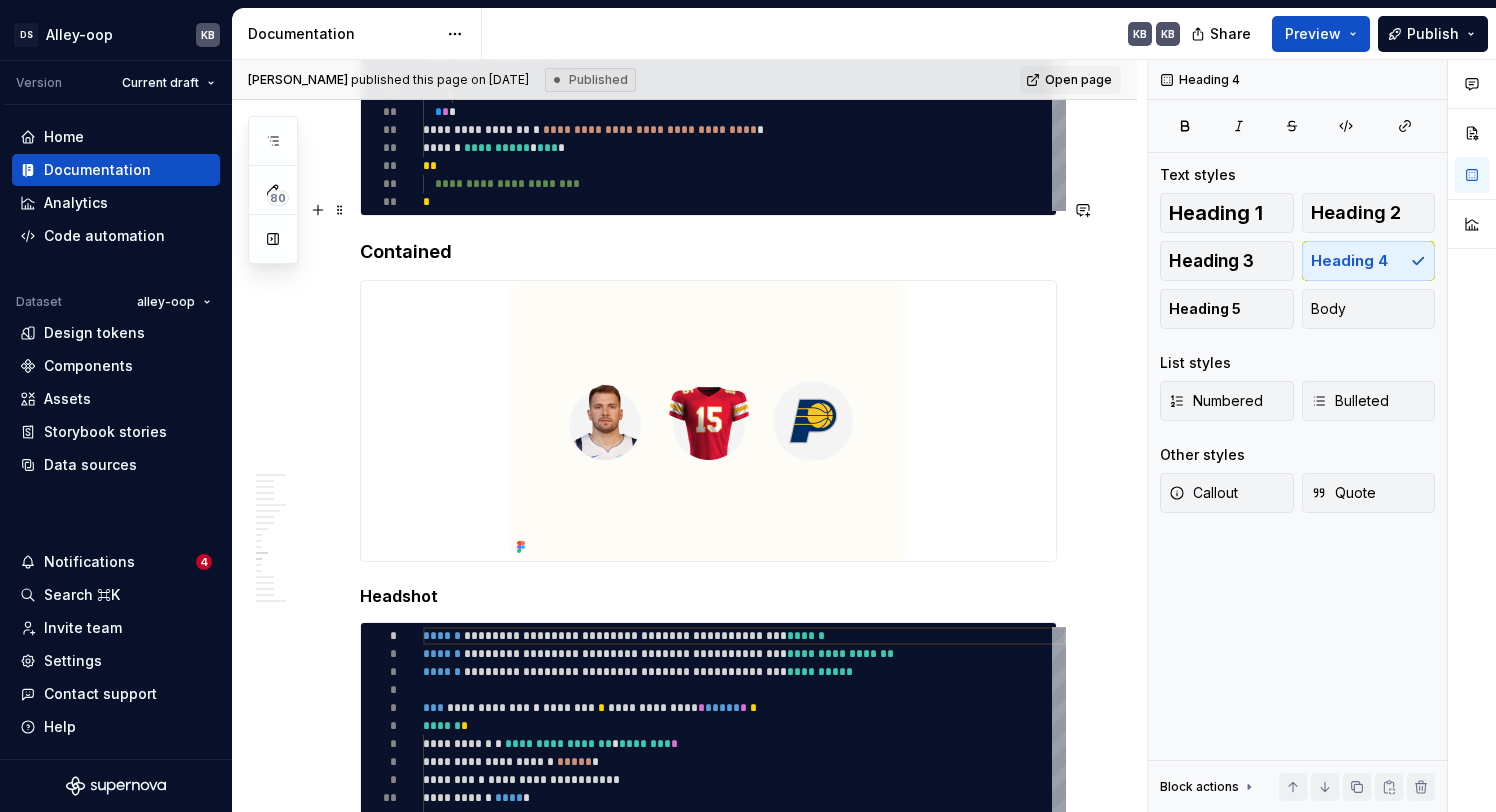 scroll, scrollTop: 6577, scrollLeft: 0, axis: vertical 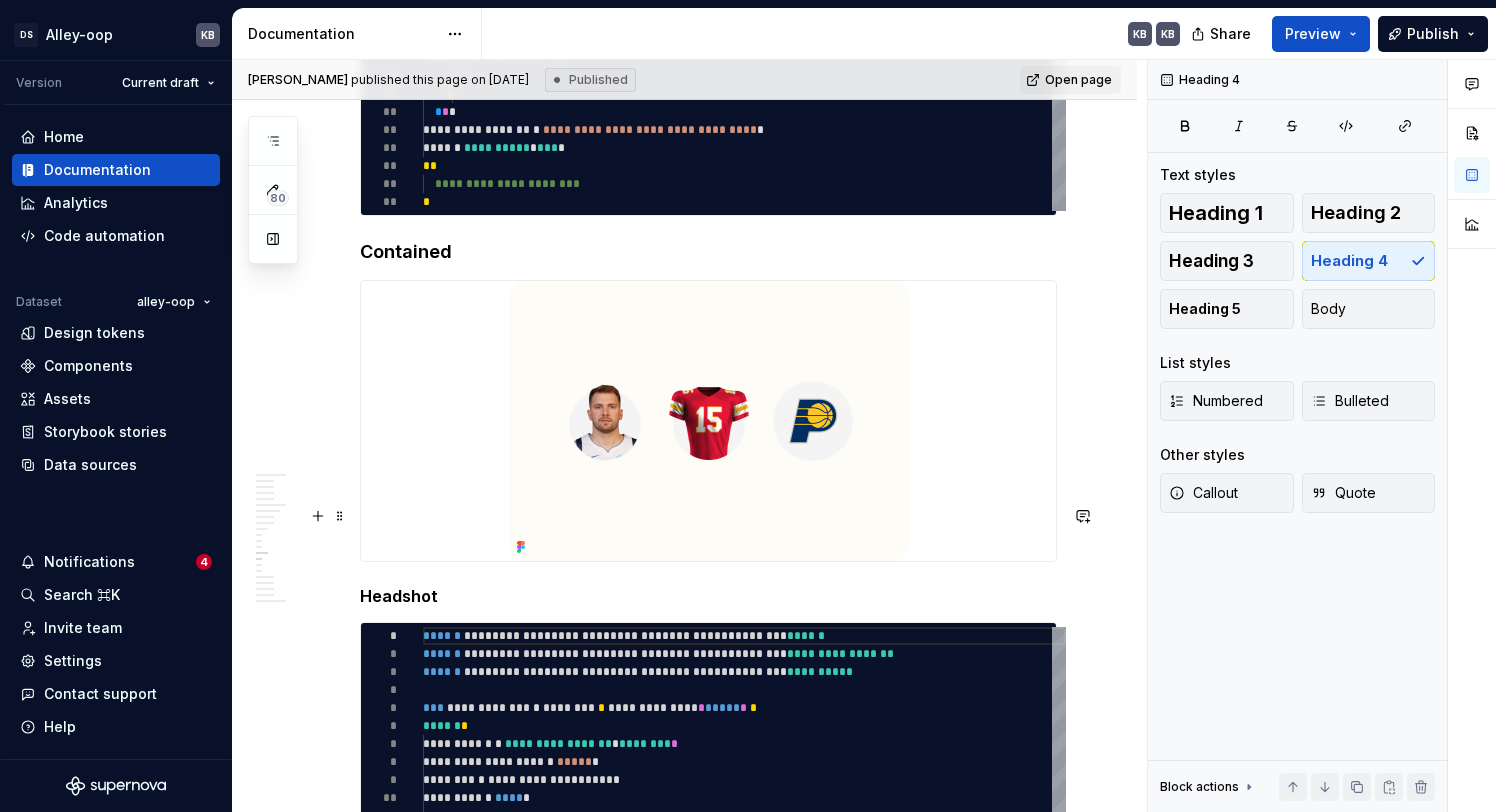 click on "**********" at bounding box center [689, 436] 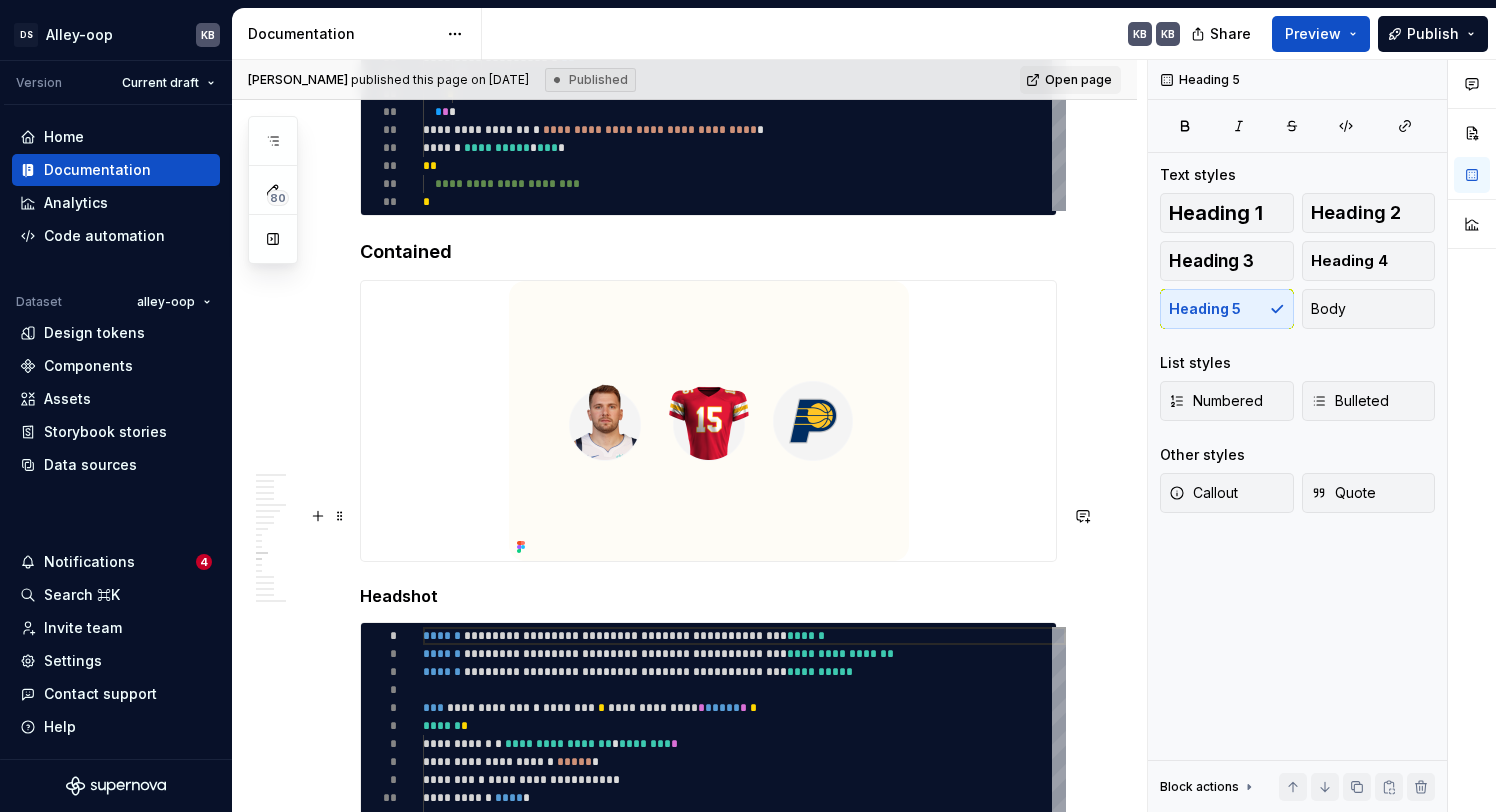 click on "Headshot" at bounding box center (708, 596) 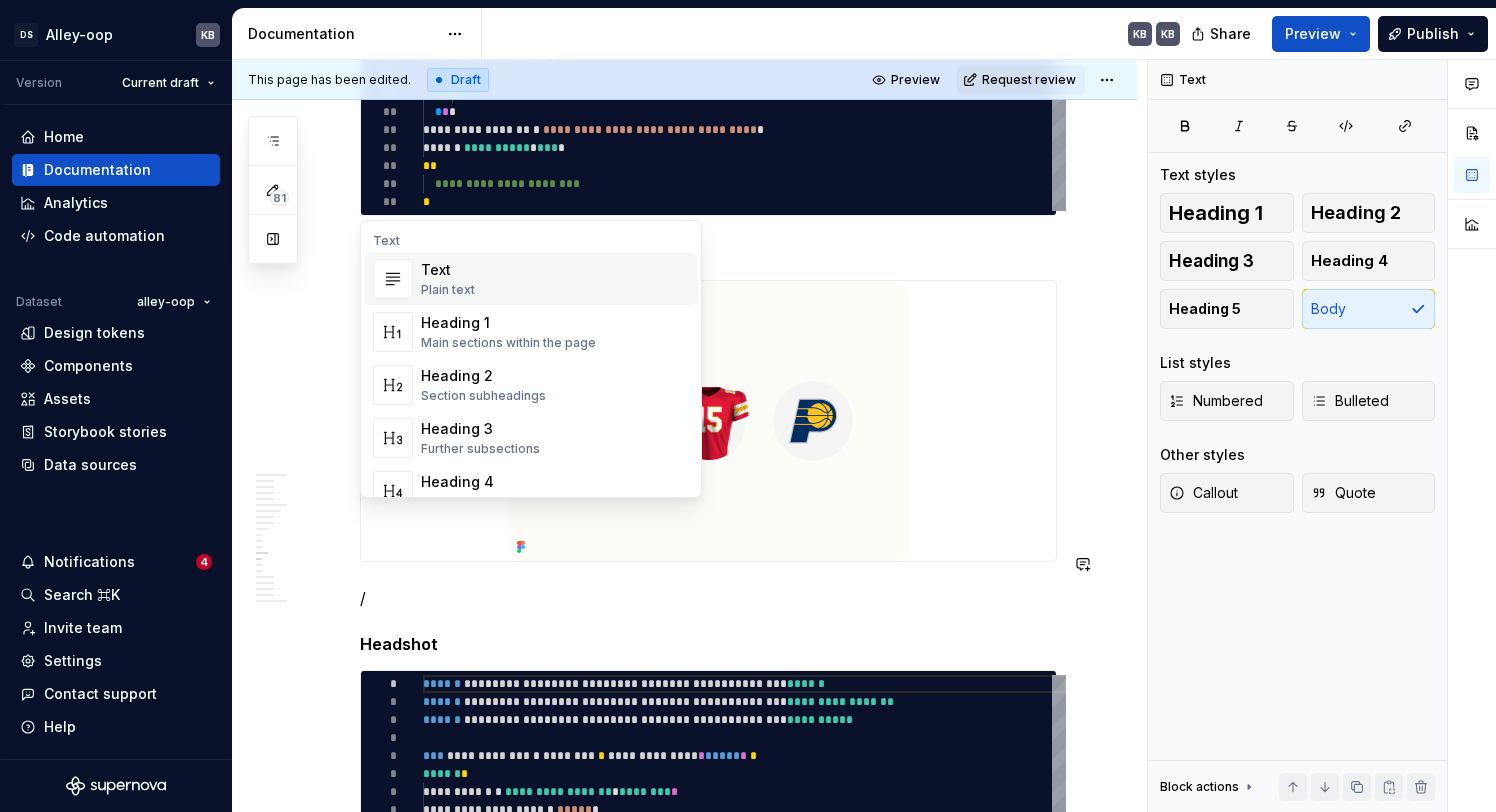 type 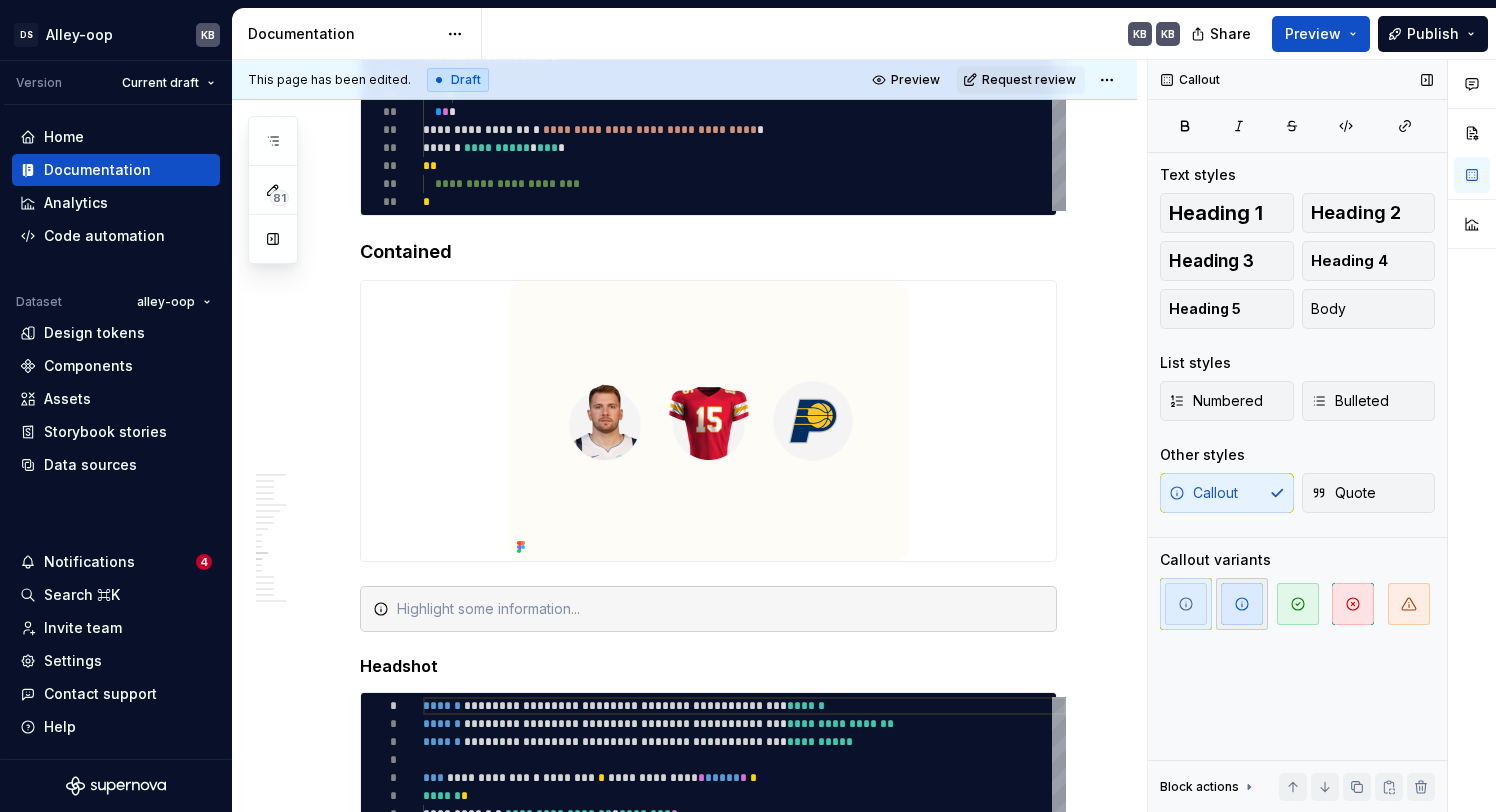 click at bounding box center [1242, 604] 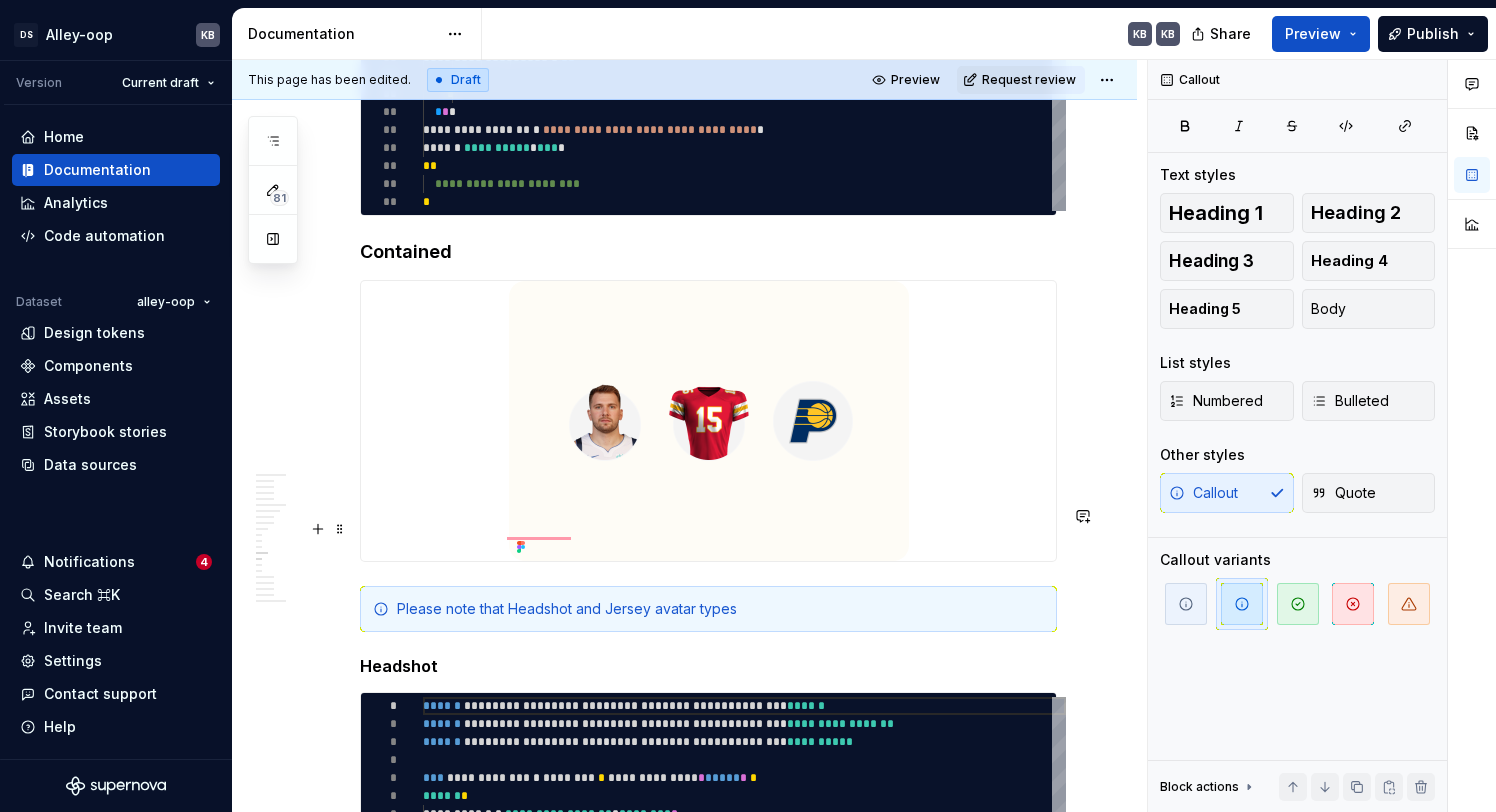click on "Please note that Headshot and Jersey avatar types" at bounding box center [720, 609] 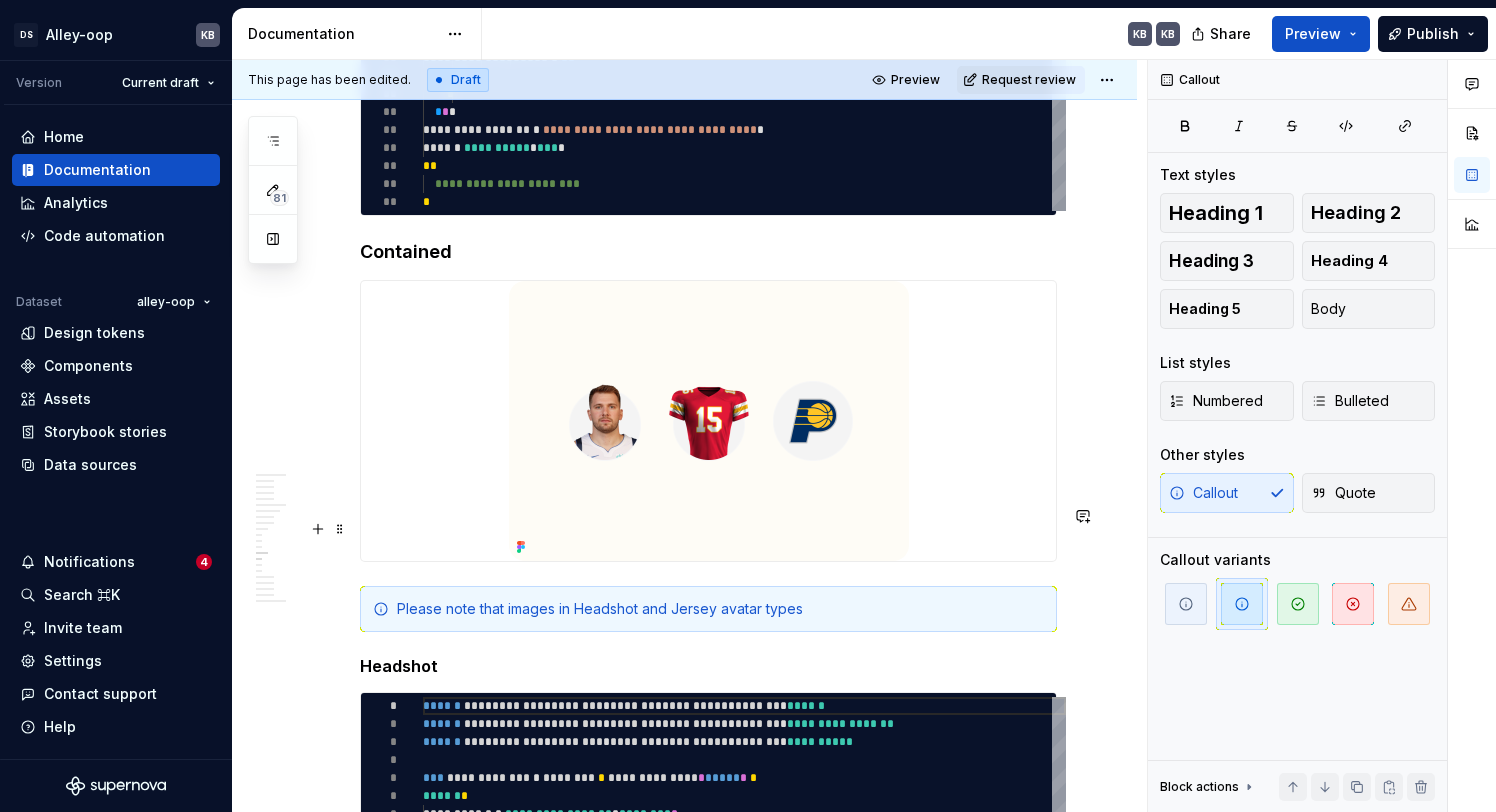click on "Please note that images in Headshot and Jersey avatar types" at bounding box center [720, 609] 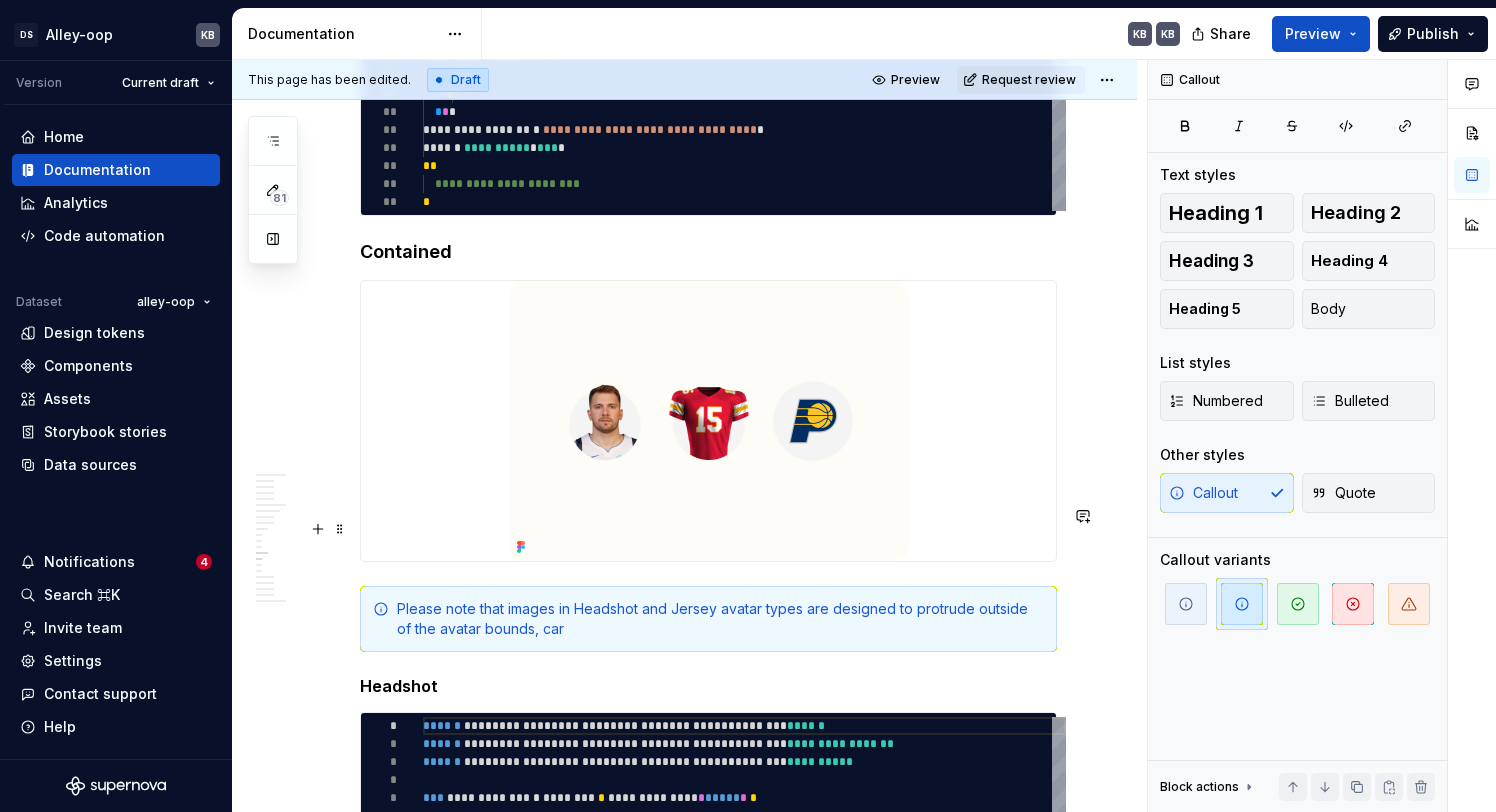 click on "Please note that images in Headshot and Jersey avatar types are designed to protrude outside of the avatar bounds, car" at bounding box center (720, 619) 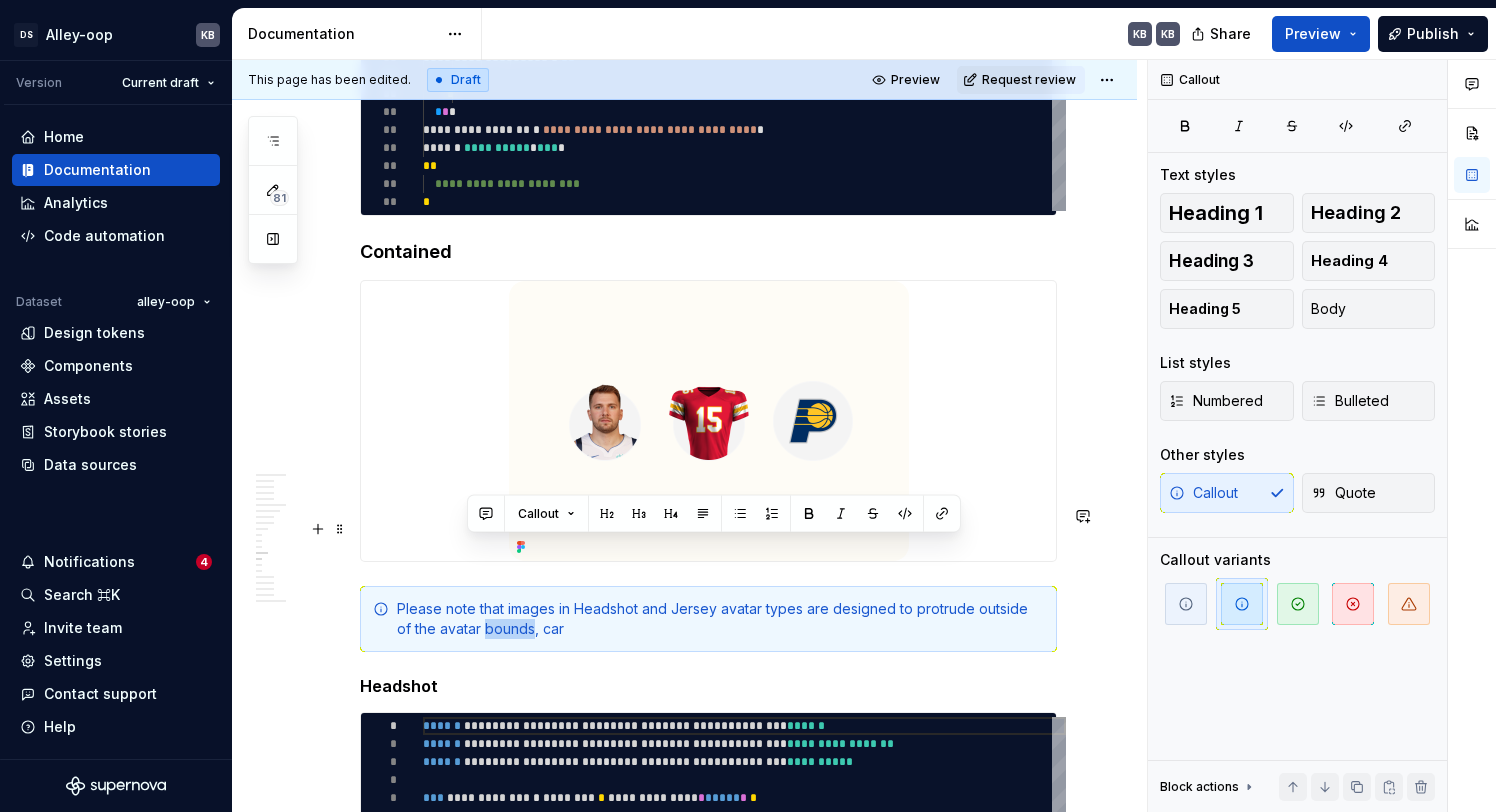 click on "Please note that images in Headshot and Jersey avatar types are designed to protrude outside of the avatar bounds, car" at bounding box center (720, 619) 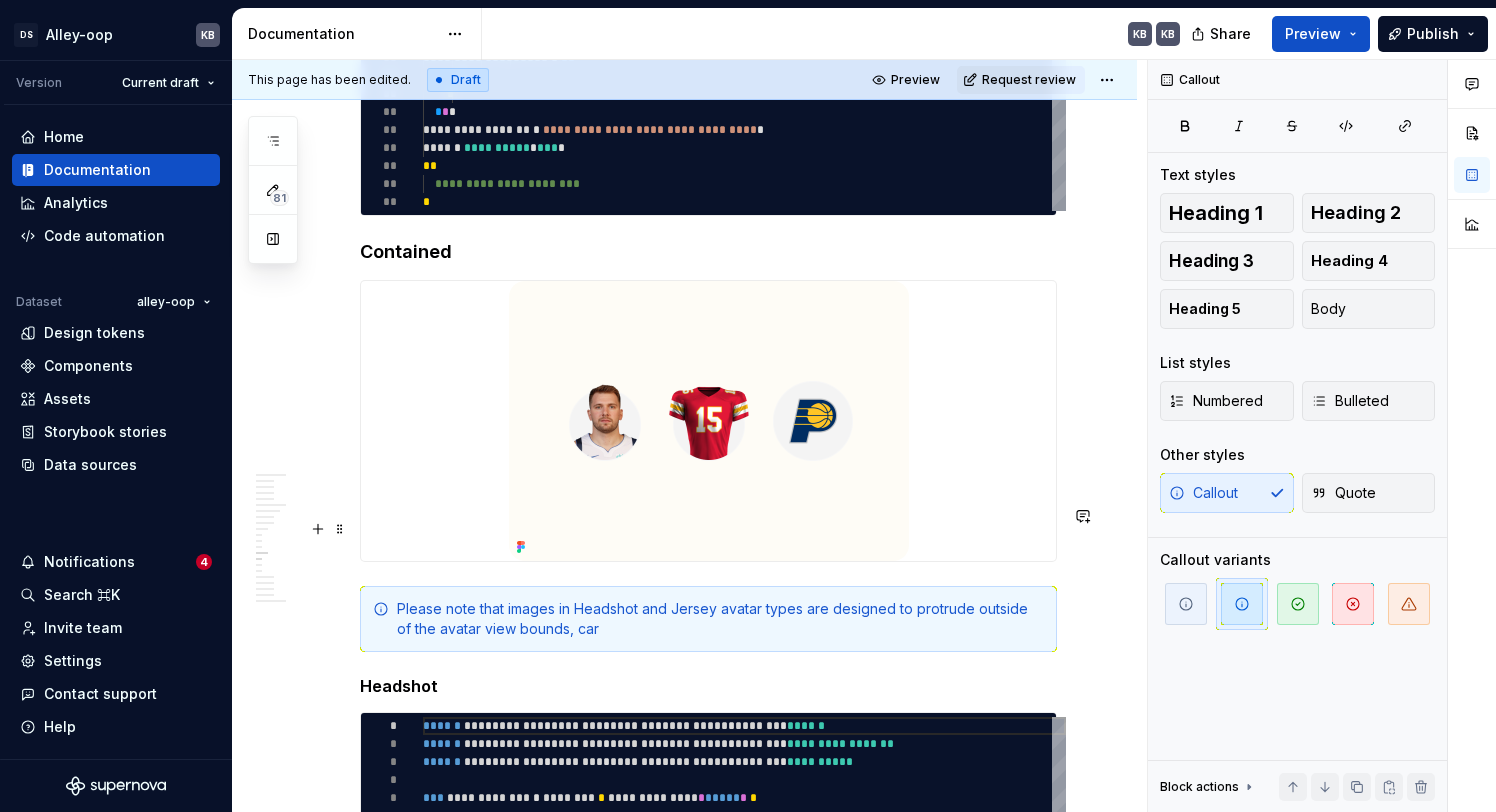 click on "Please note that images in Headshot and Jersey avatar types are designed to protrude outside of the avatar view bounds, car" at bounding box center [720, 619] 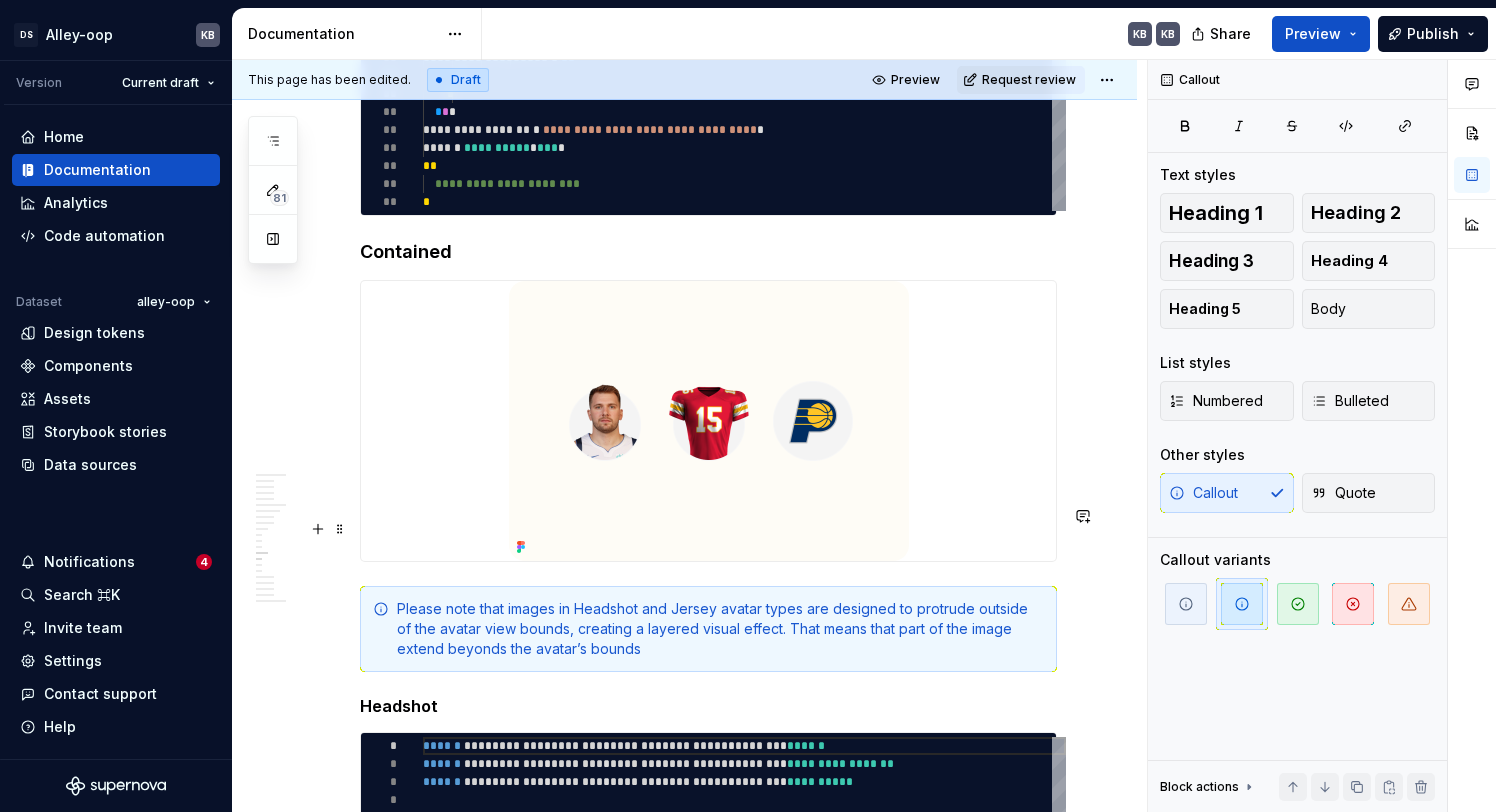 click on "Please note that images in Headshot and Jersey avatar types are designed to protrude outside of the avatar view bounds, creating a layered visual effect. That means that part of the image extend beyonds the avatar’s bounds" at bounding box center [720, 629] 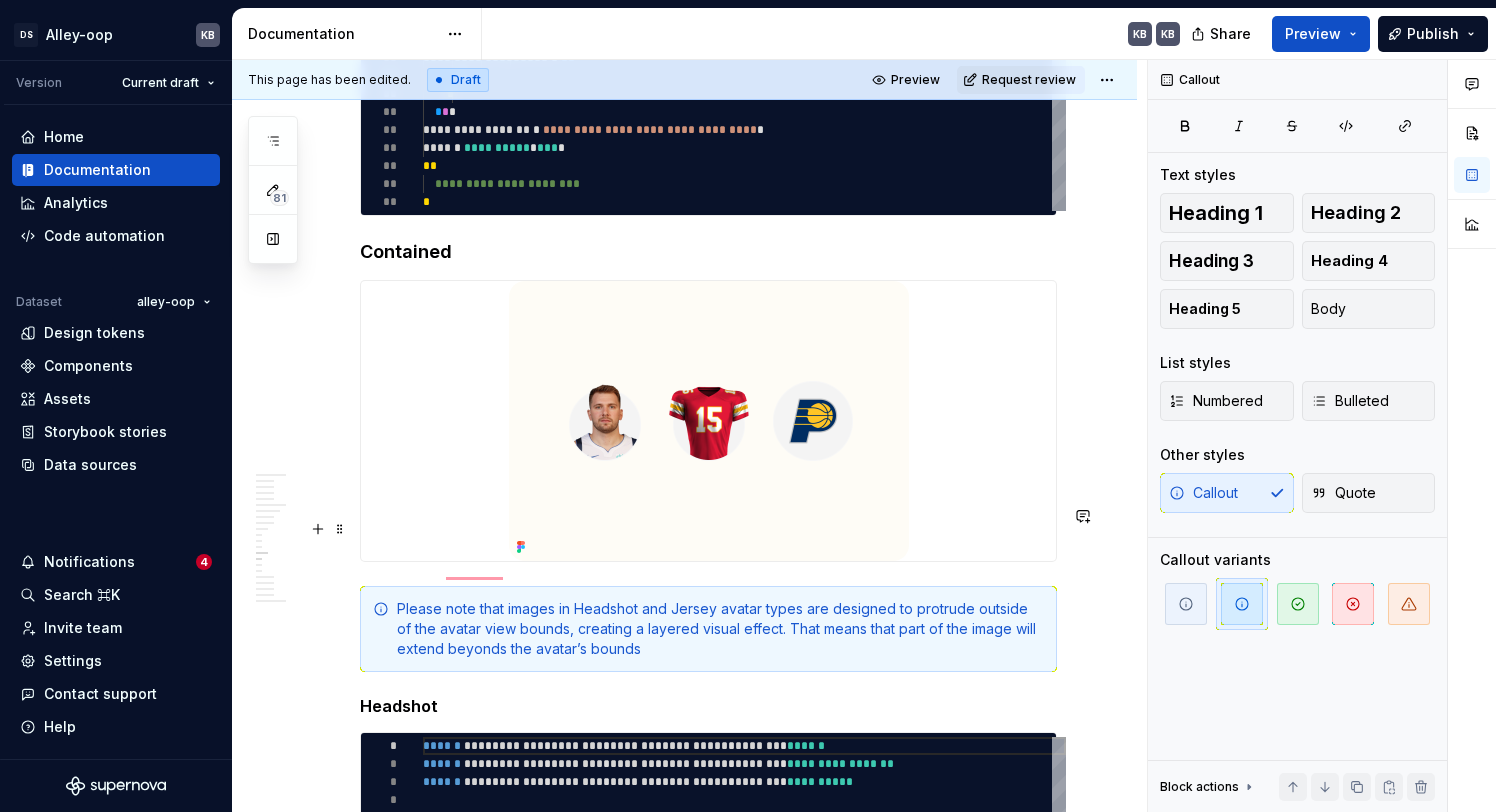 click on "Please note that images in Headshot and Jersey avatar types are designed to protrude outside of the avatar view bounds, creating a layered visual effect. That means that part of the image will extend beyonds the avatar’s bounds" at bounding box center (720, 629) 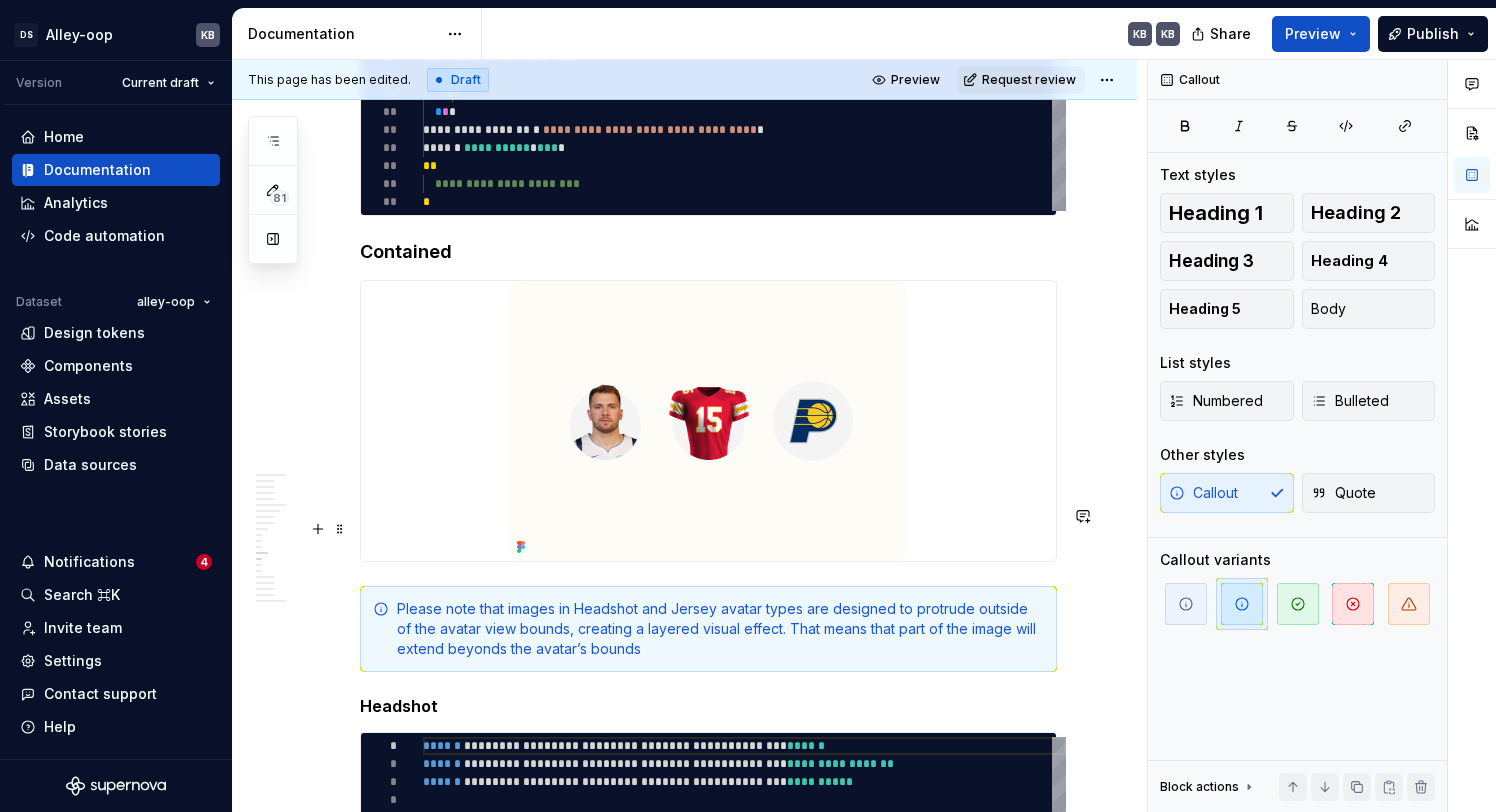 click on "Please note that images in Headshot and Jersey avatar types are designed to protrude outside of the avatar view bounds, creating a layered visual effect. That means that part of the image will extend beyonds the avatar’s bounds" at bounding box center (720, 629) 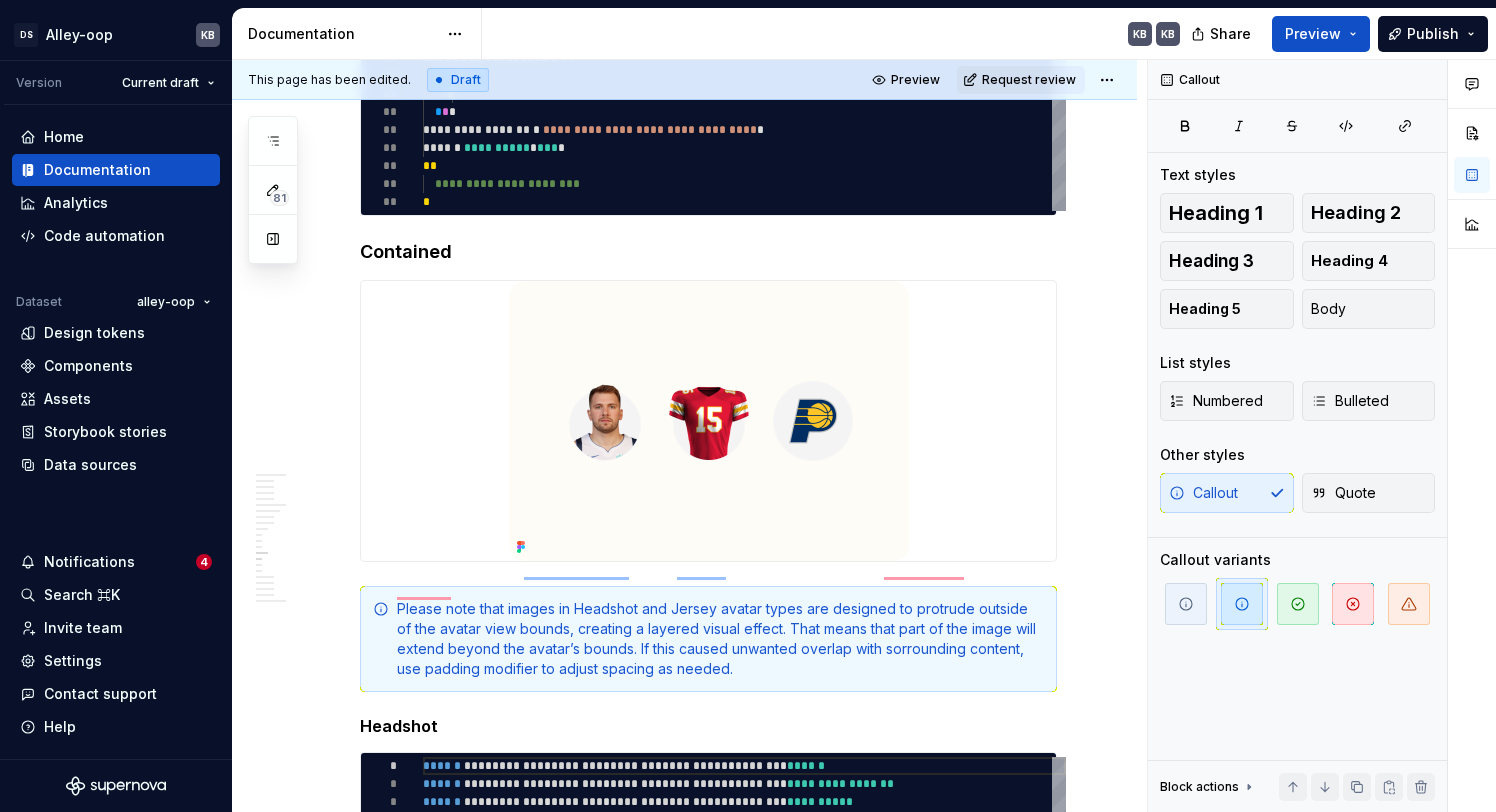type on "*" 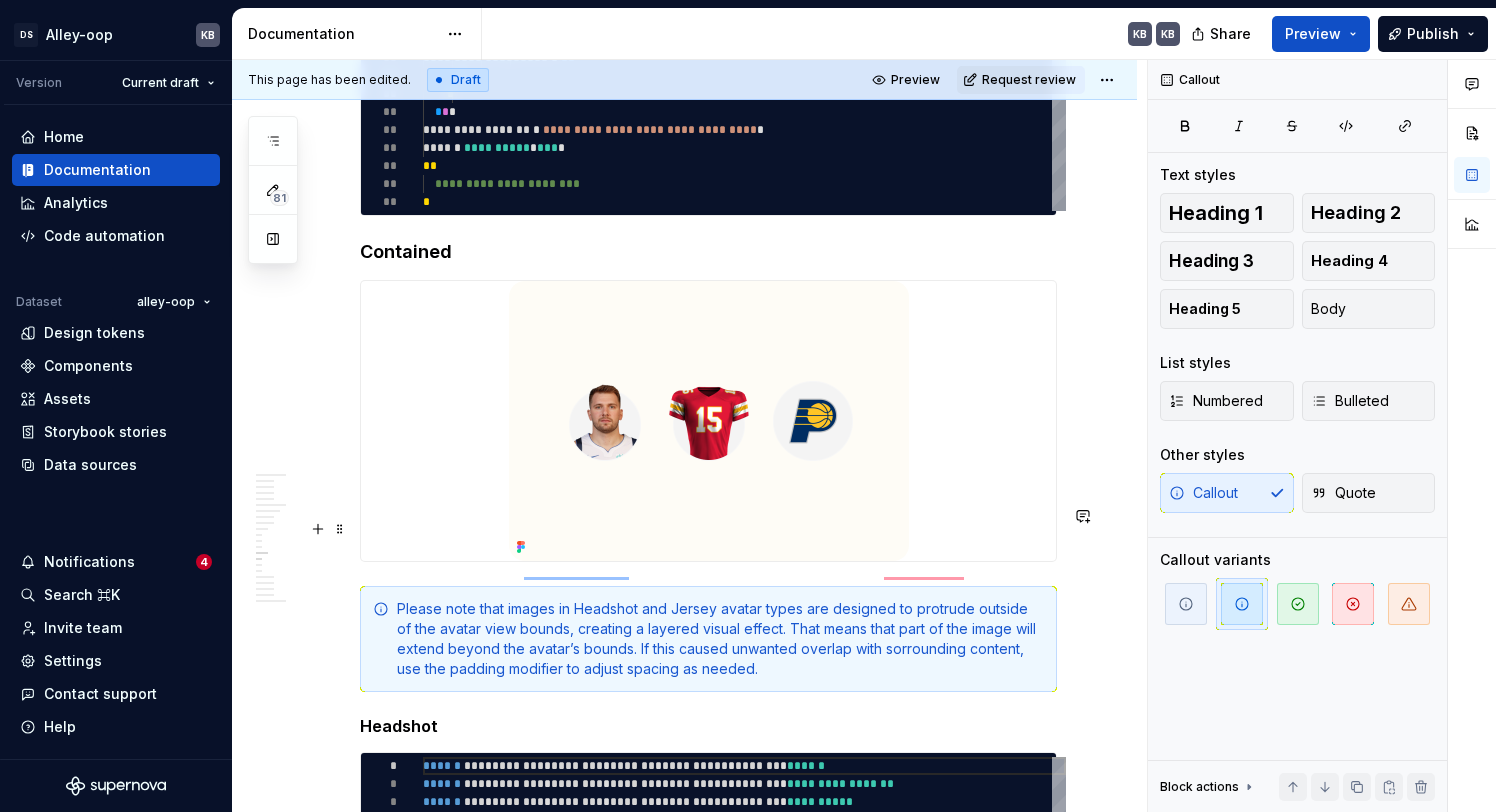click on "Please note that images in Headshot and Jersey avatar types are designed to protrude outside of the avatar view bounds, creating a layered visual effect. That means that part of the image will extend beyond the avatar’s bounds. If this caused unwanted overlap with sorrounding content, use the padding modifier to adjust spacing as needed." at bounding box center [720, 639] 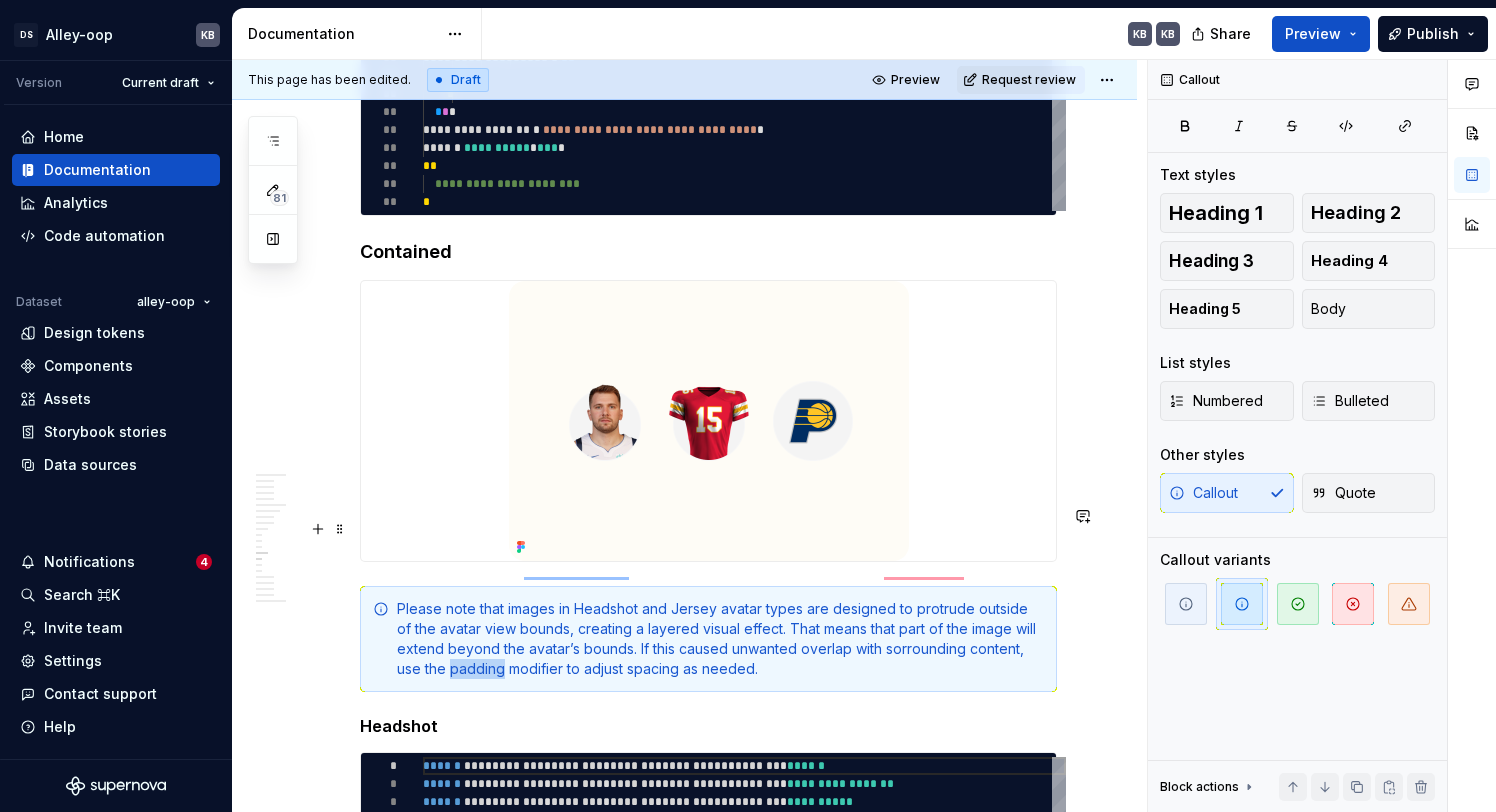 click on "Please note that images in Headshot and Jersey avatar types are designed to protrude outside of the avatar view bounds, creating a layered visual effect. That means that part of the image will extend beyond the avatar’s bounds. If this caused unwanted overlap with sorrounding content, use the padding modifier to adjust spacing as needed." at bounding box center [720, 639] 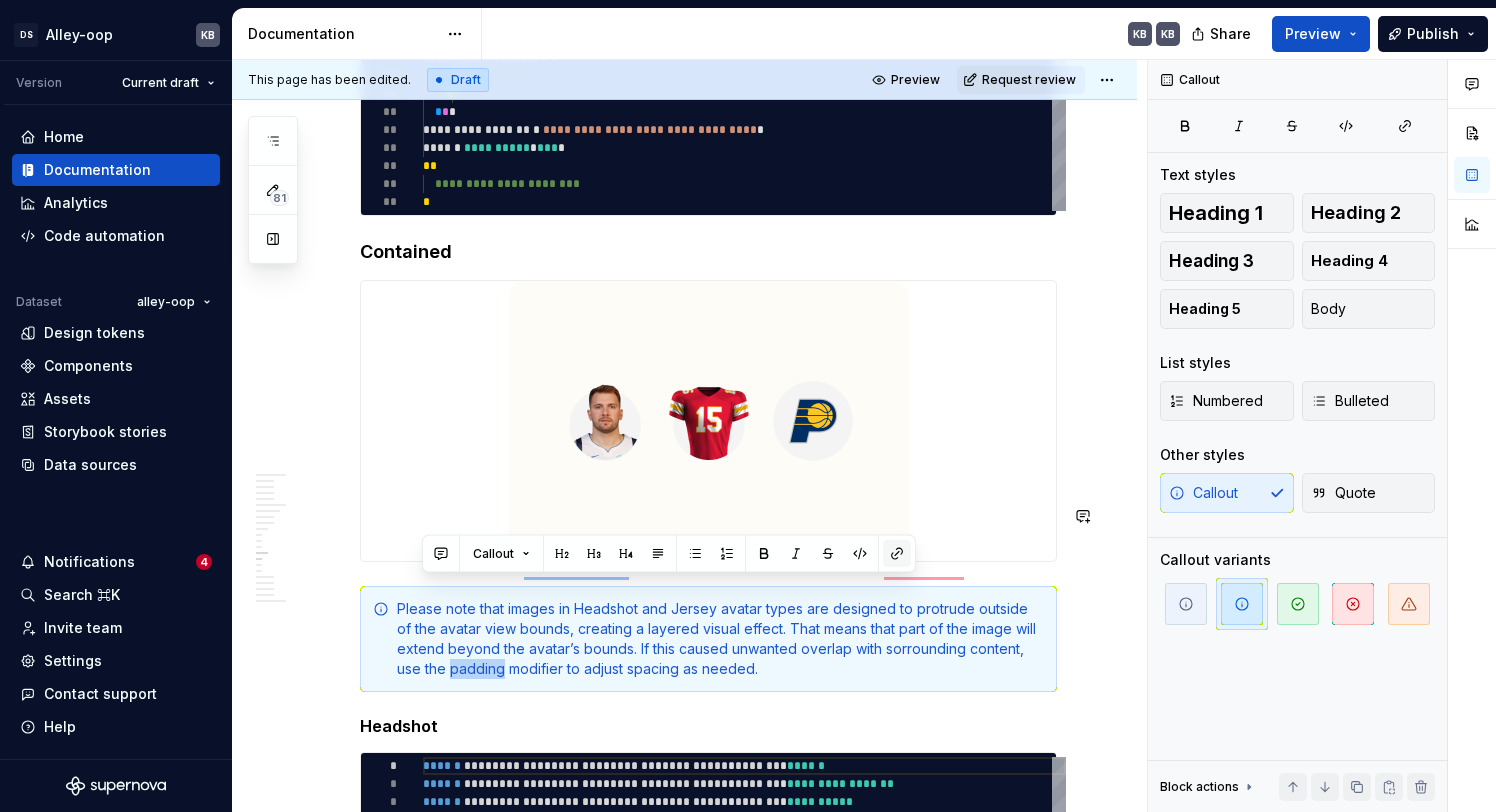 click at bounding box center (897, 554) 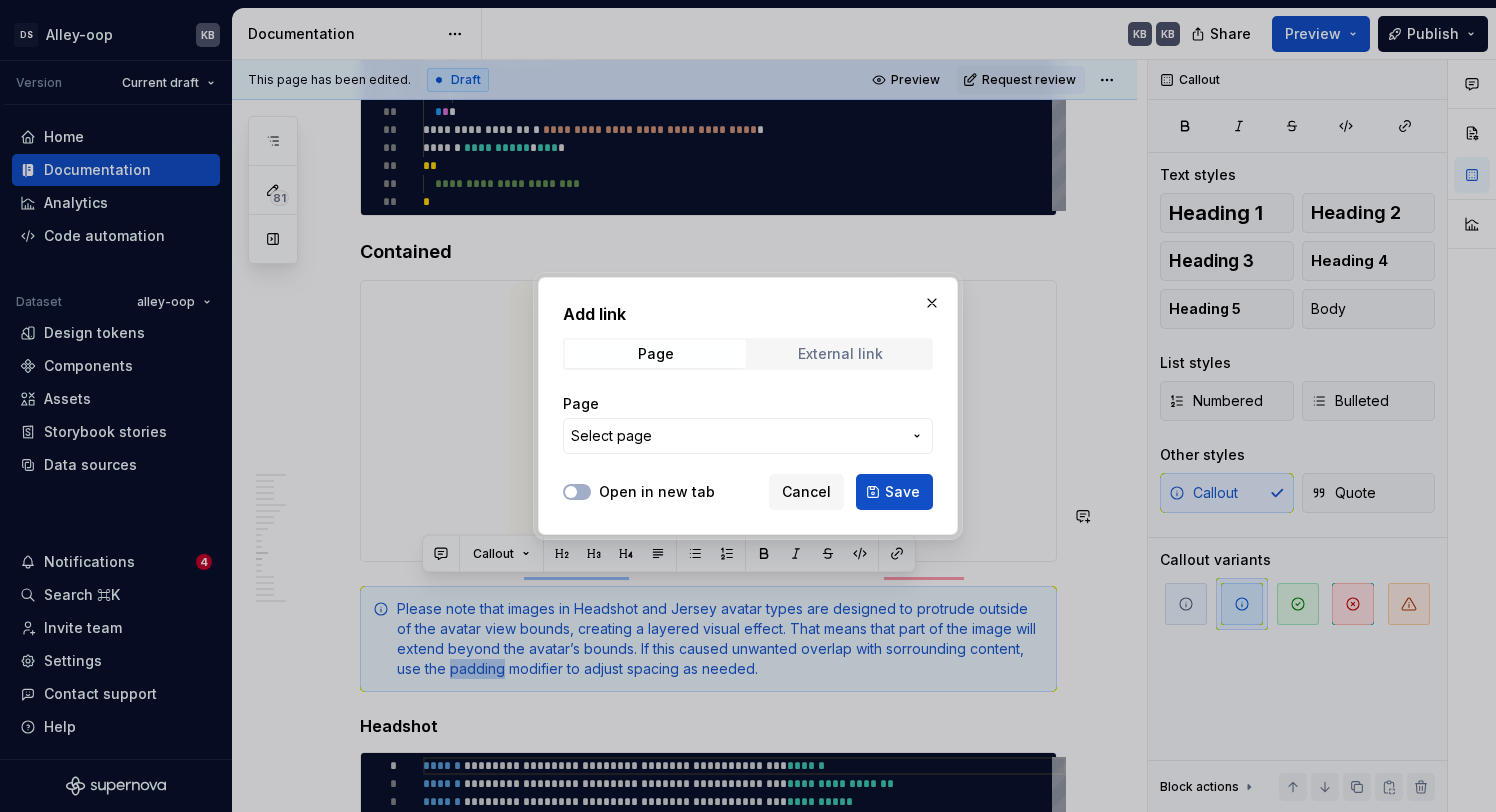 click on "External link" at bounding box center [840, 354] 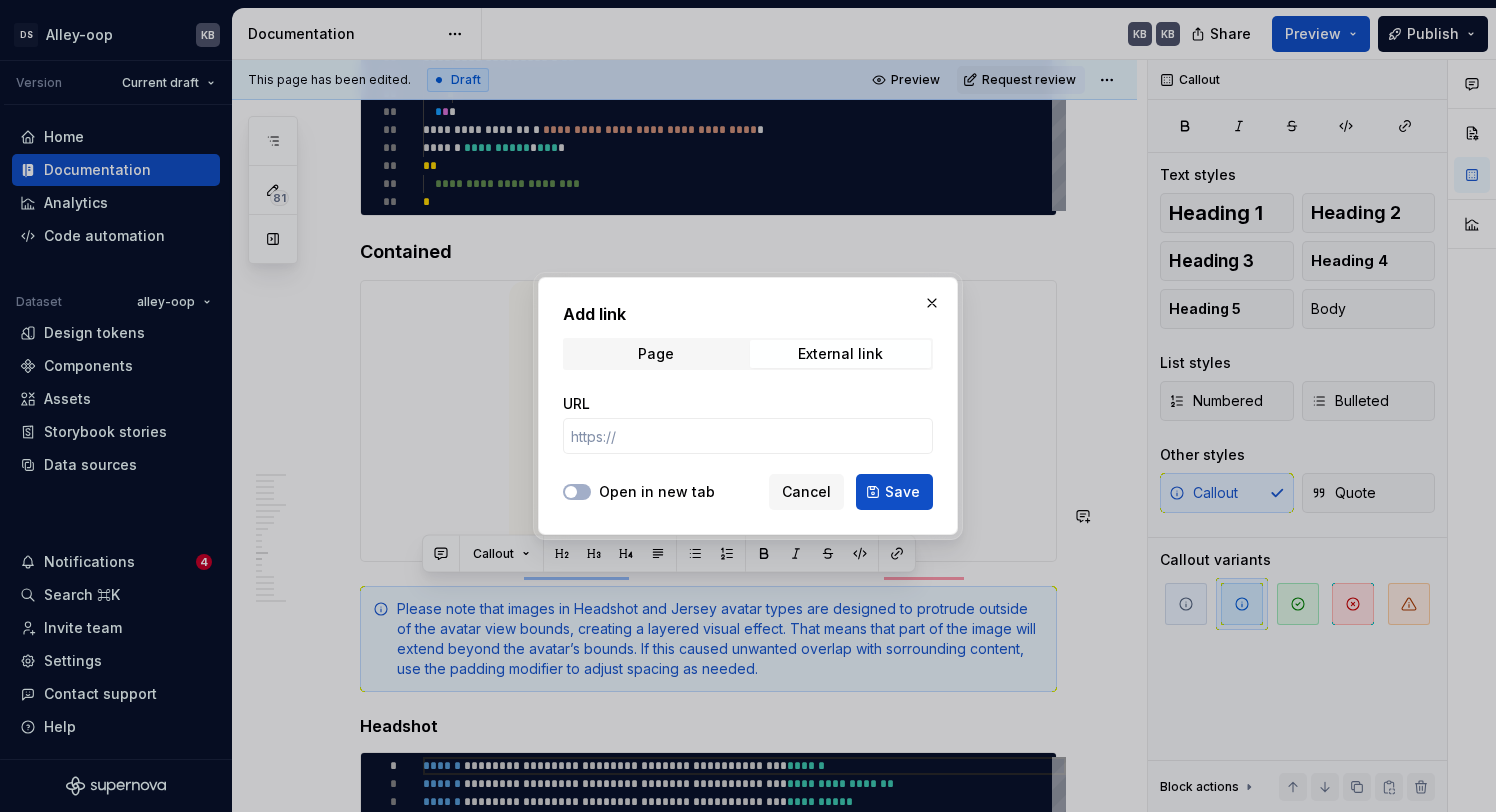 click on "Open in new tab" at bounding box center [657, 492] 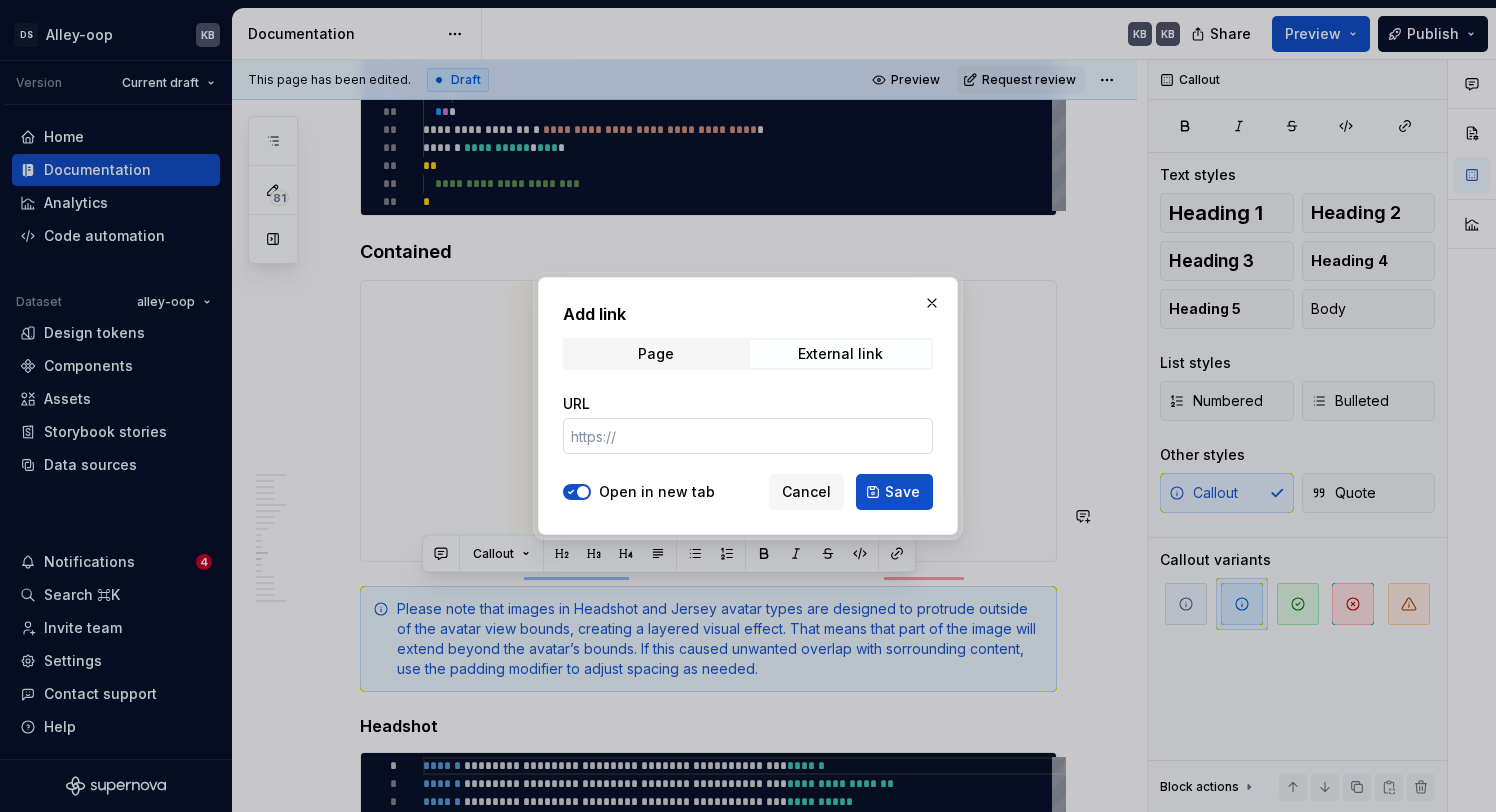 click on "URL" at bounding box center (748, 436) 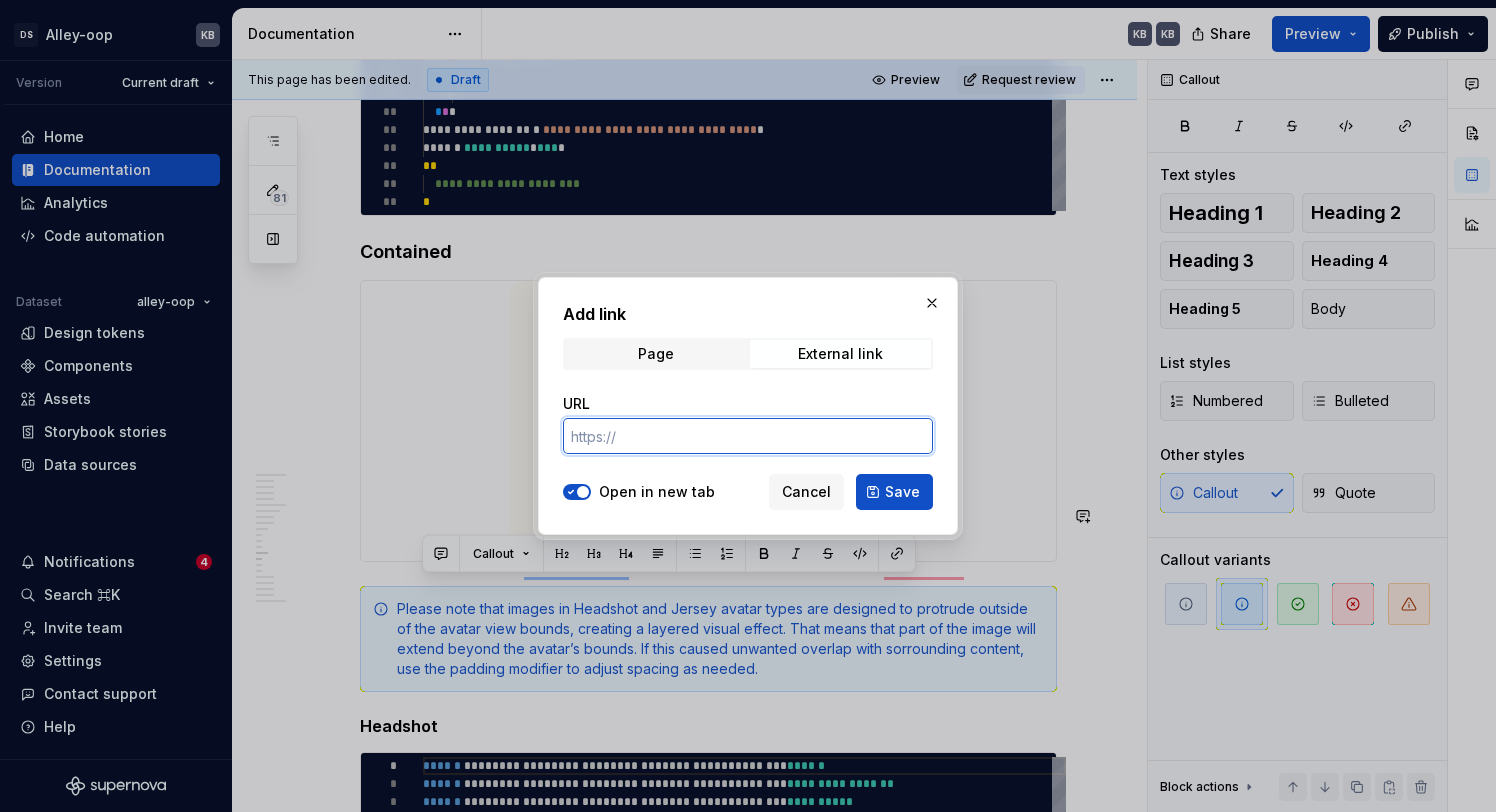 paste on "https://developer.android.com/develop/ui/compose/modifiers-list#Padding" 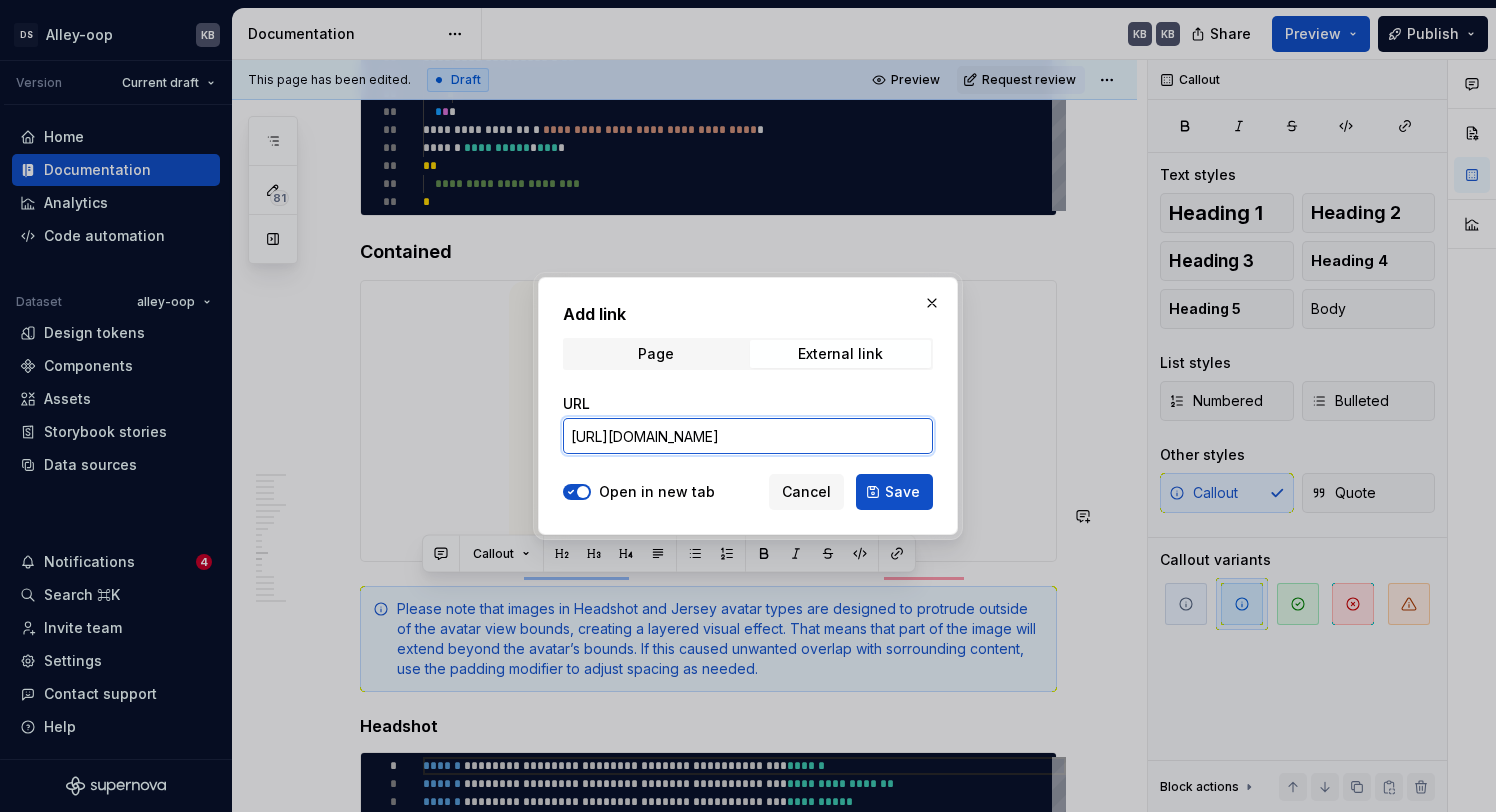 scroll, scrollTop: 0, scrollLeft: 141, axis: horizontal 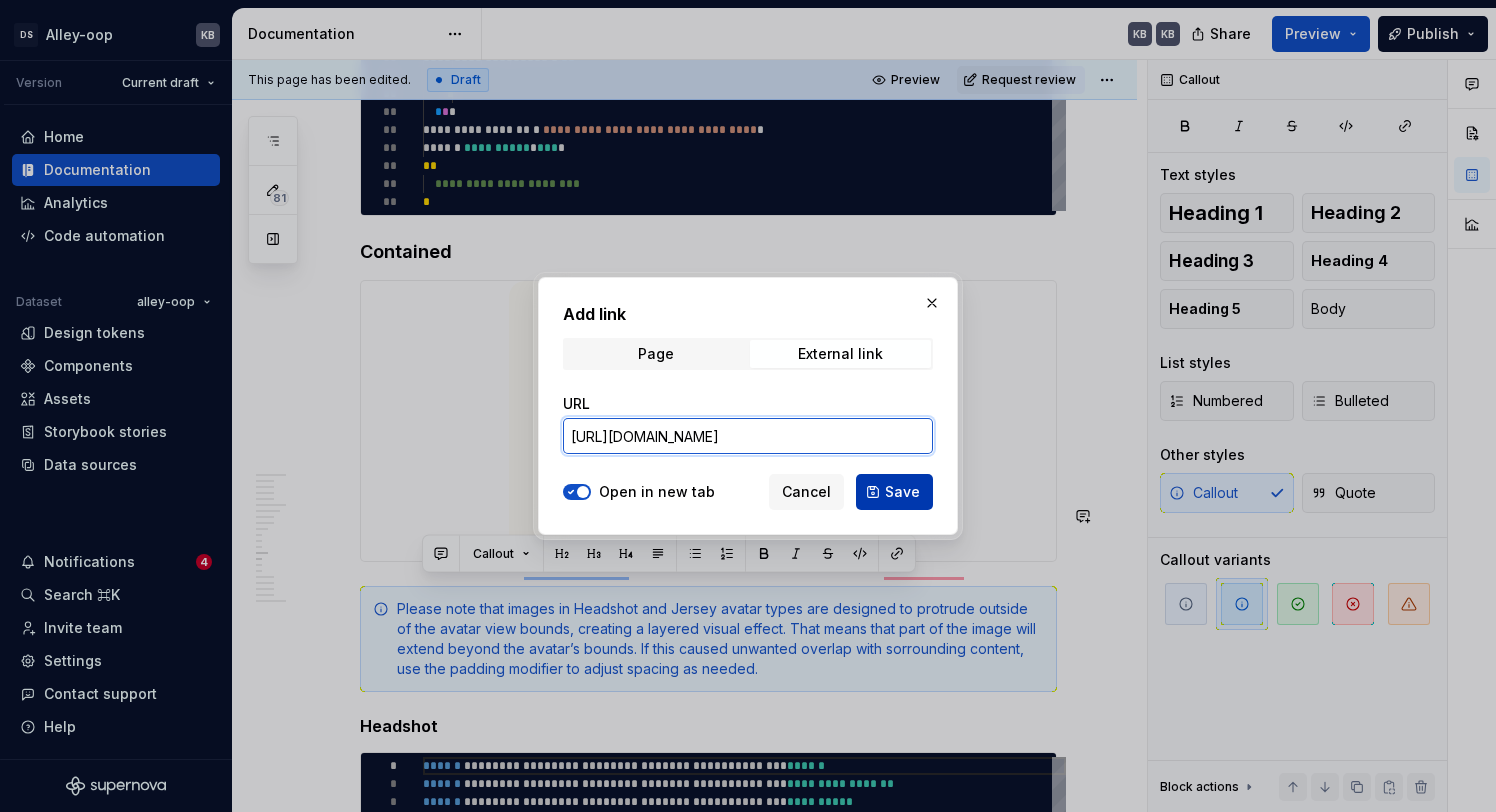 type on "https://developer.android.com/develop/ui/compose/modifiers-list#Padding" 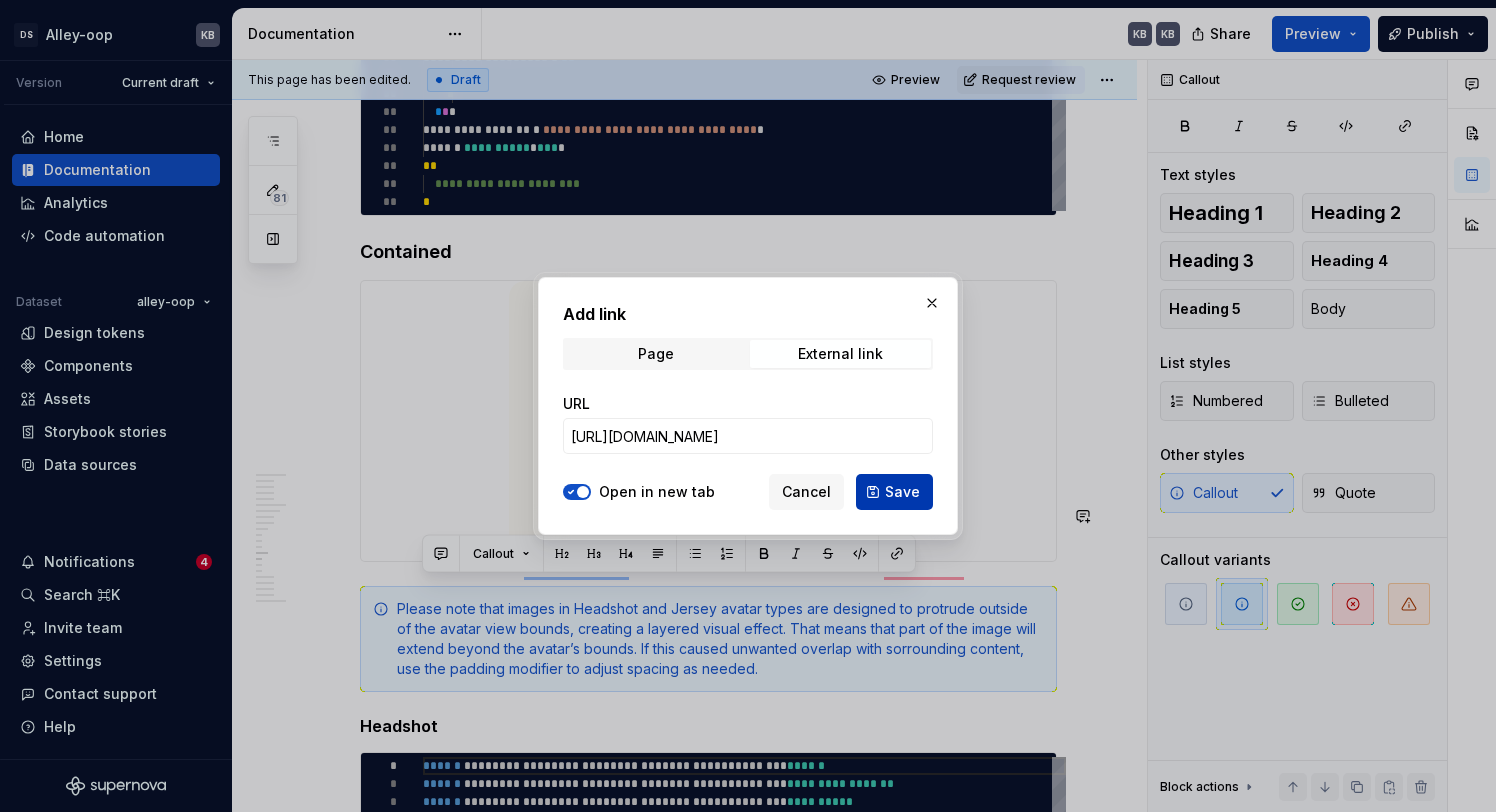 scroll, scrollTop: 0, scrollLeft: 0, axis: both 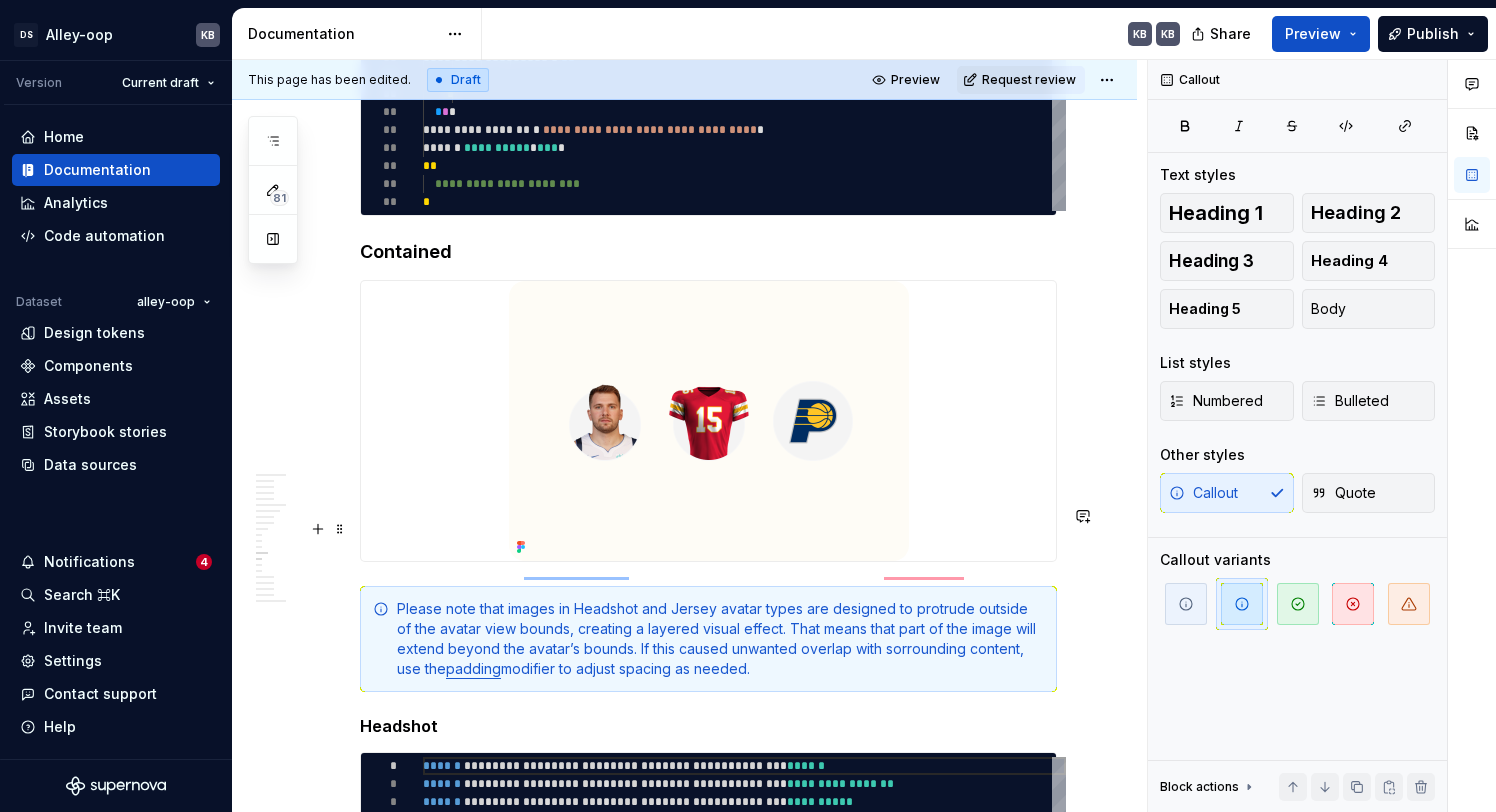 drag, startPoint x: 668, startPoint y: 591, endPoint x: 596, endPoint y: 542, distance: 87.0919 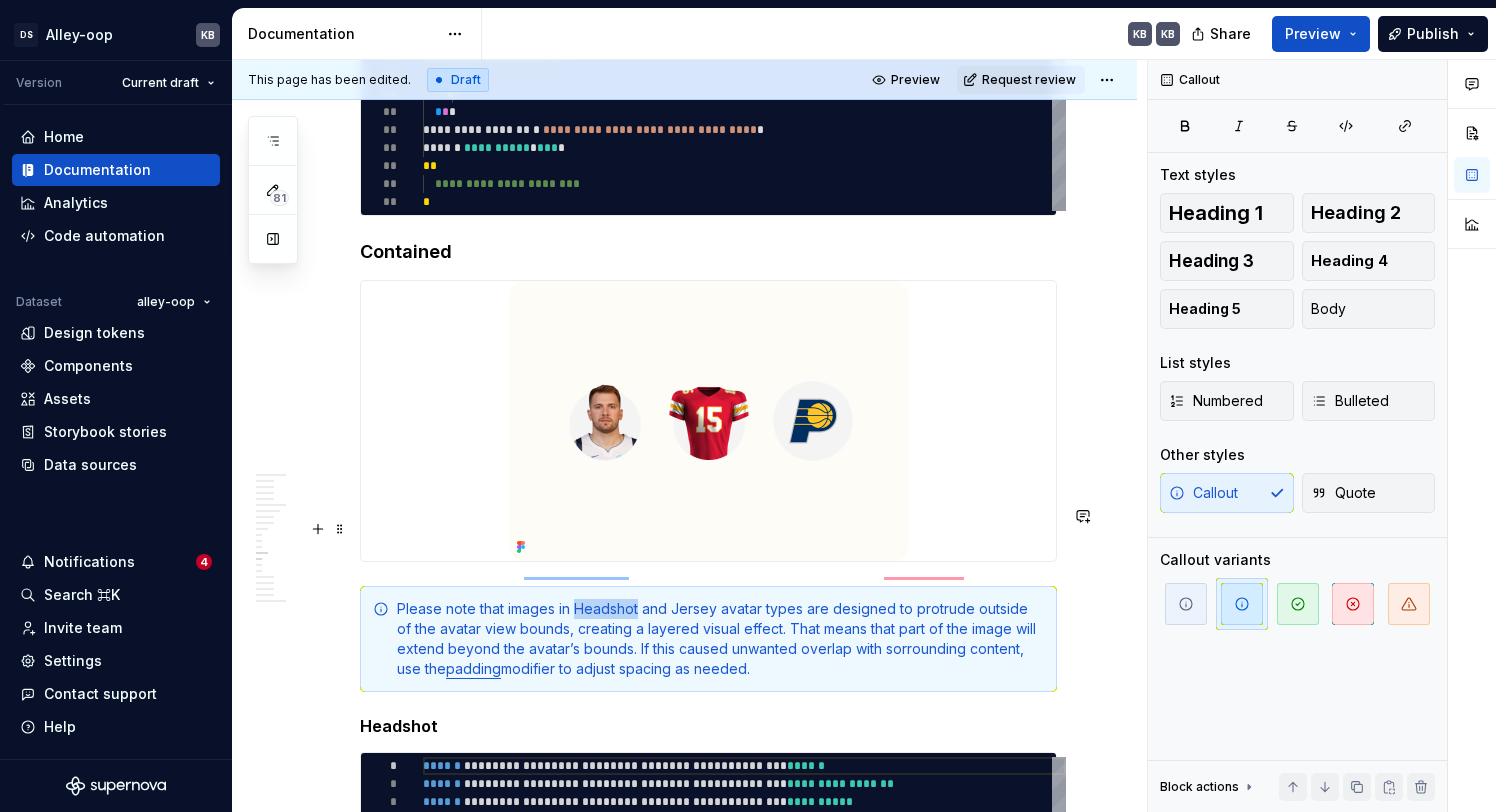 click on "Please note that images in Headshot and Jersey avatar types are designed to protrude outside of the avatar view bounds, creating a layered visual effect. That means that part of the image will extend beyond the avatar’s bounds. If this caused unwanted overlap with sorrounding content, use the  padding  modifier to adjust spacing as needed." at bounding box center [720, 639] 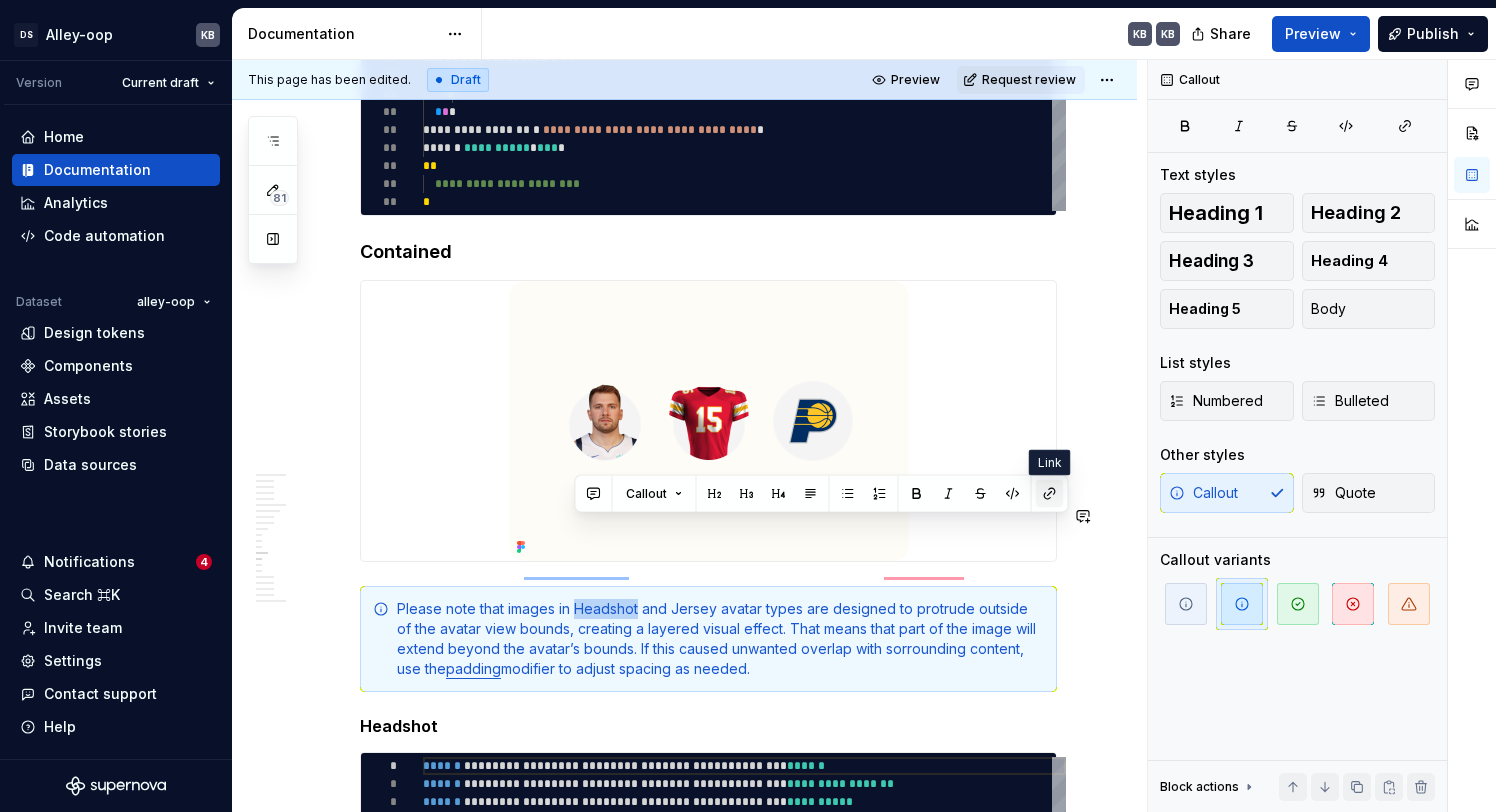 click at bounding box center (1050, 494) 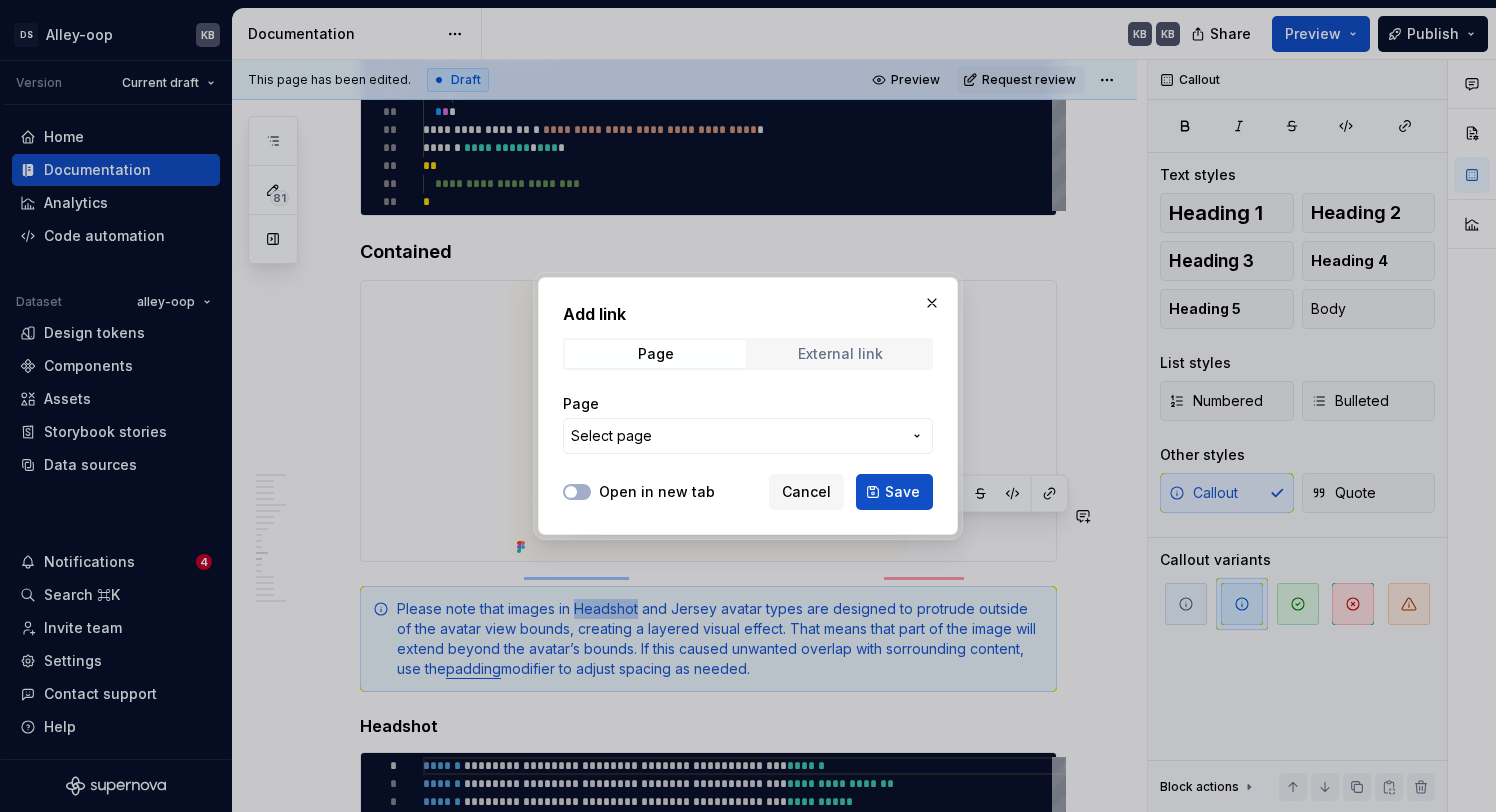 click on "External link" at bounding box center [840, 354] 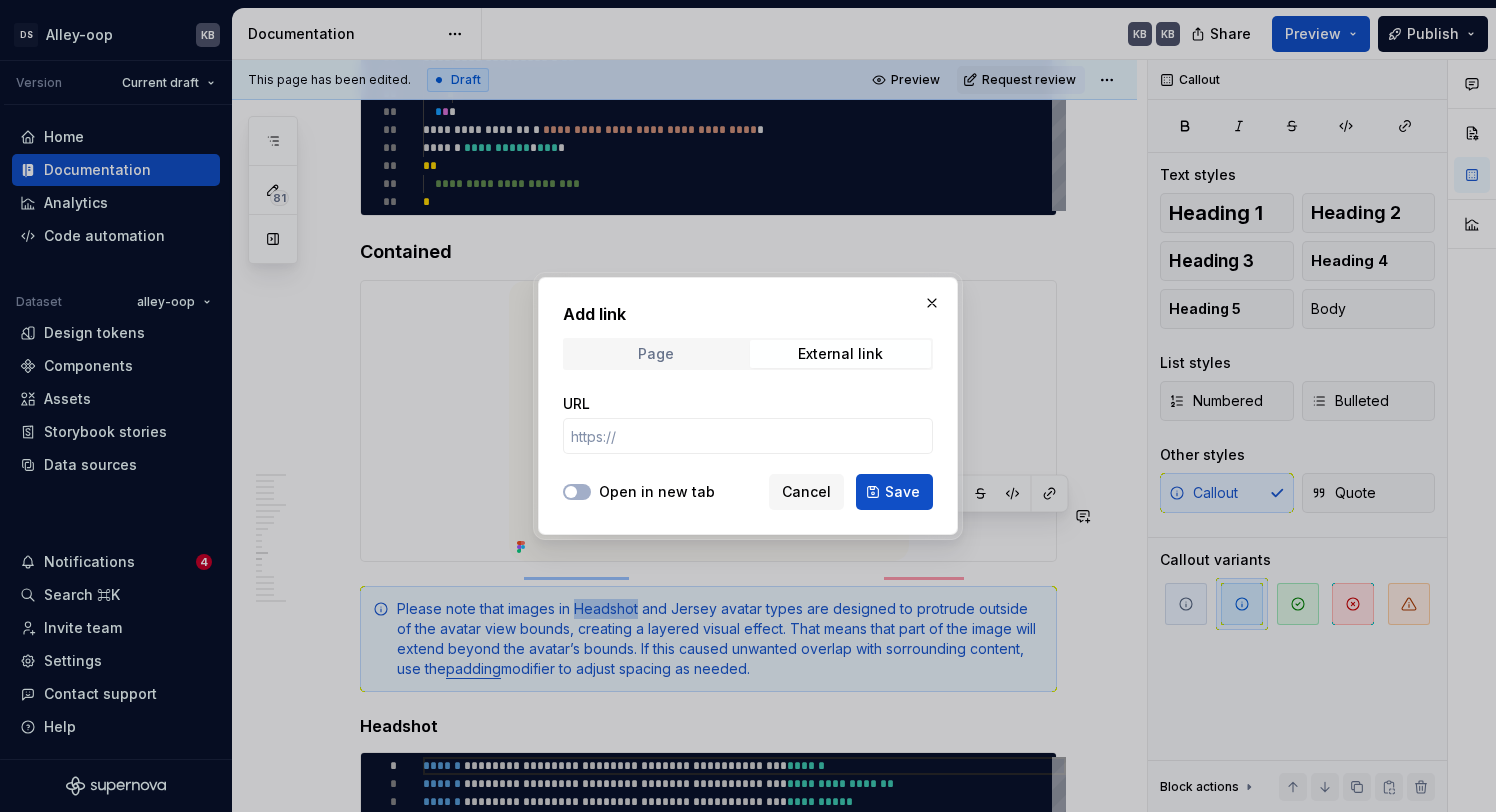 click on "Page" at bounding box center (656, 354) 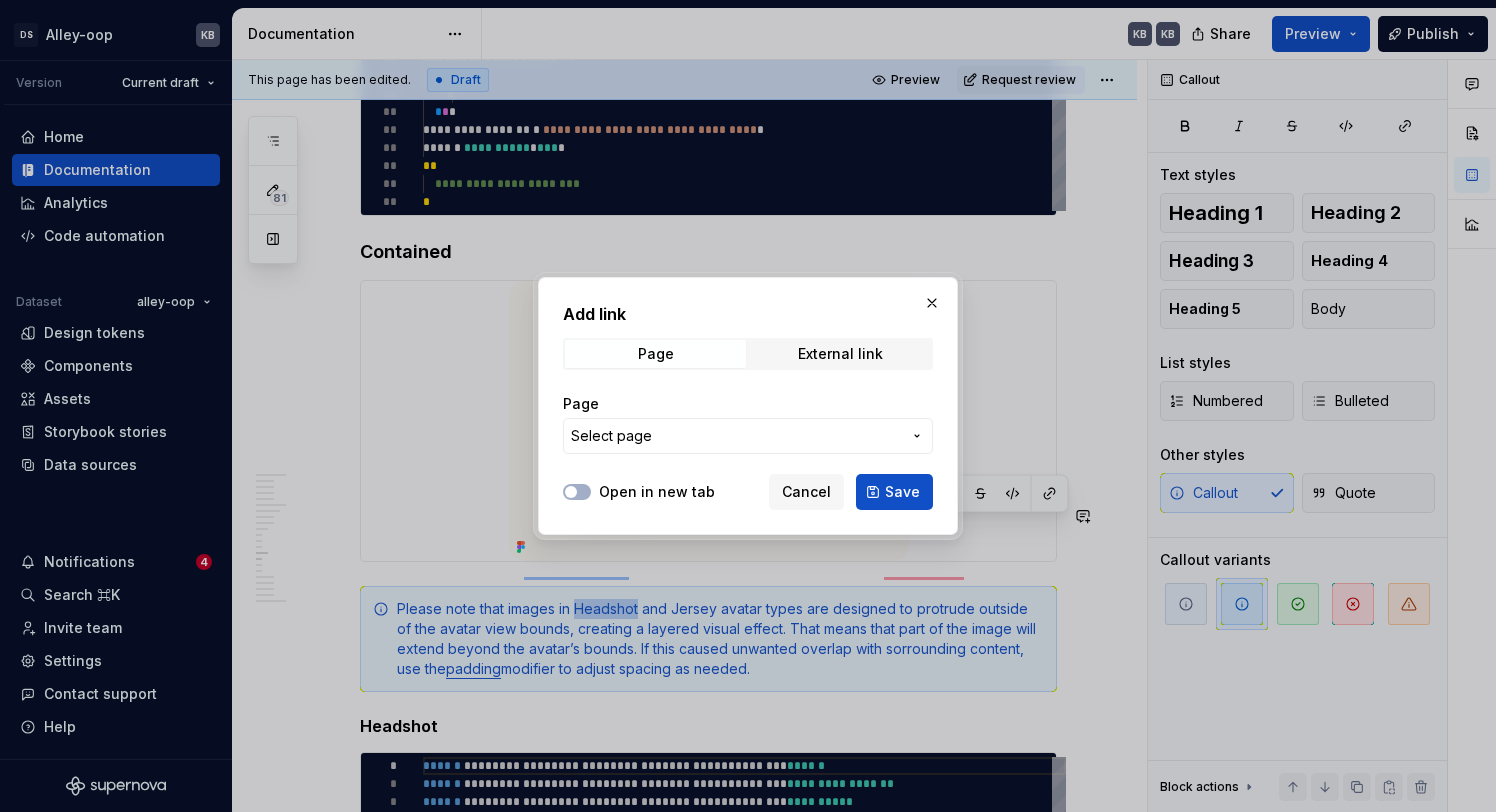 click on "Select page" at bounding box center (748, 436) 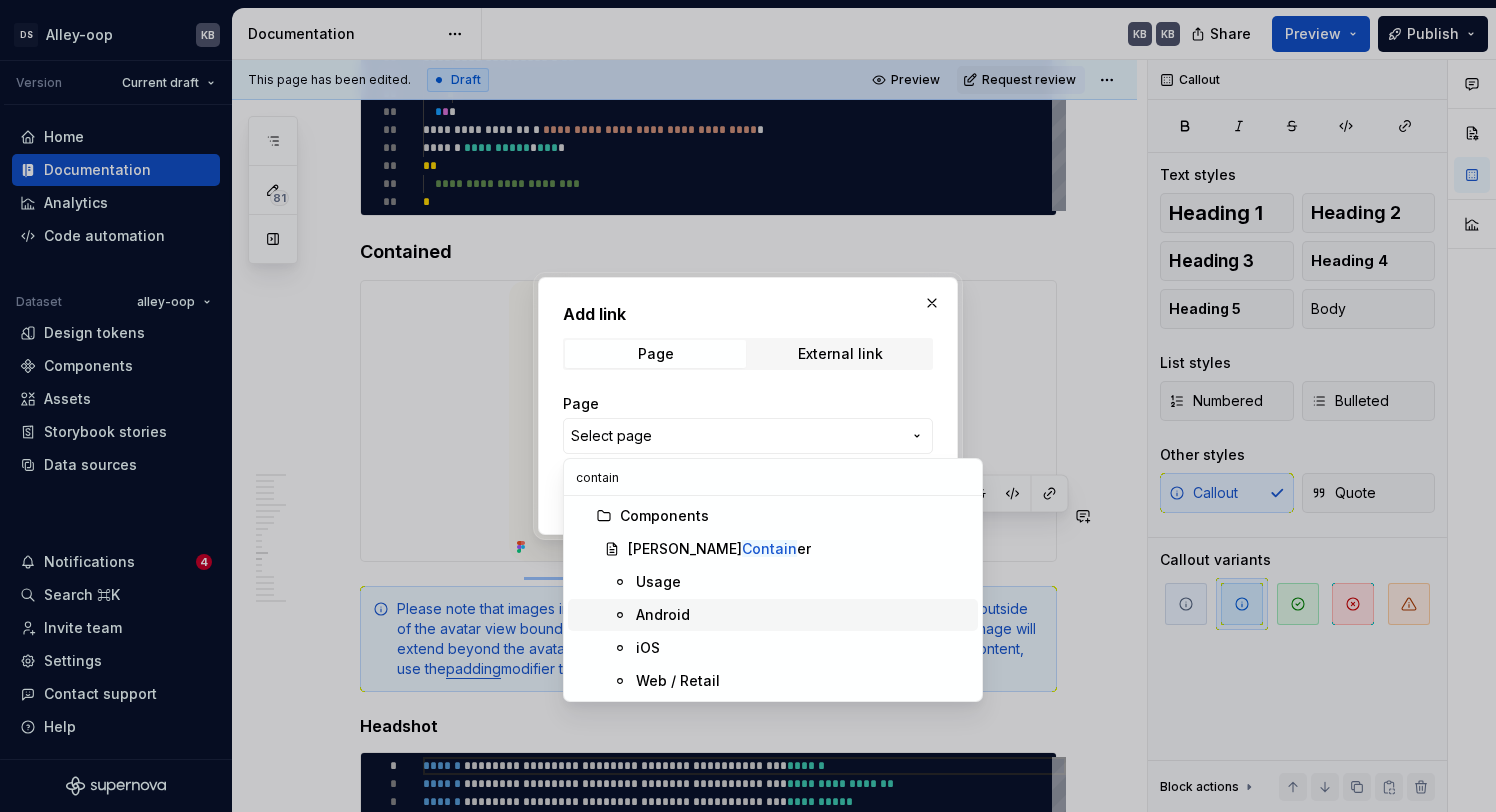 type on "contain" 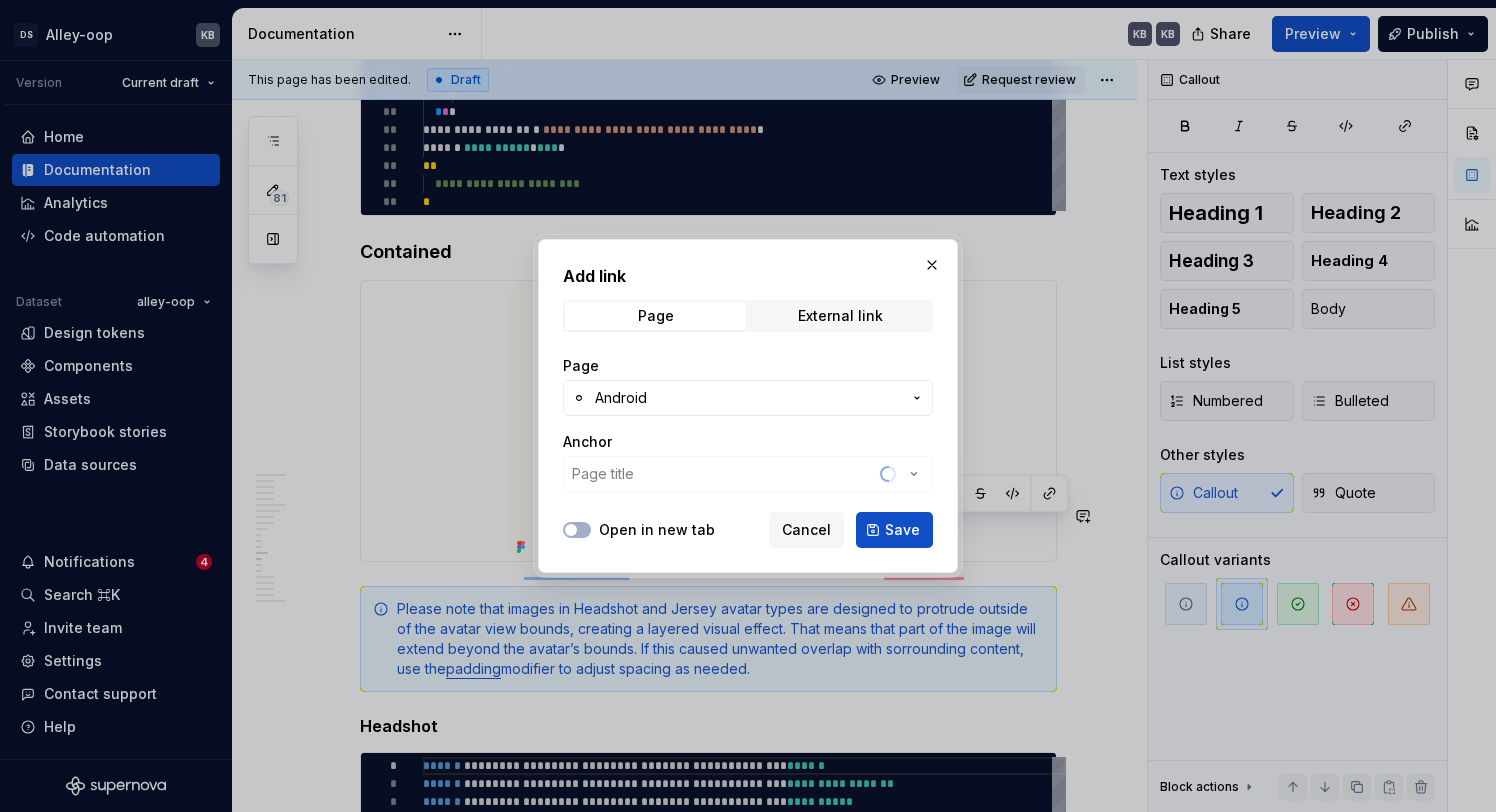 click on "Android" at bounding box center [748, 398] 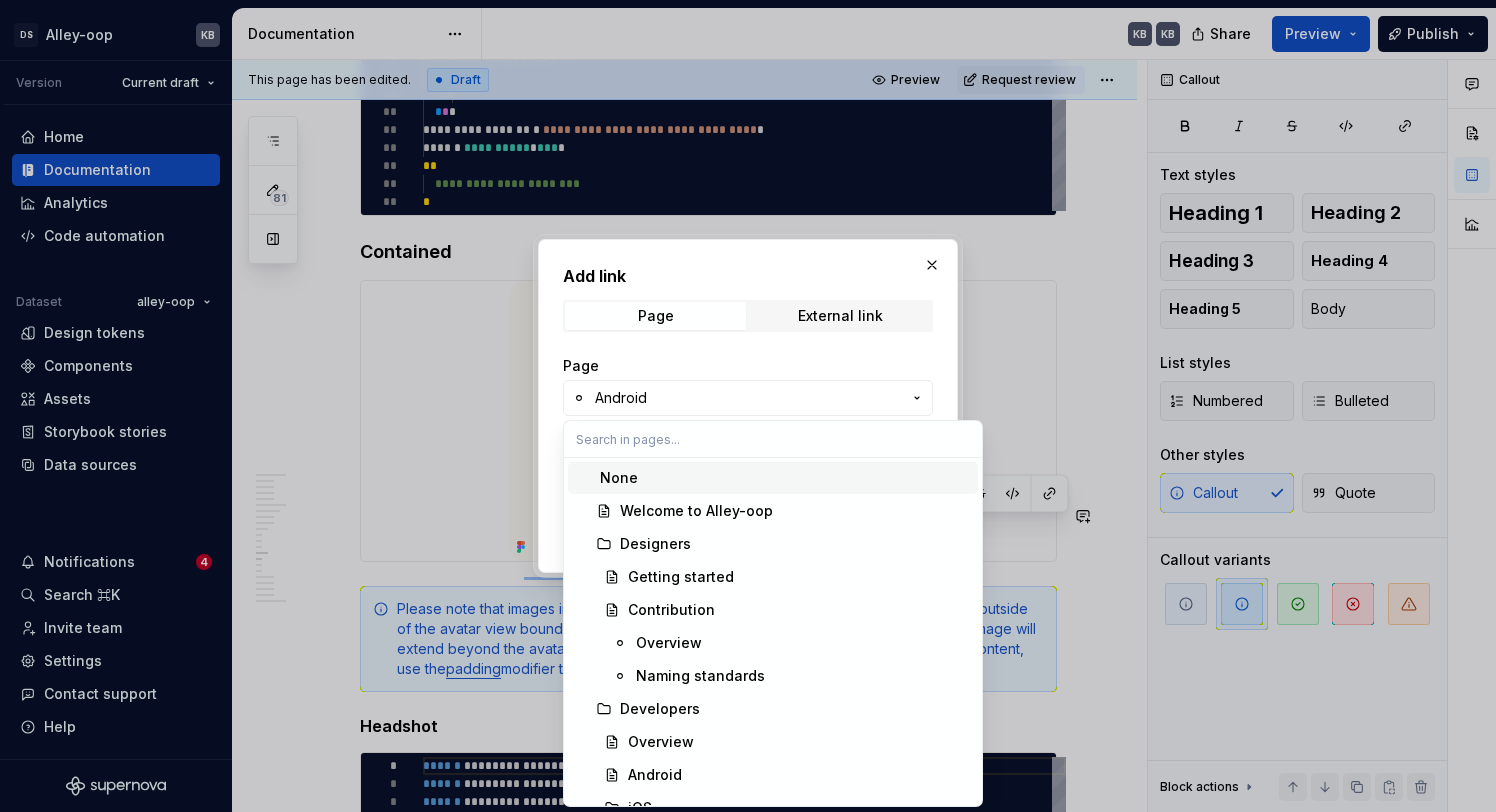 click at bounding box center [773, 439] 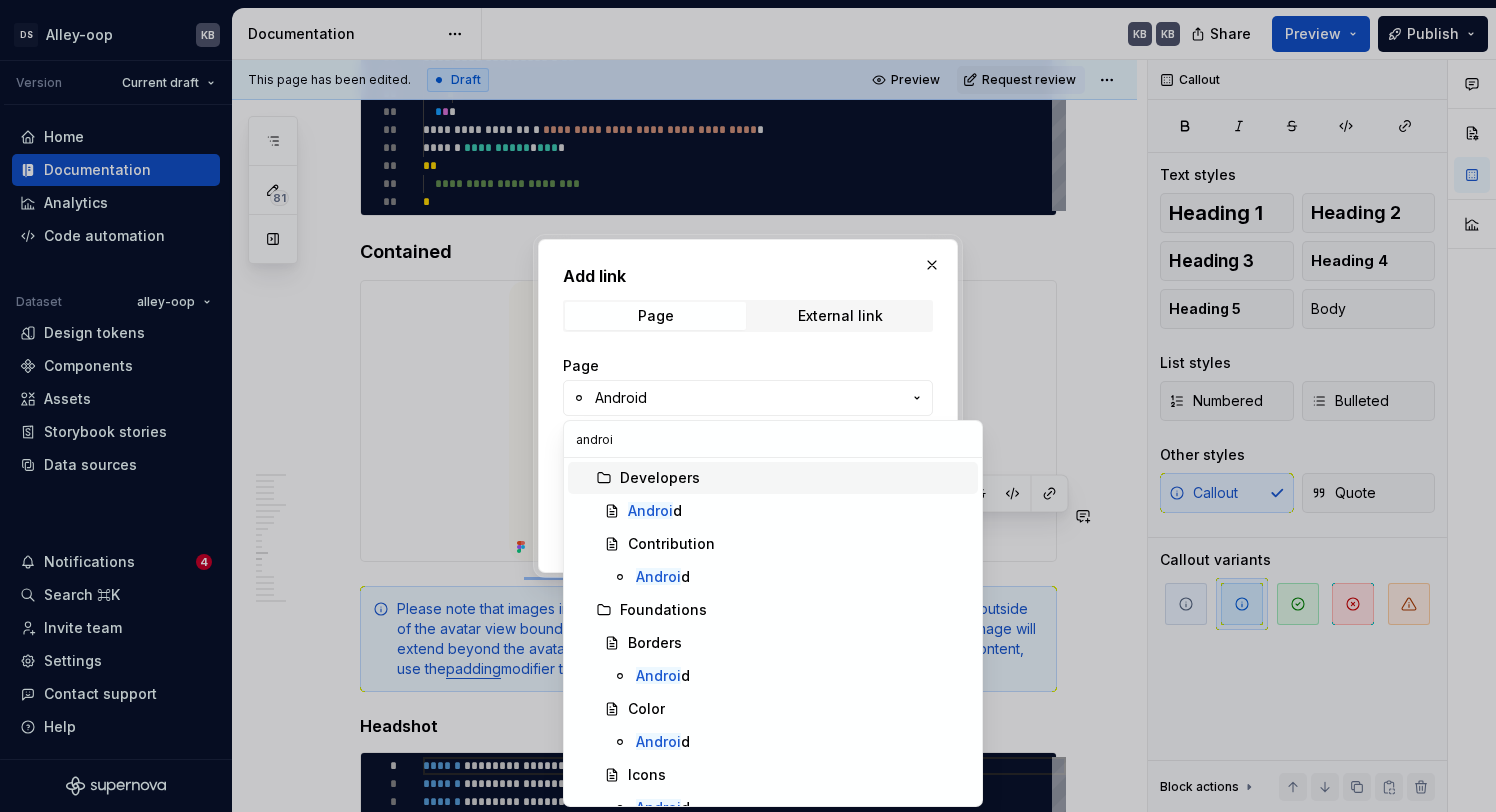 type on "android" 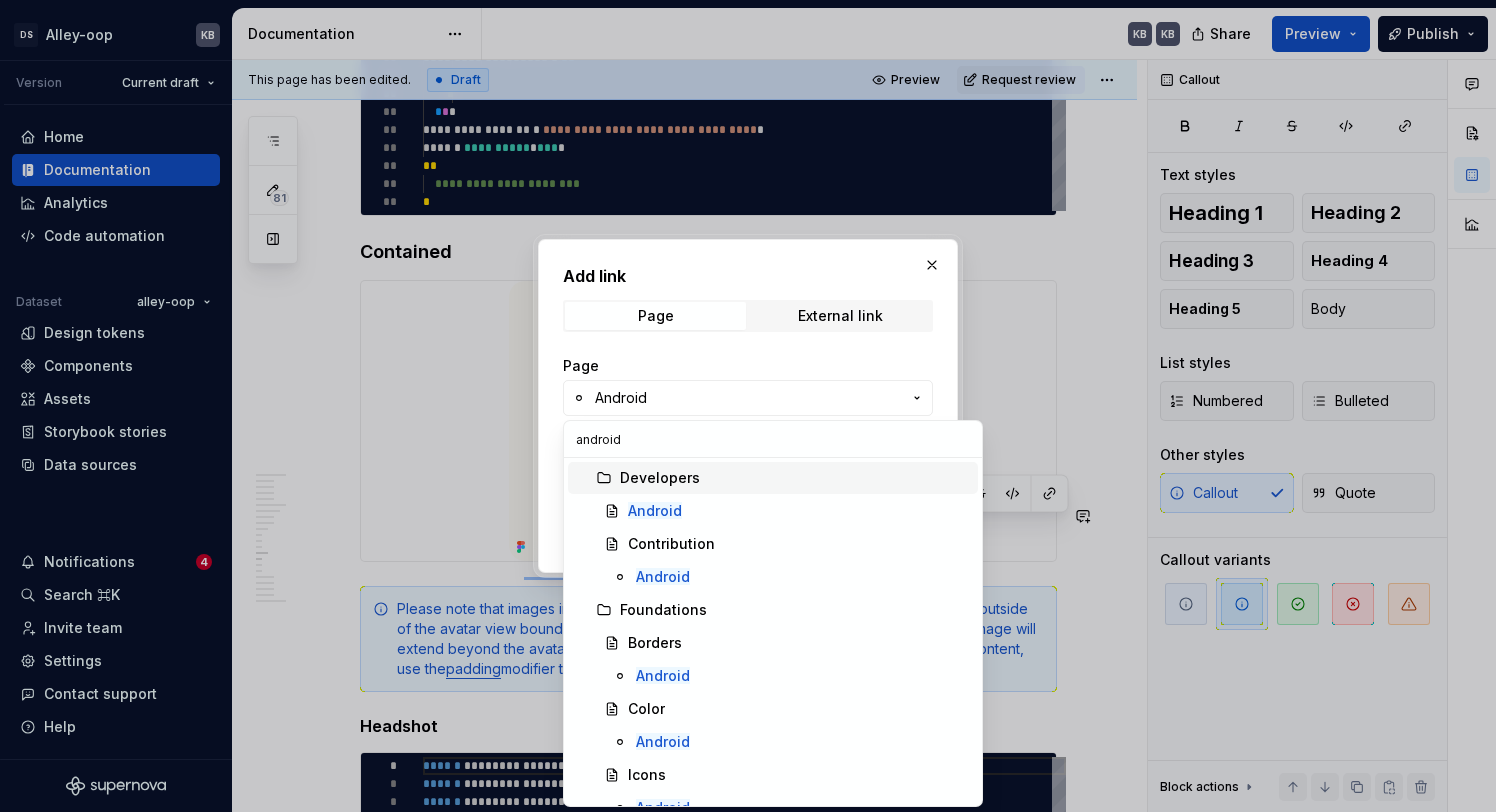 click on "Add link Page External link Page Android Anchor Page title Open in new tab Cancel Save" at bounding box center [748, 406] 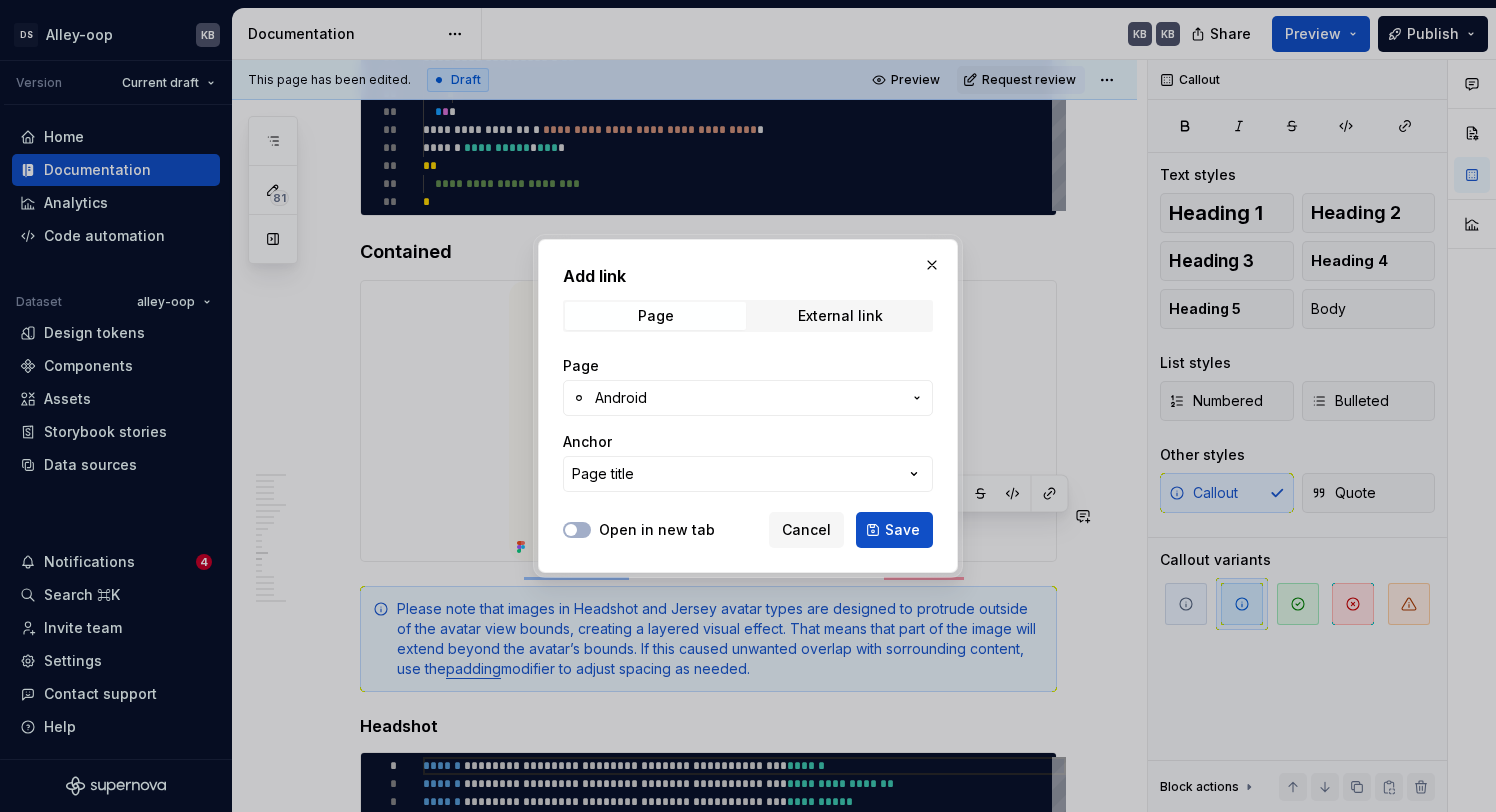 click on "Android" at bounding box center (748, 398) 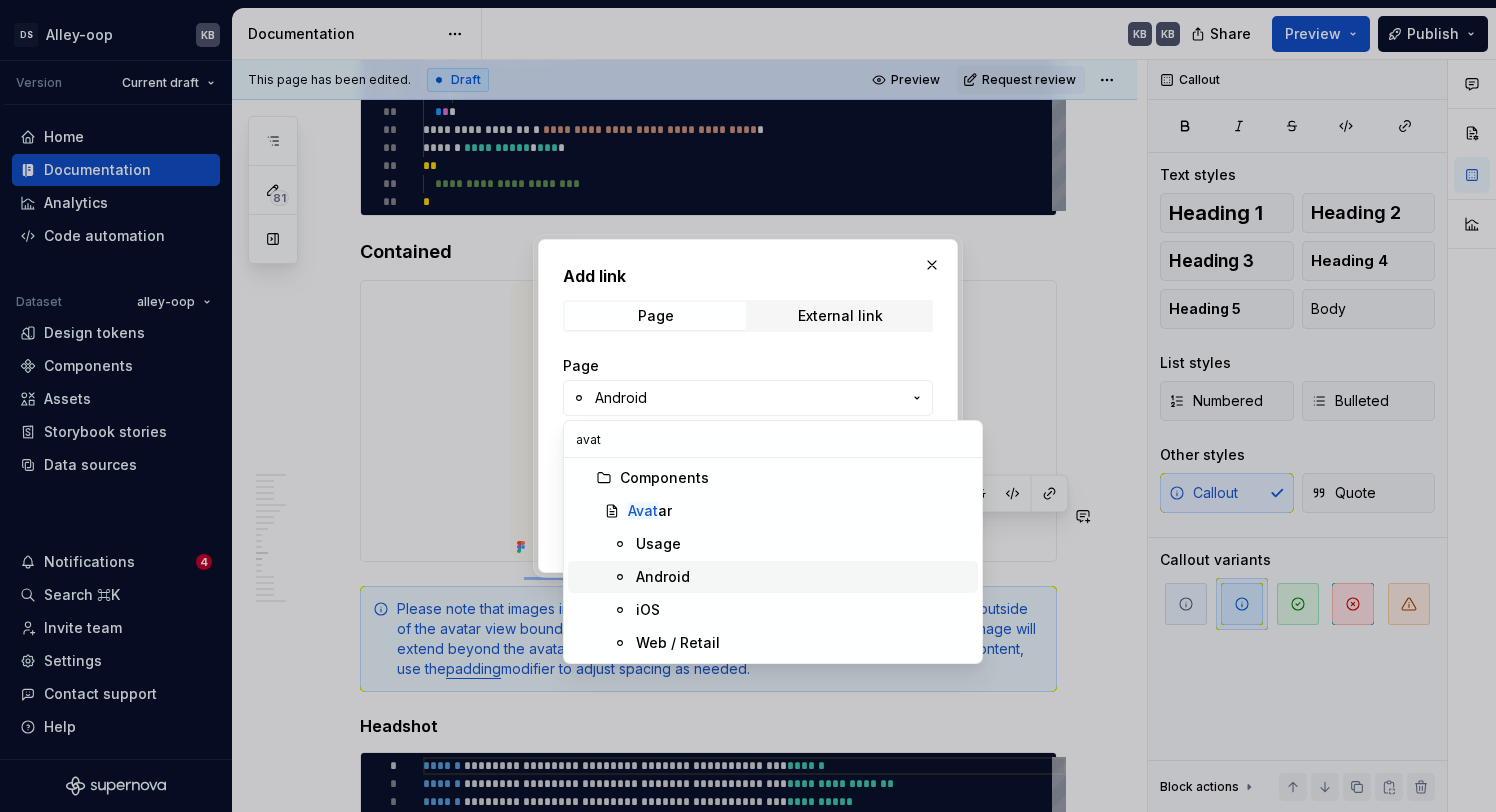type on "avat" 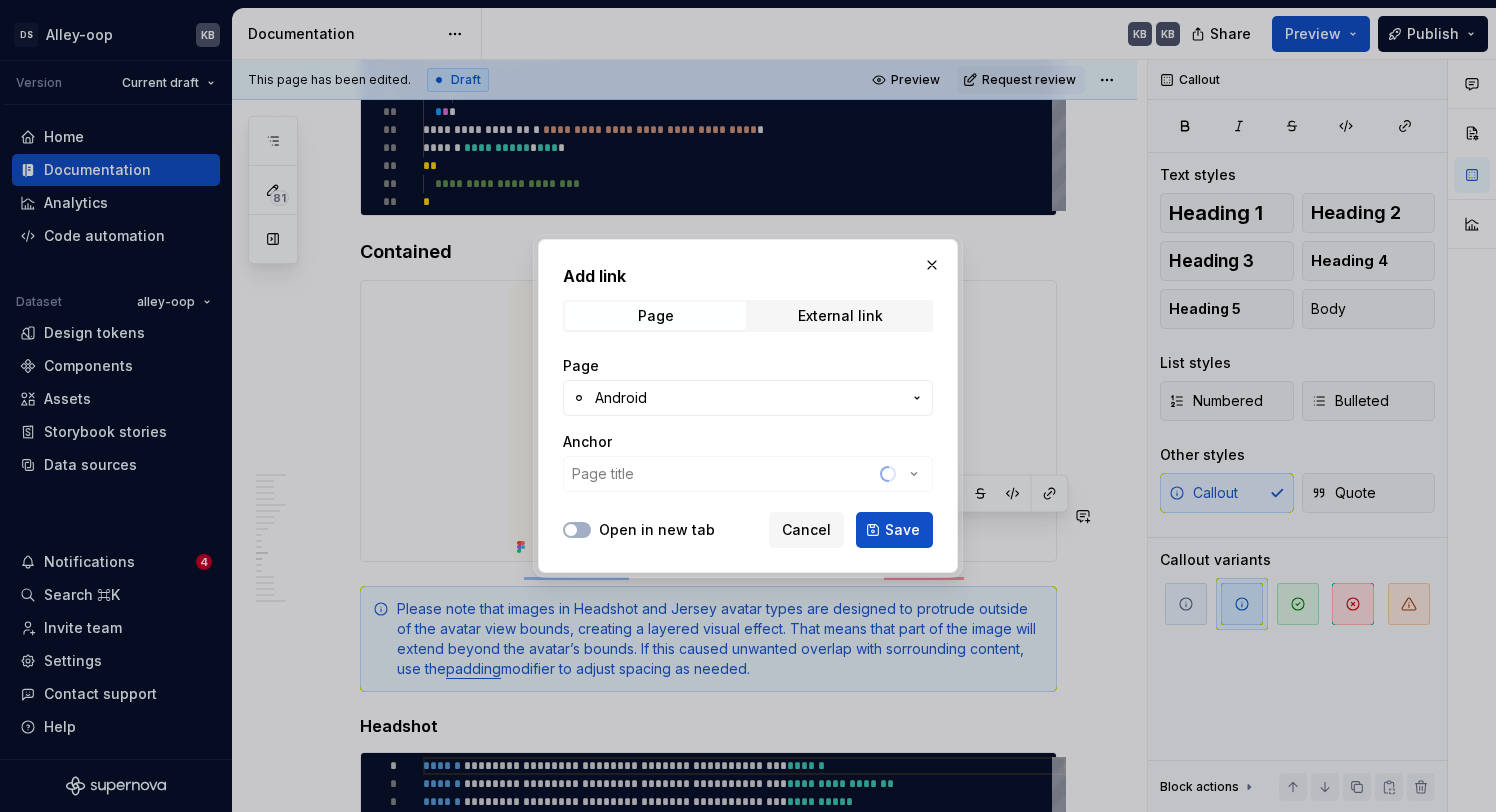 click on "Anchor Page title" at bounding box center [748, 462] 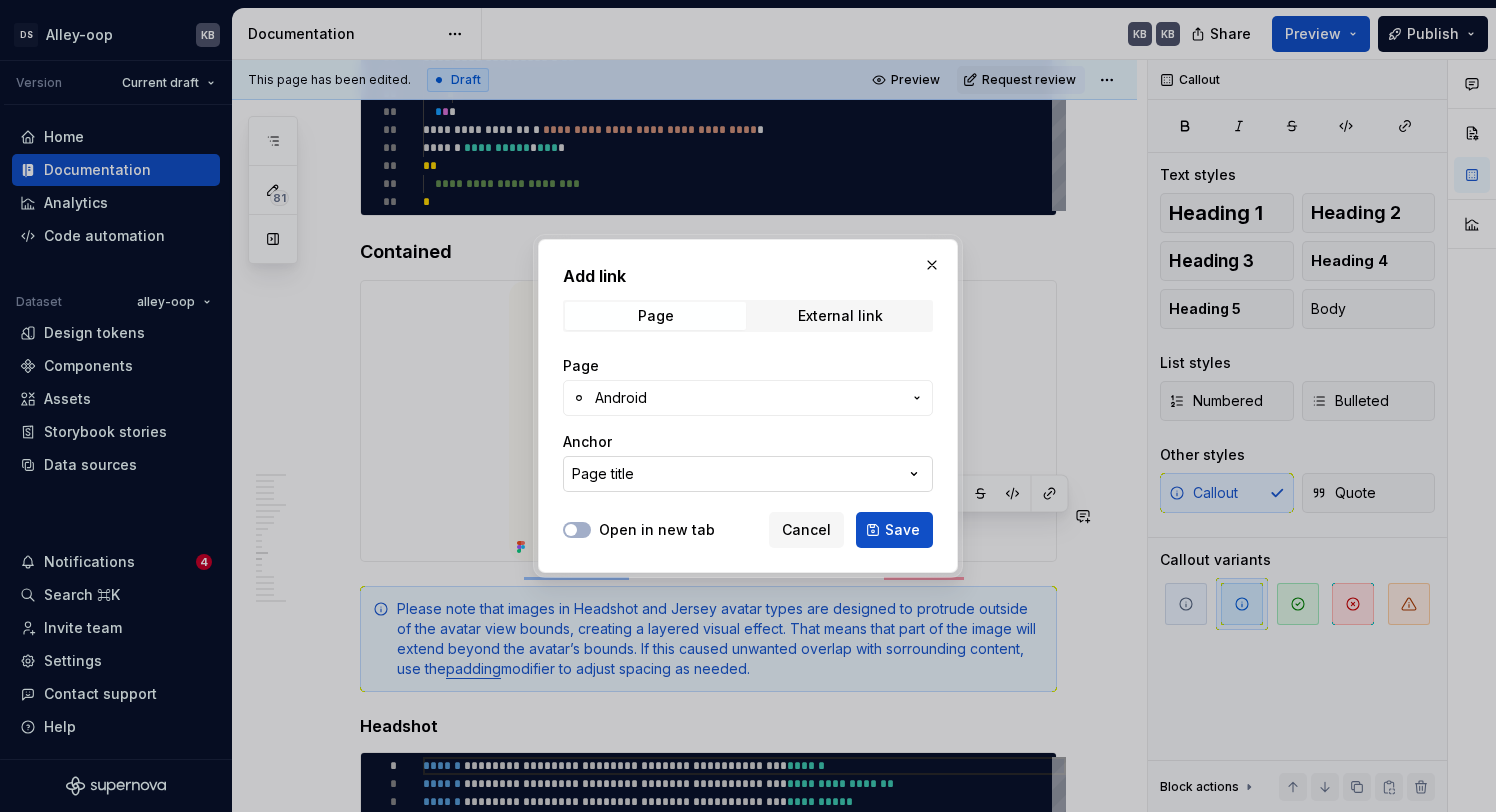 click on "Page title" at bounding box center (748, 474) 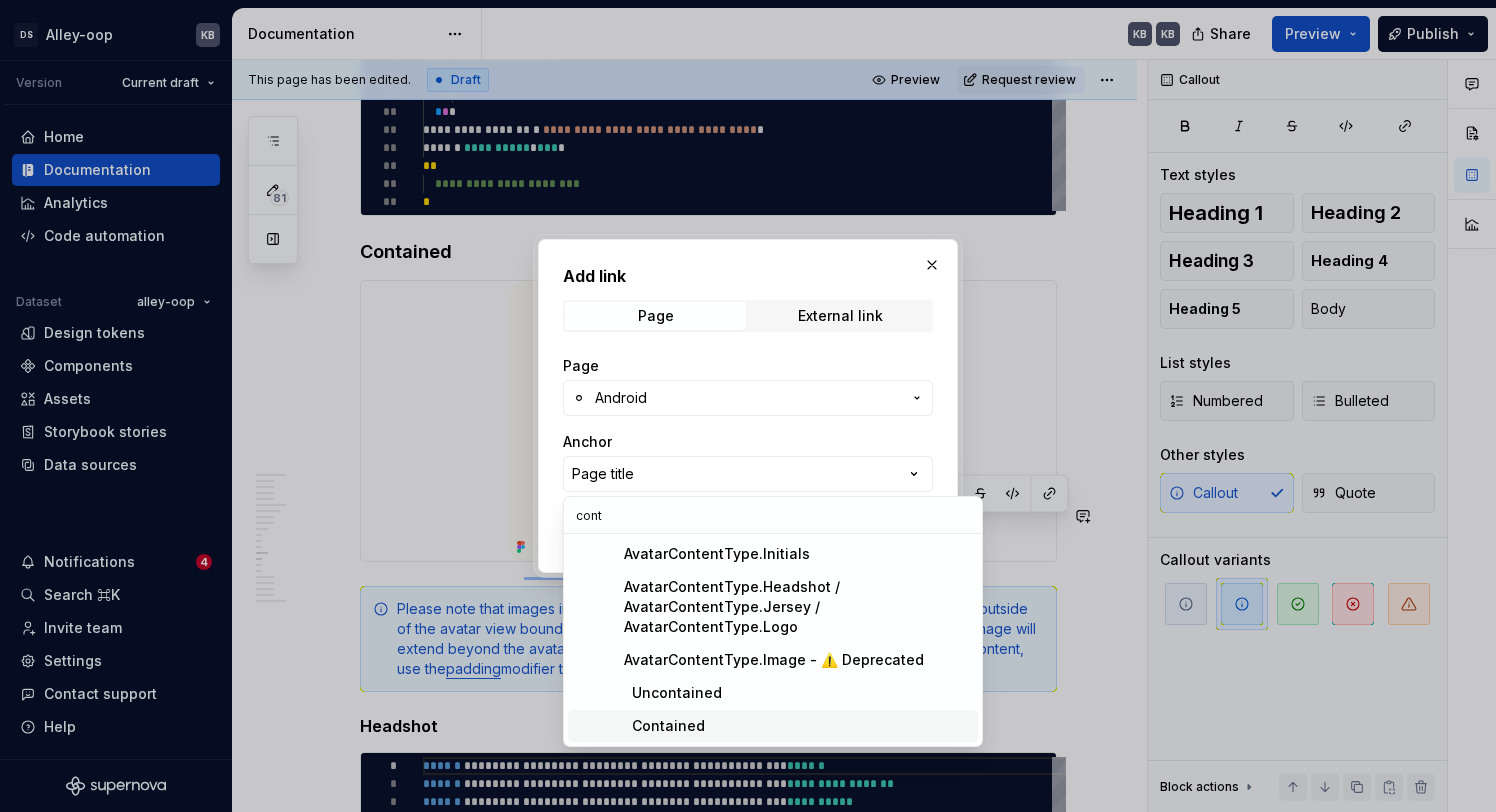 type on "cont" 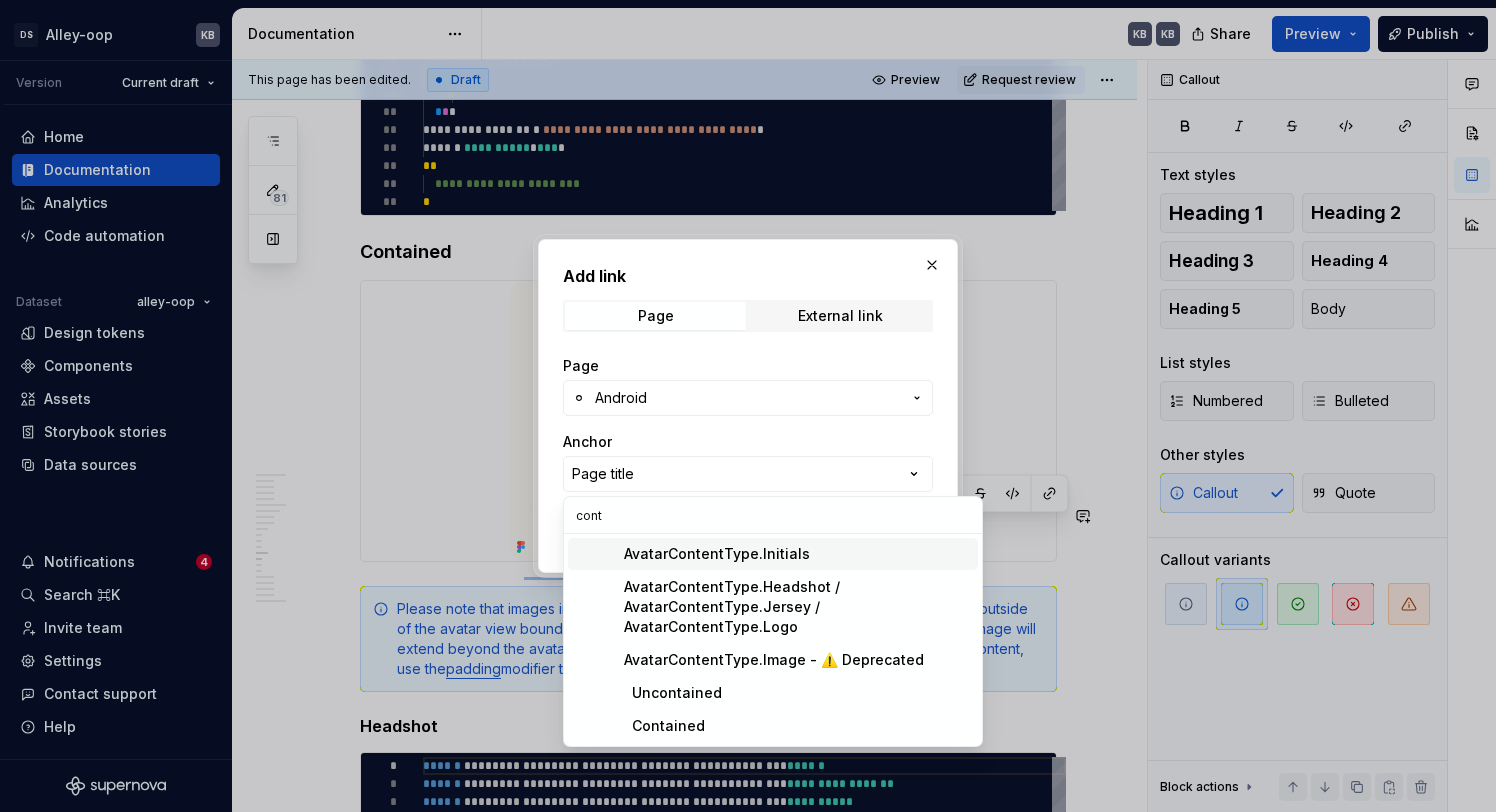 click on "Add link Page External link Page Android Anchor Page title Open in new tab Cancel Save" at bounding box center [748, 406] 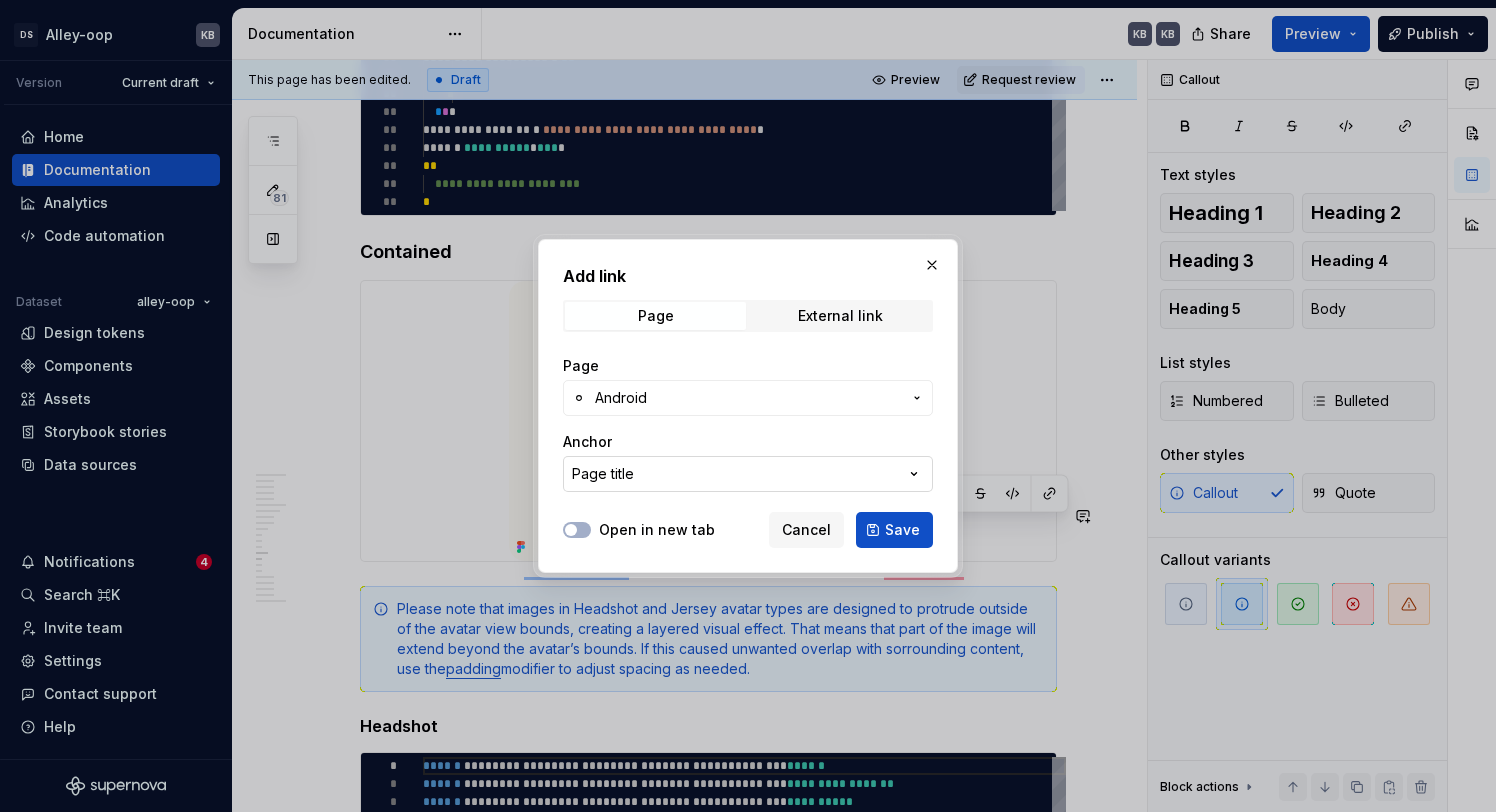 click on "Page title" at bounding box center [748, 474] 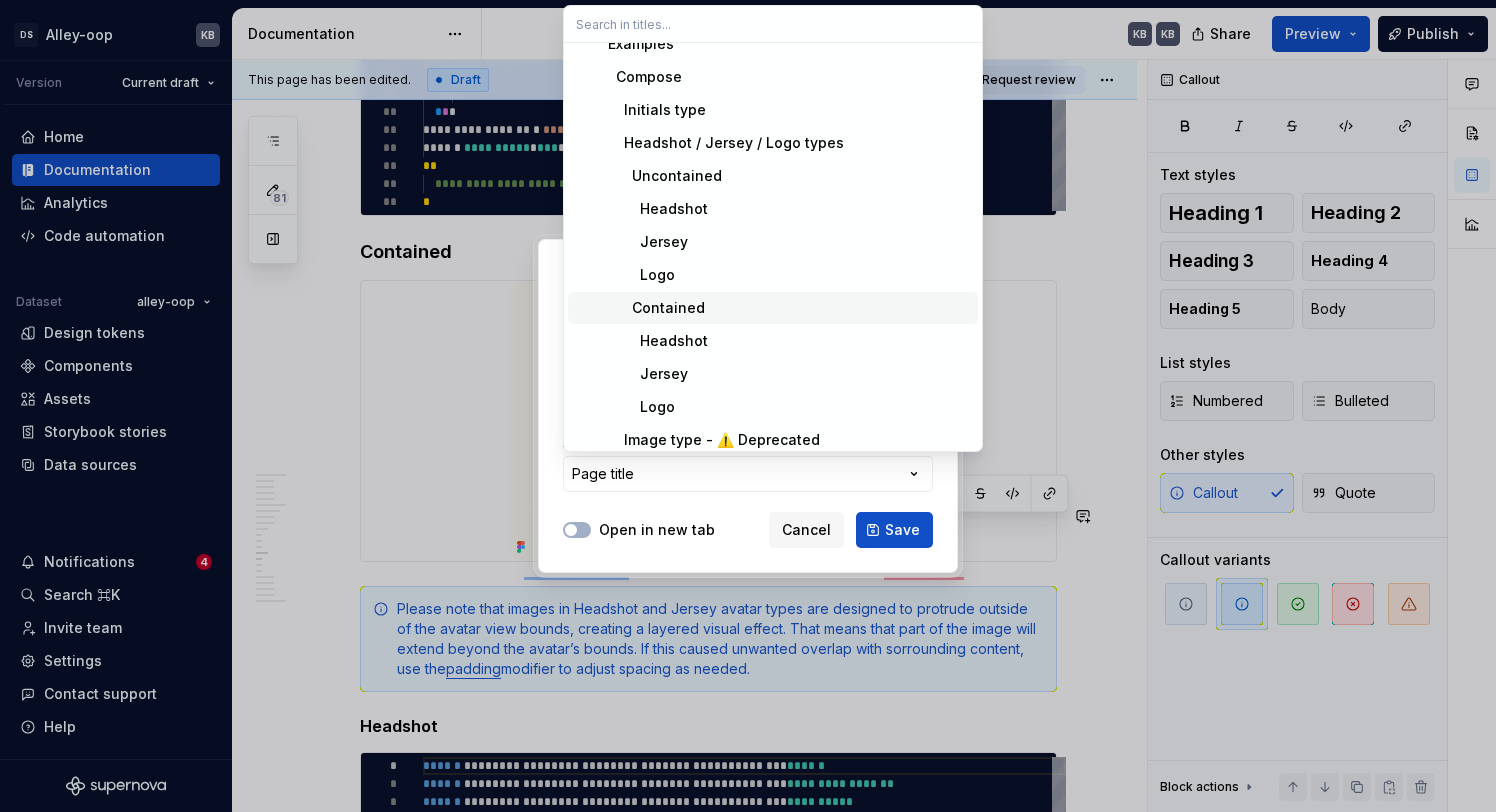 scroll, scrollTop: 261, scrollLeft: 0, axis: vertical 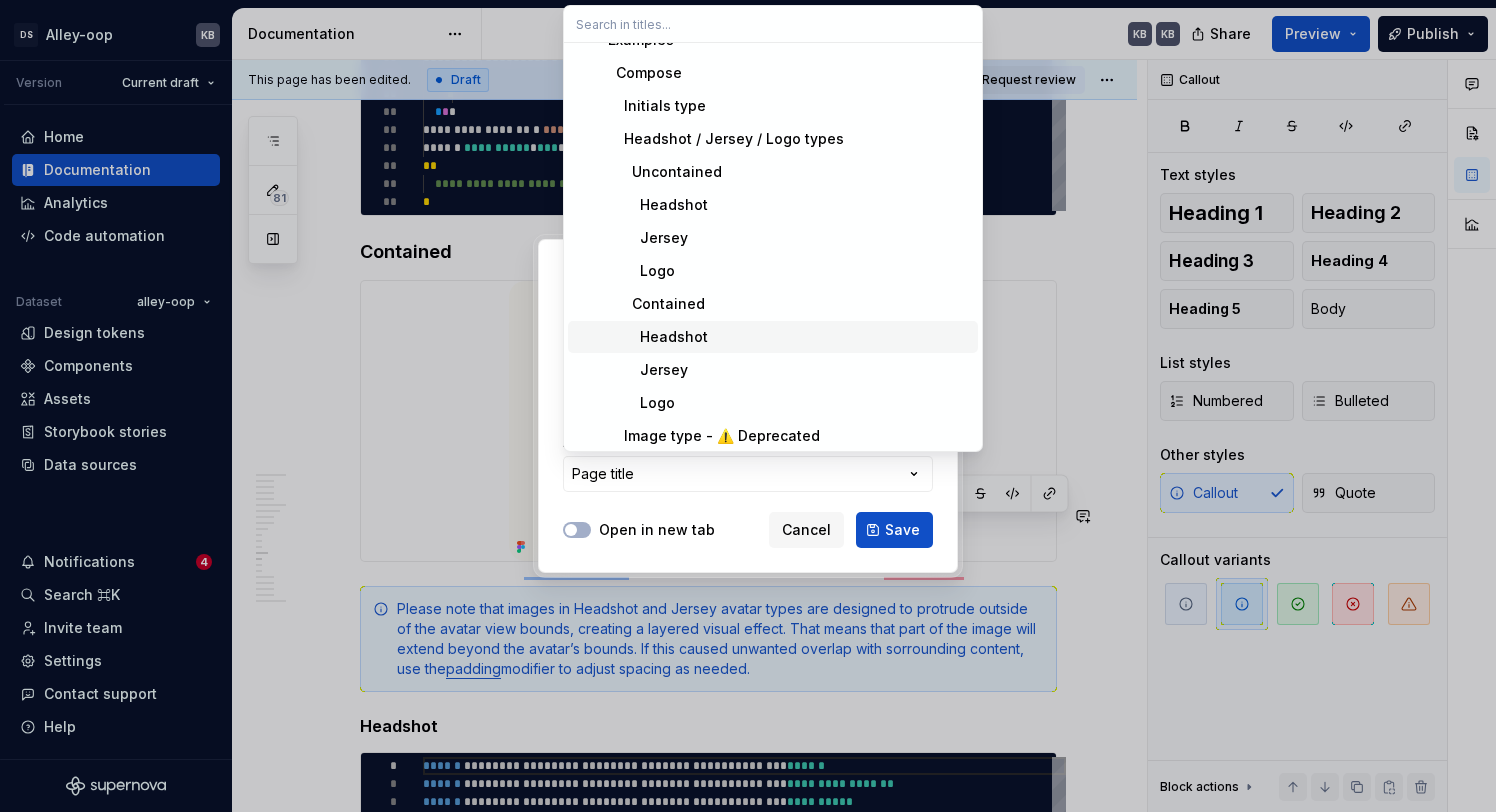 click on "Headshot" at bounding box center [785, 337] 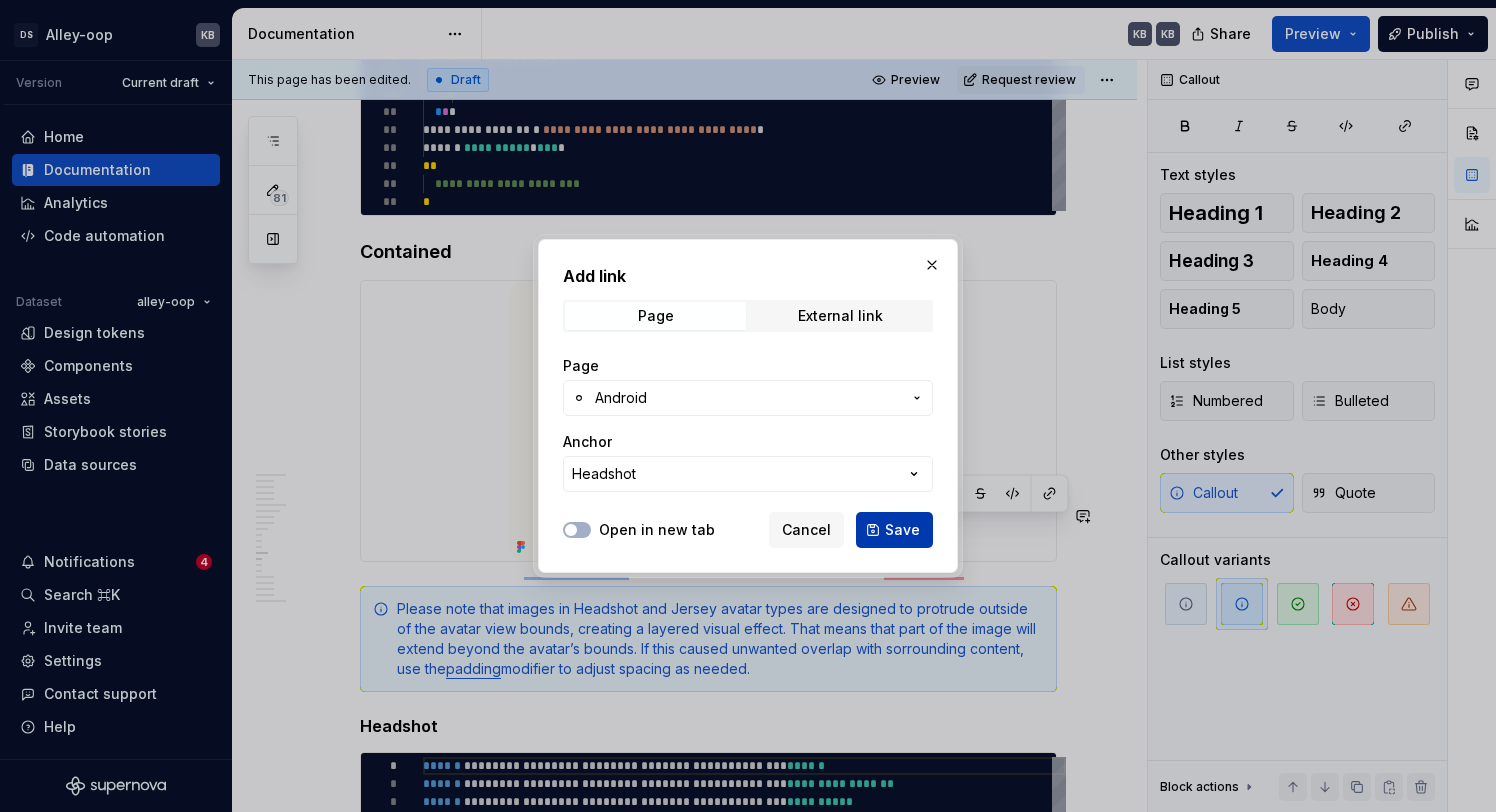 click on "Save" at bounding box center [894, 530] 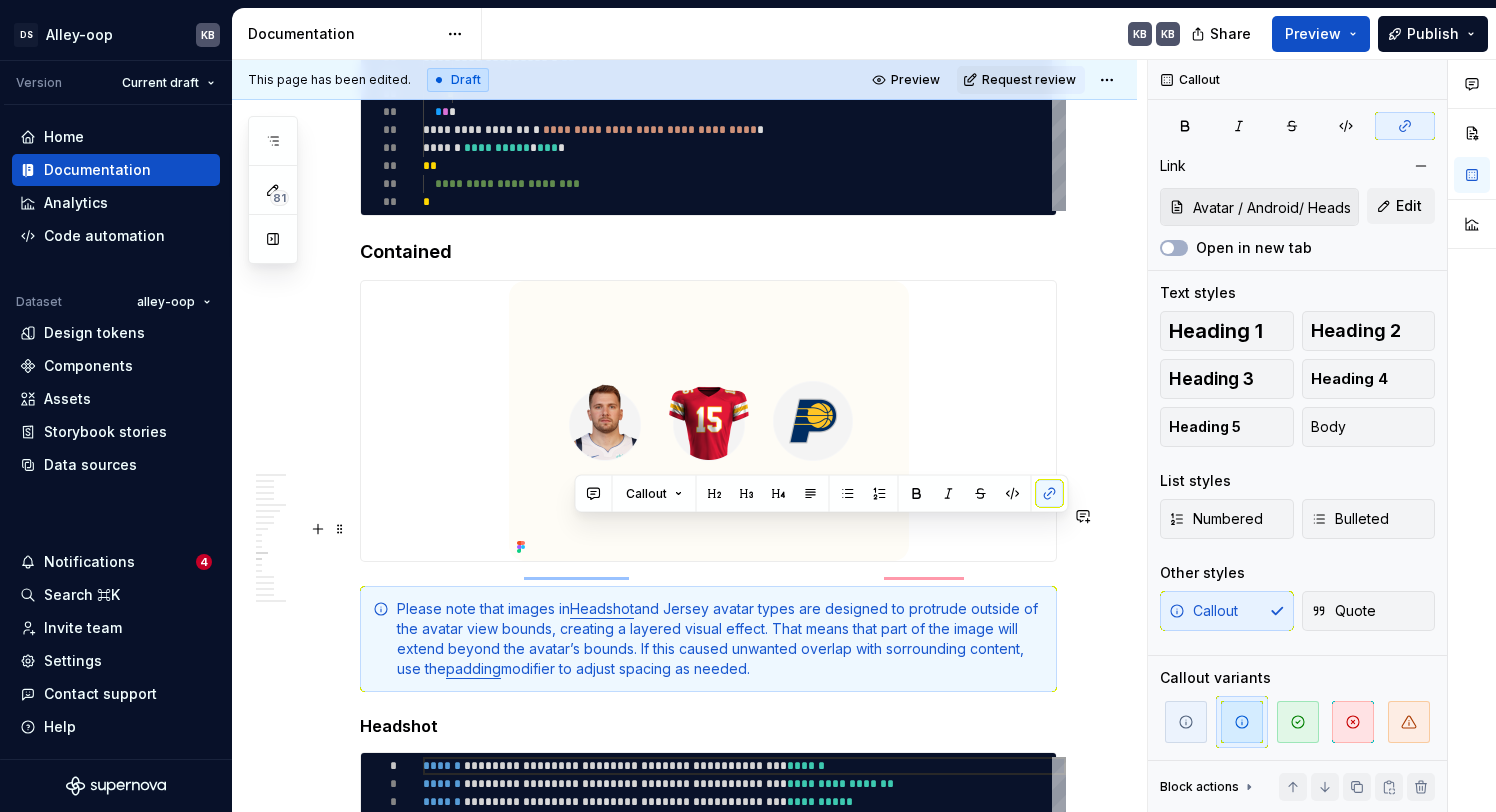 click on "Please note that images in  Headshot  and Jersey avatar types are designed to protrude outside of the avatar view bounds, creating a layered visual effect. That means that part of the image will extend beyond the avatar’s bounds. If this caused unwanted overlap with sorrounding content, use the  padding  modifier to adjust spacing as needed." at bounding box center [720, 639] 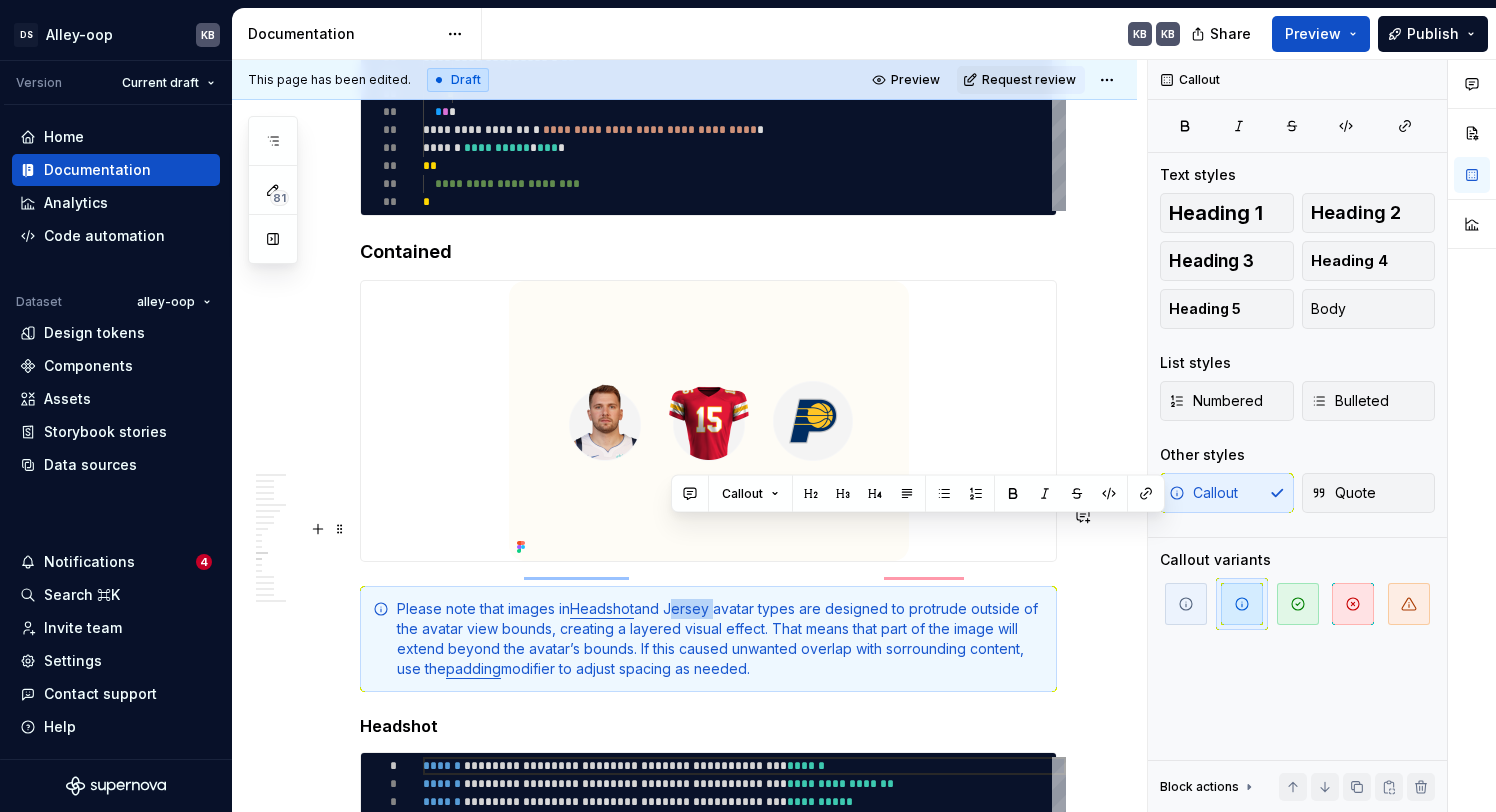 click on "Please note that images in  Headshot  and Jersey avatar types are designed to protrude outside of the avatar view bounds, creating a layered visual effect. That means that part of the image will extend beyond the avatar’s bounds. If this caused unwanted overlap with sorrounding content, use the  padding  modifier to adjust spacing as needed." at bounding box center (720, 639) 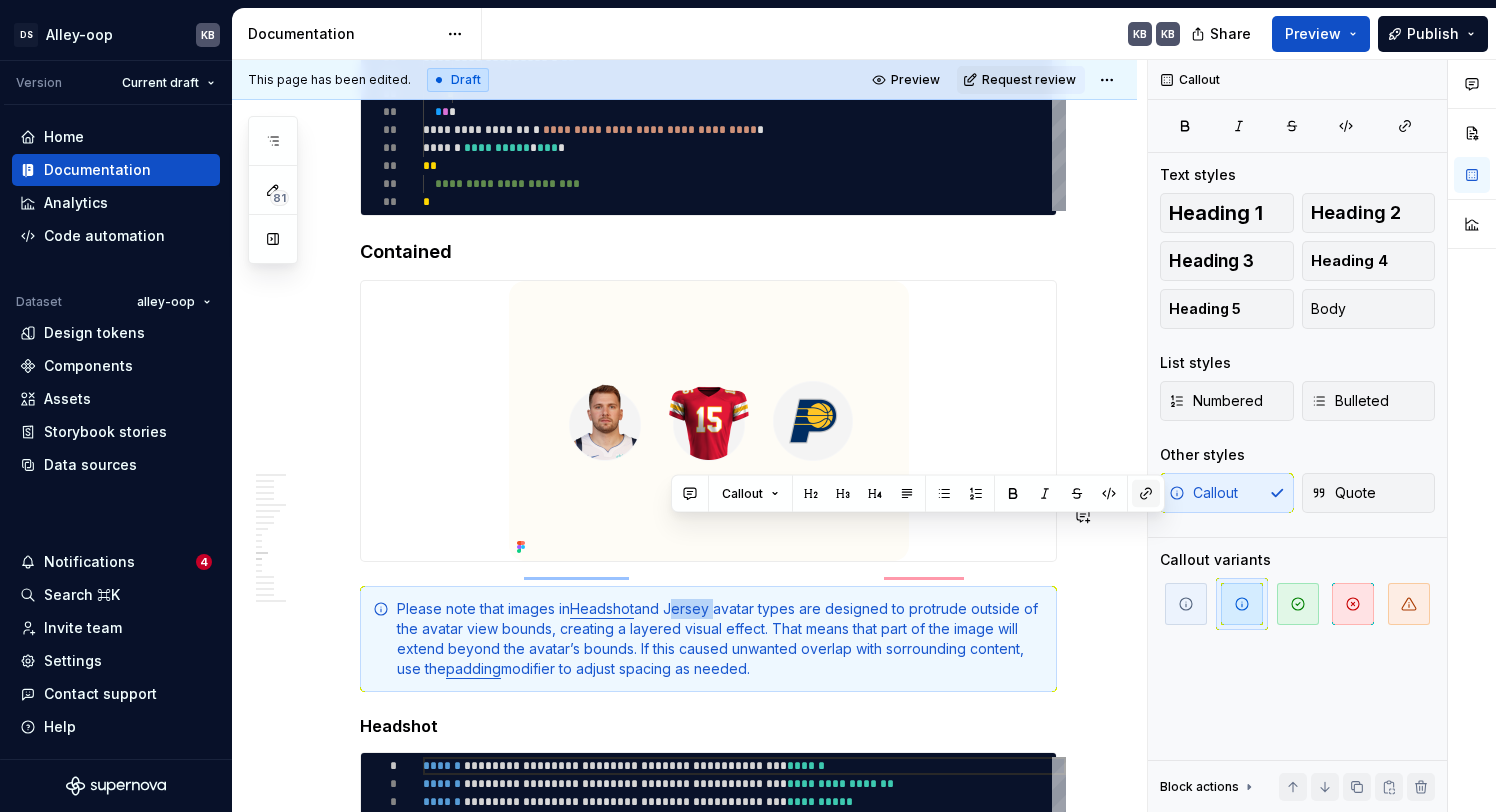 click at bounding box center [1146, 494] 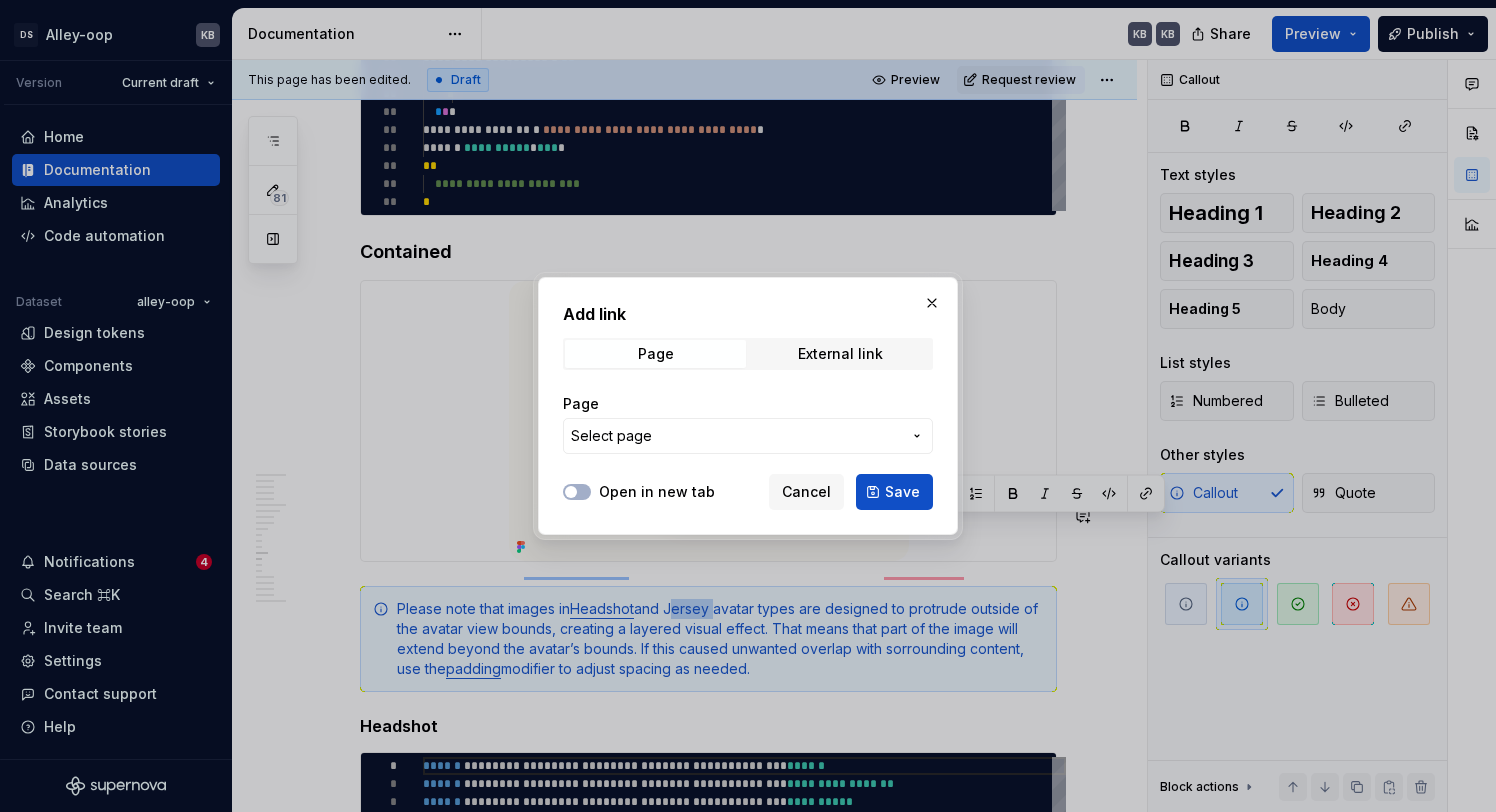 click on "Select page" at bounding box center (611, 436) 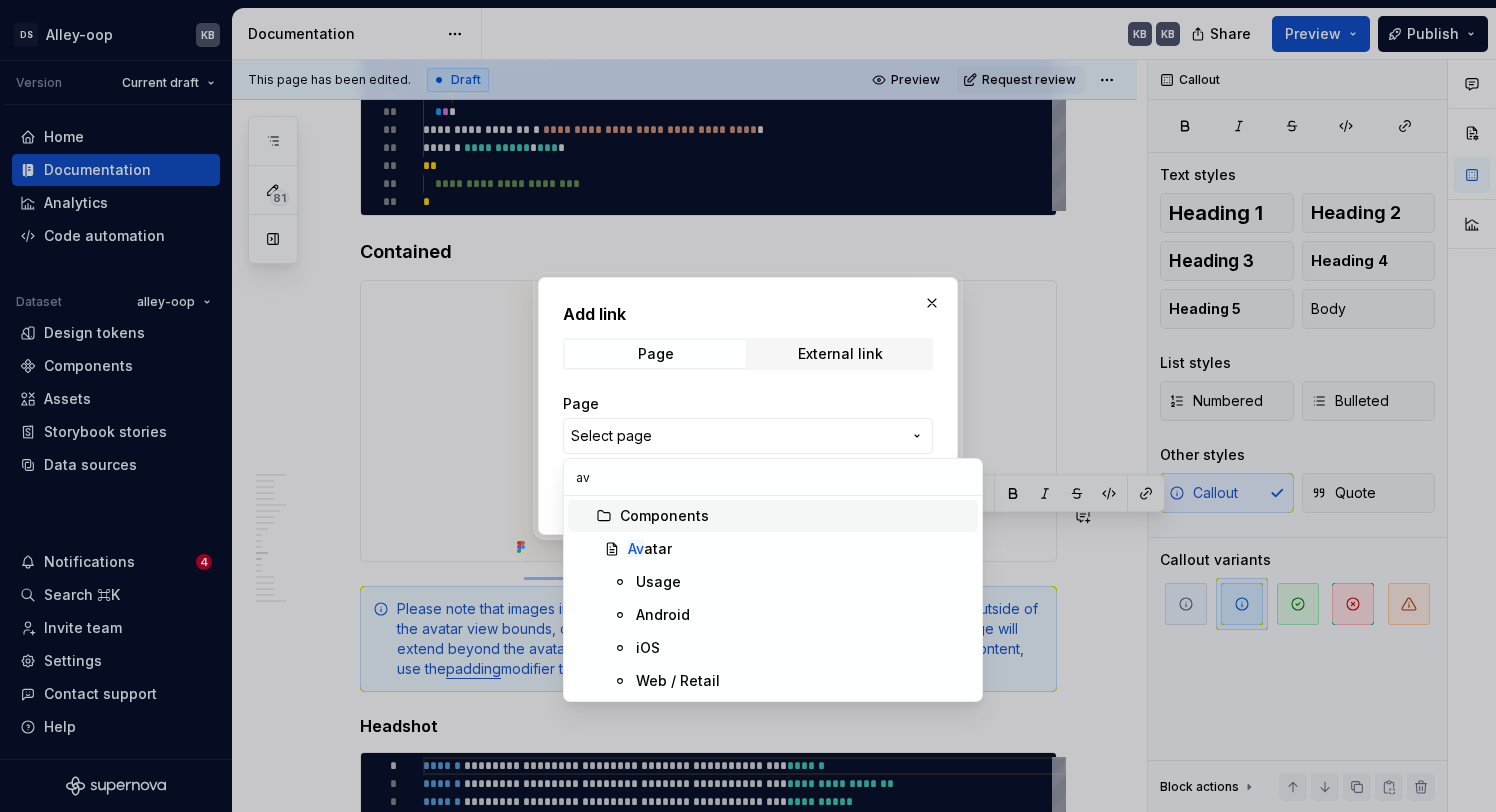 type on "ava" 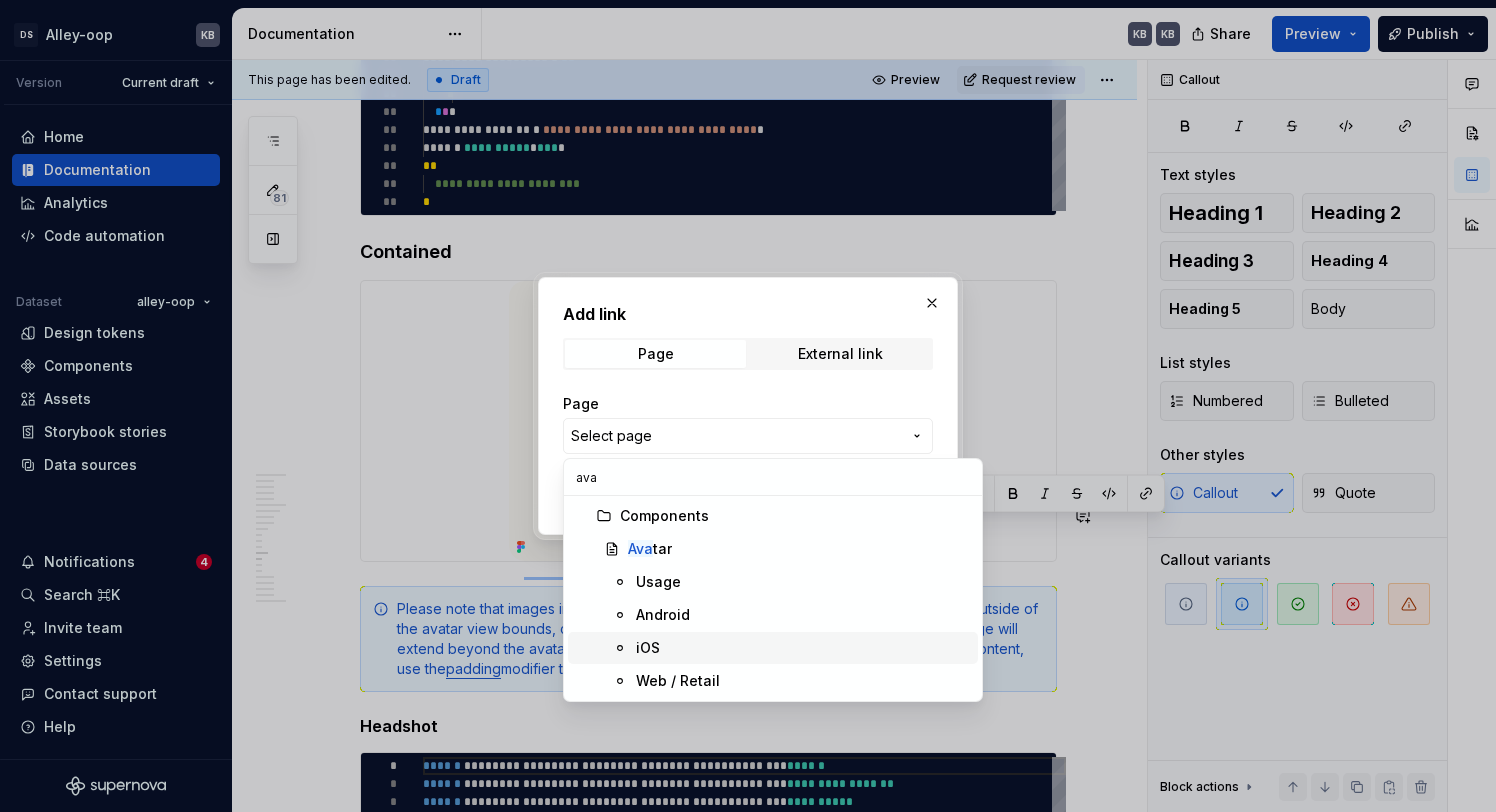 click on "iOS" at bounding box center (773, 648) 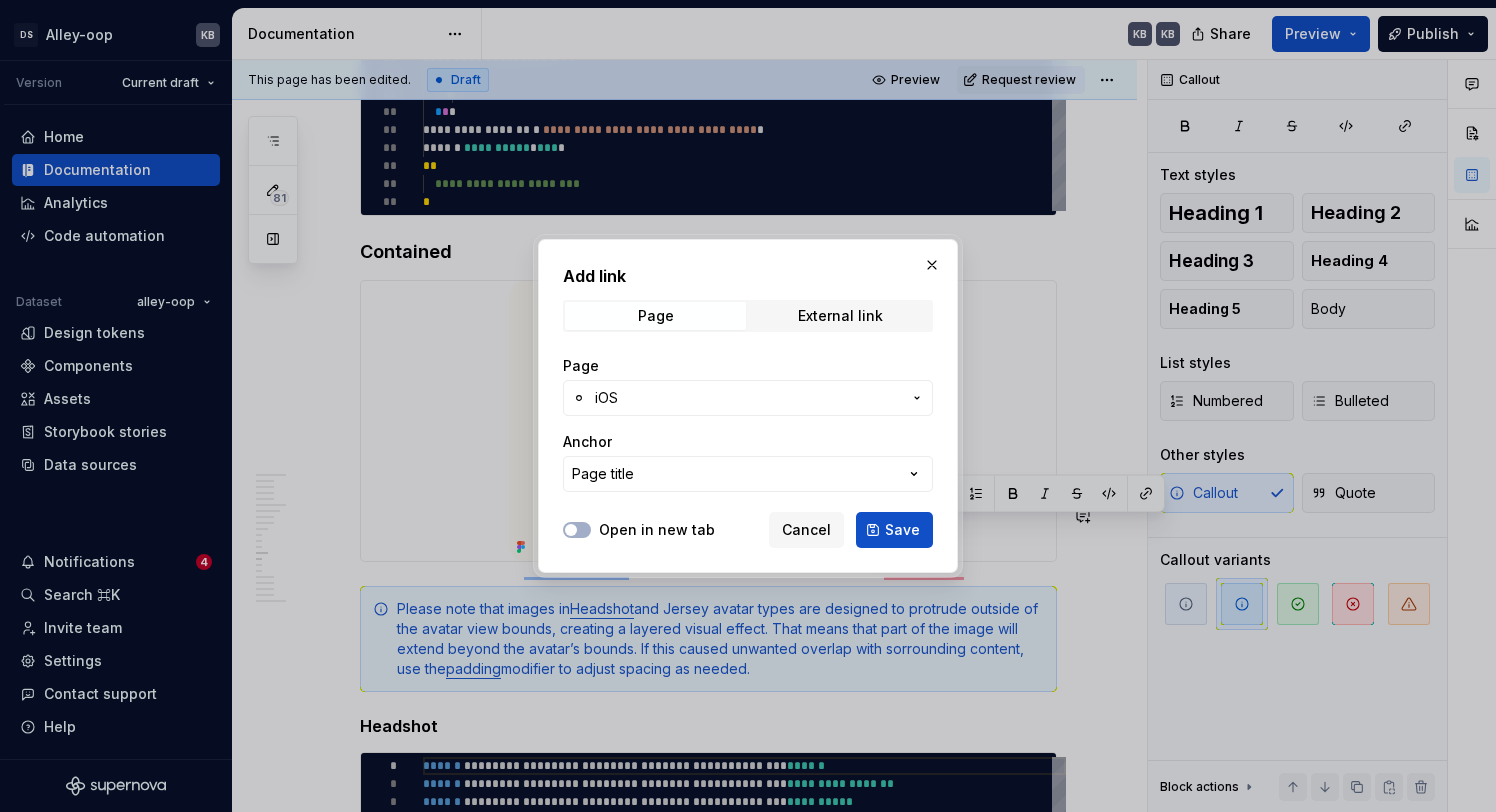 click on "iOS" at bounding box center [748, 398] 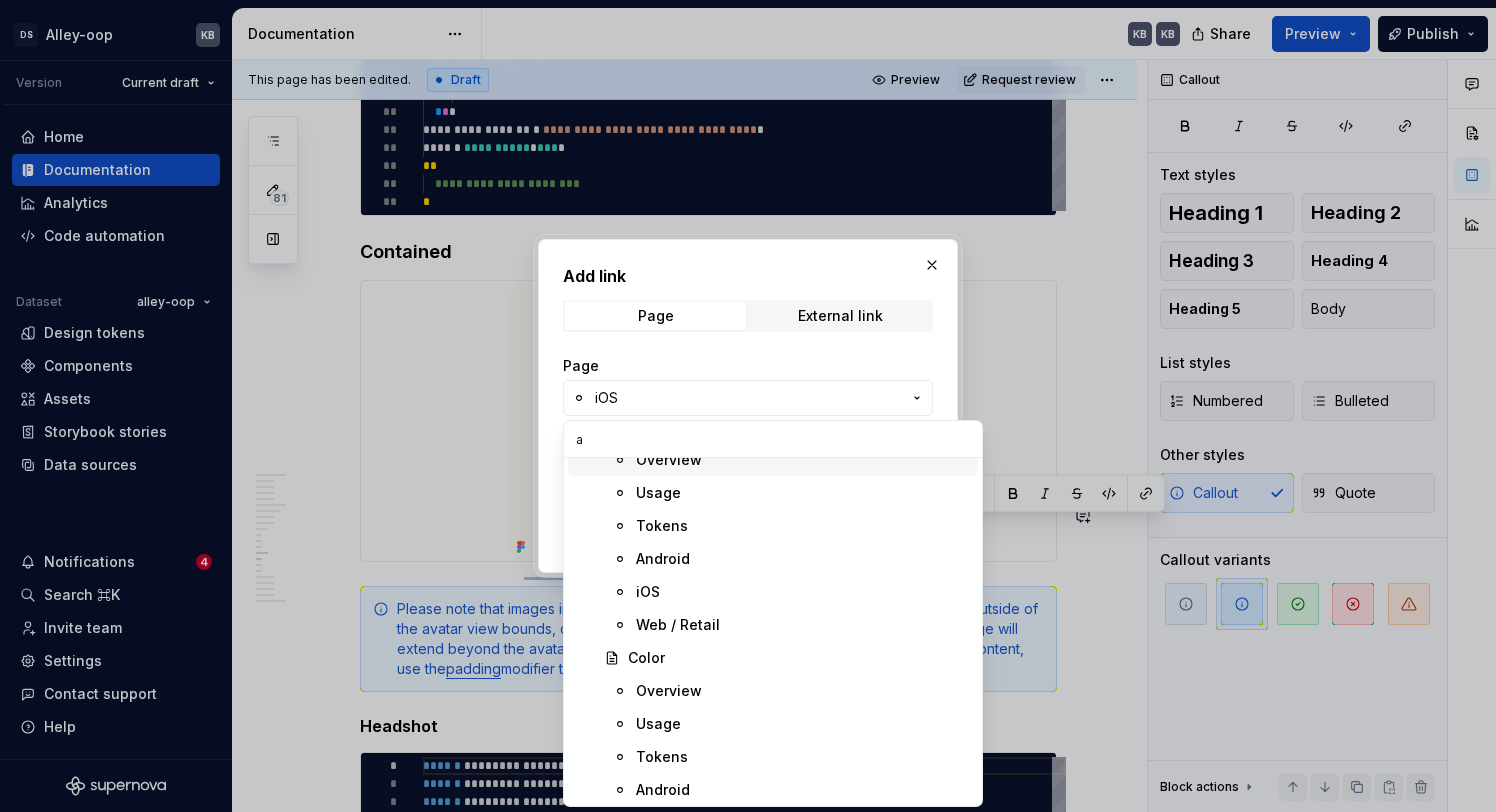 scroll, scrollTop: 0, scrollLeft: 0, axis: both 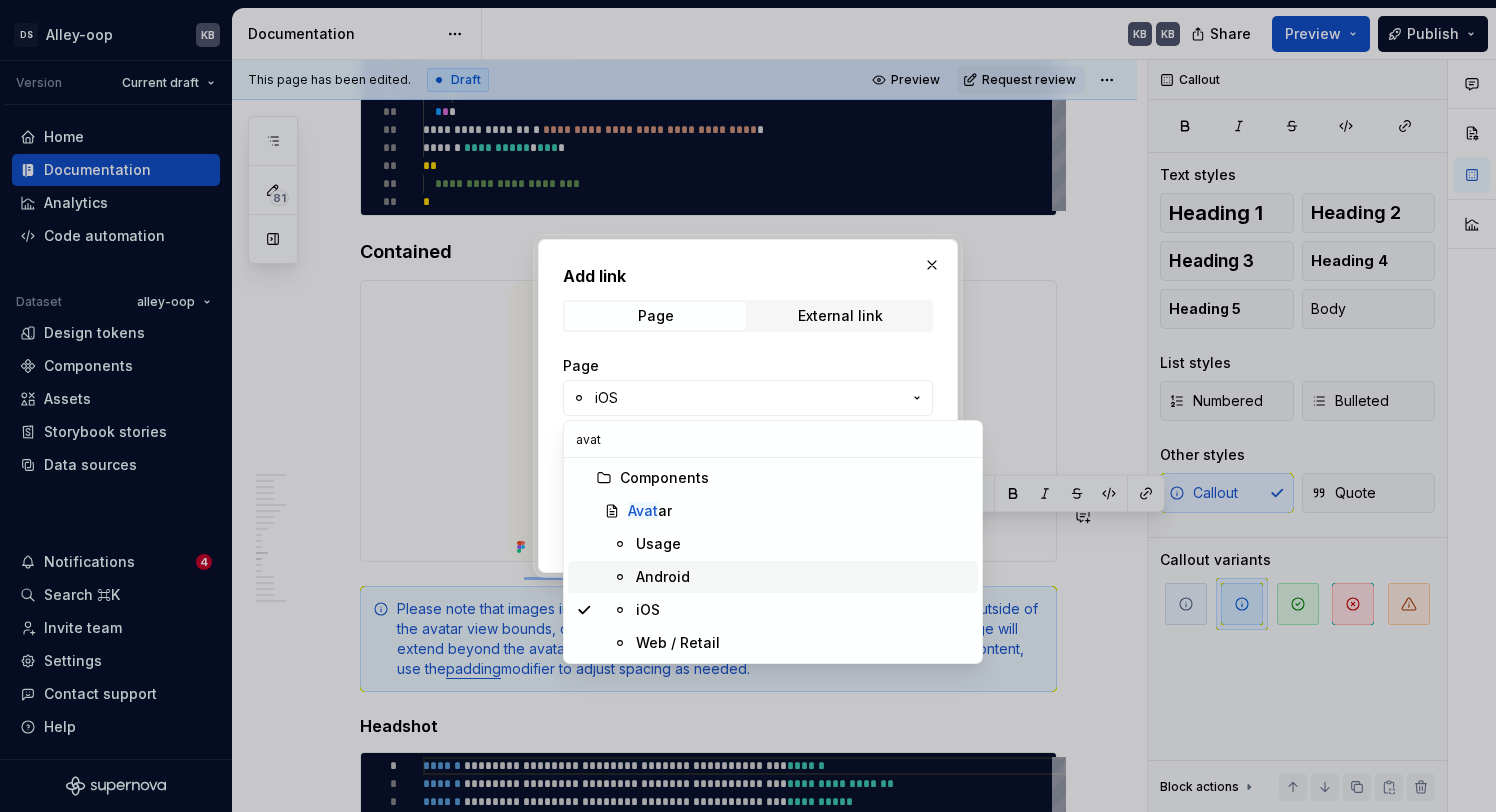 type on "avat" 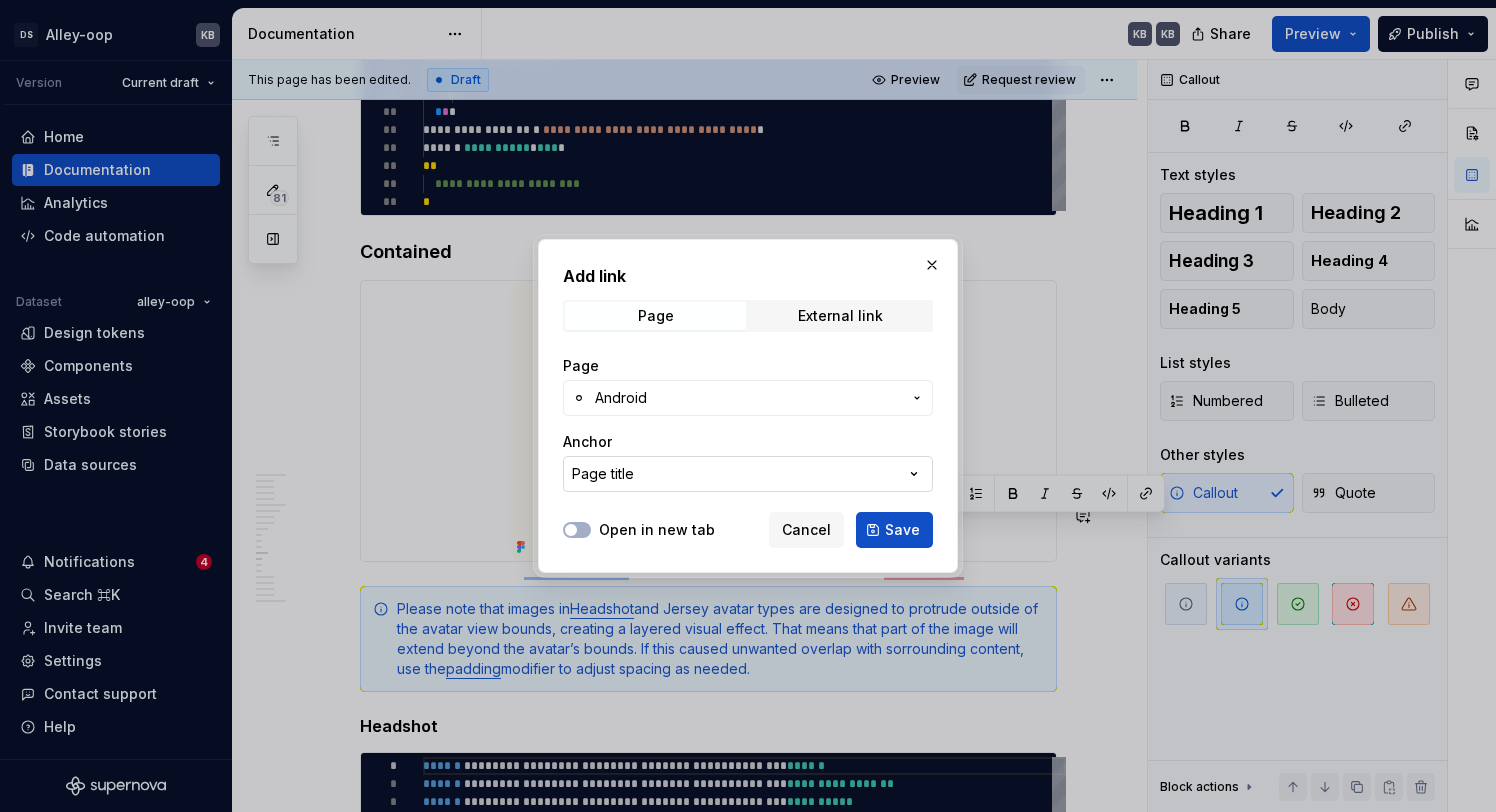 click on "Page title" at bounding box center [748, 474] 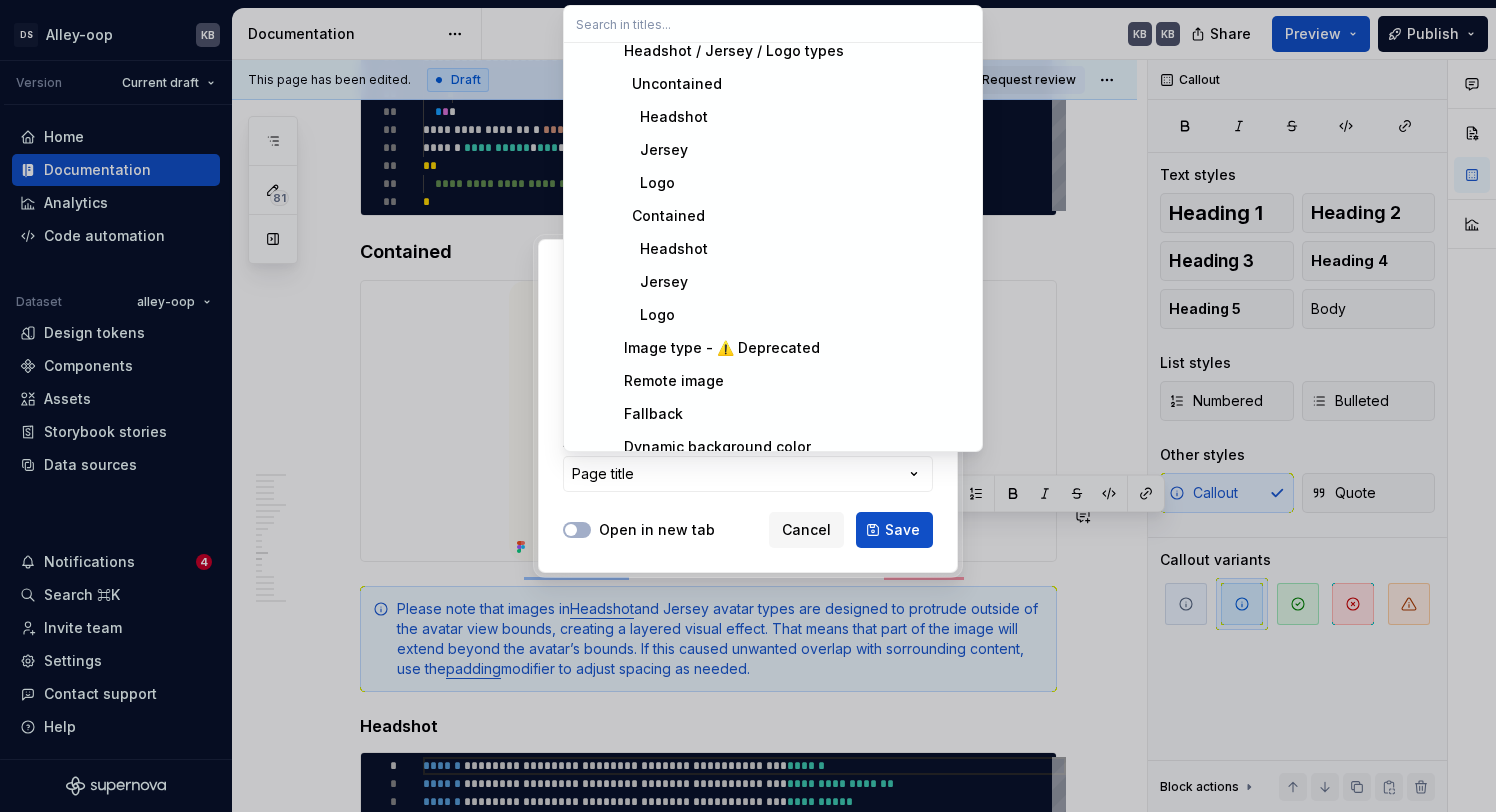 scroll, scrollTop: 398, scrollLeft: 0, axis: vertical 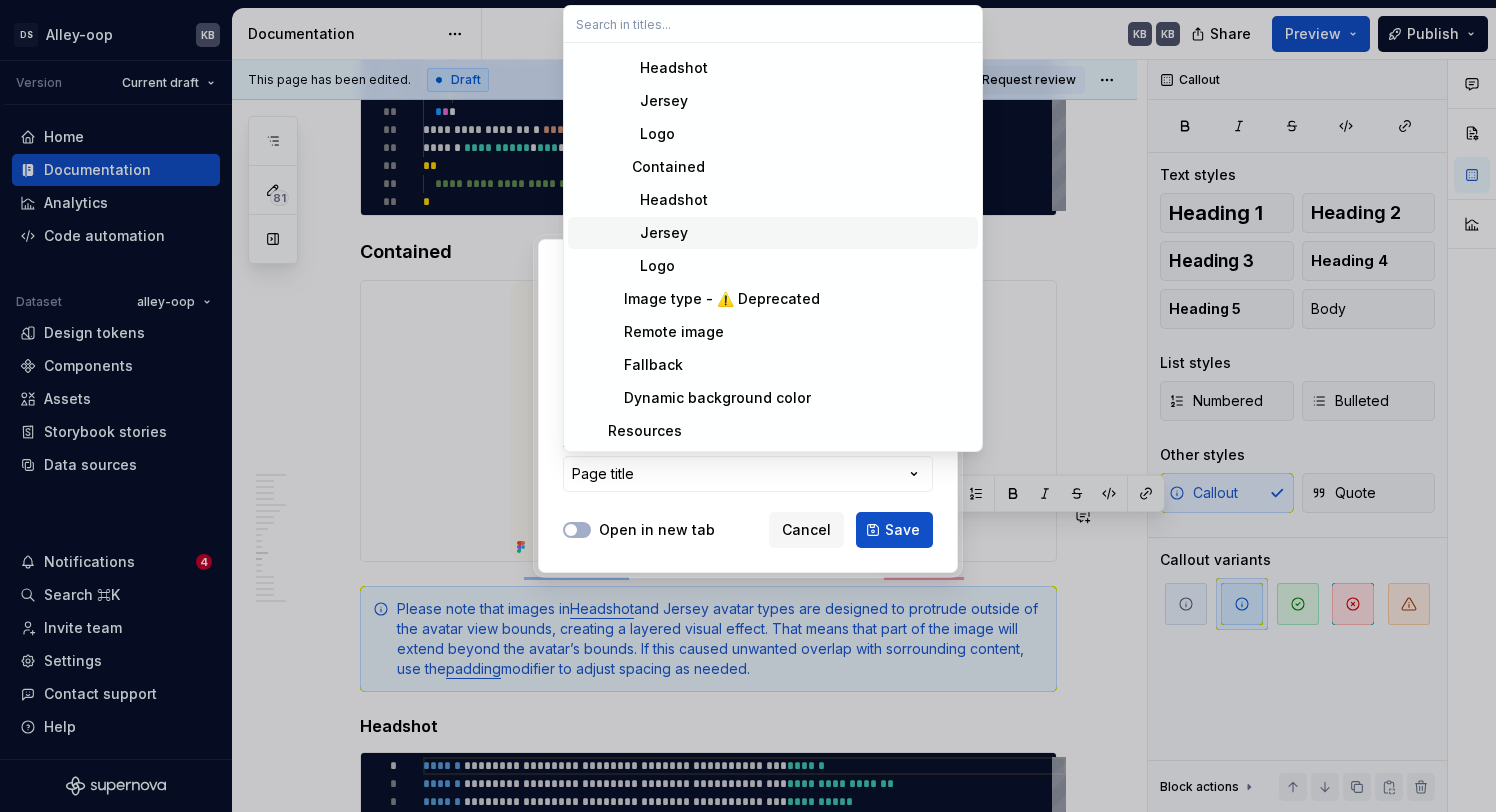 click on "Jersey" at bounding box center (785, 233) 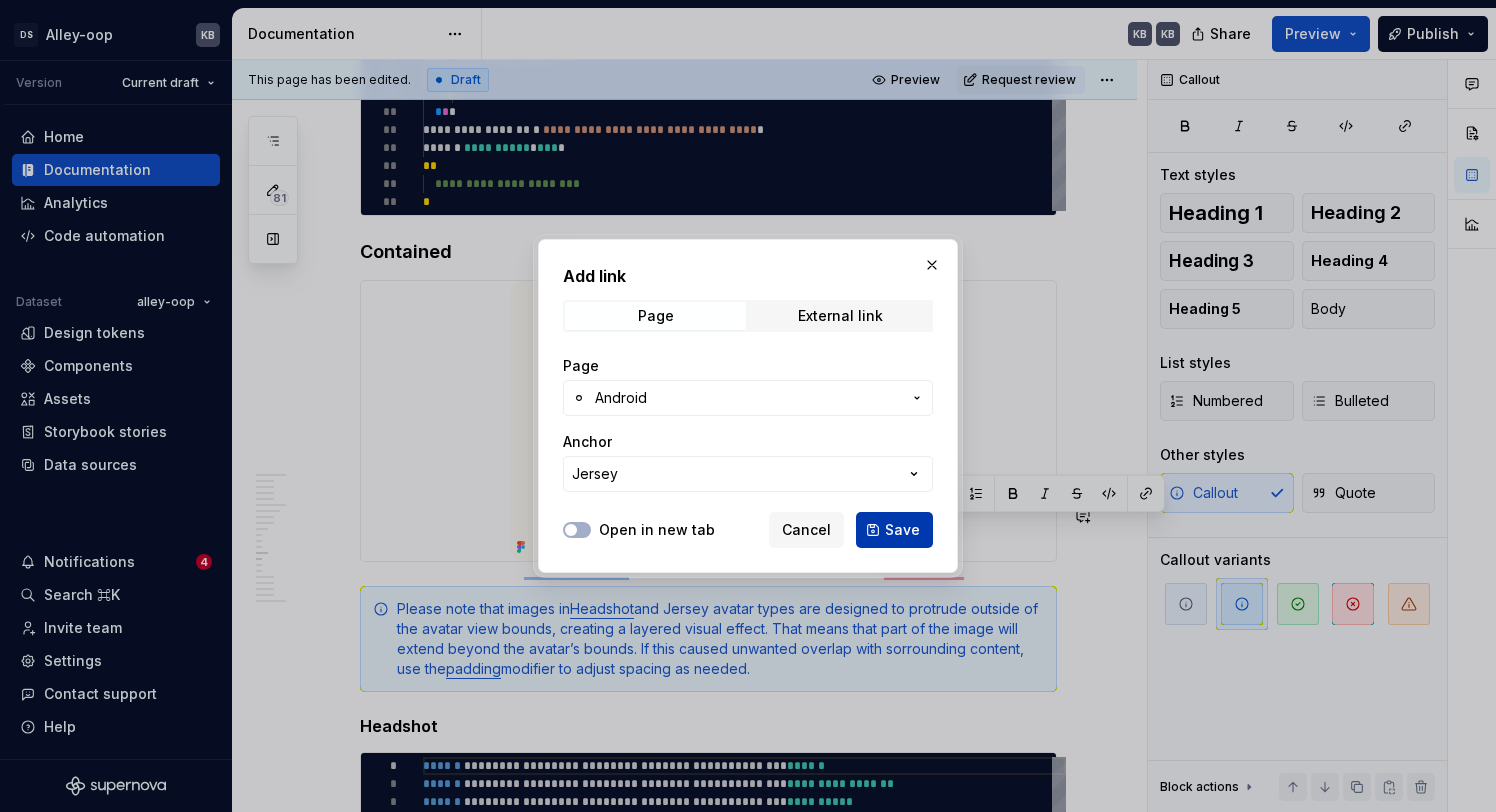 click on "Save" at bounding box center [902, 530] 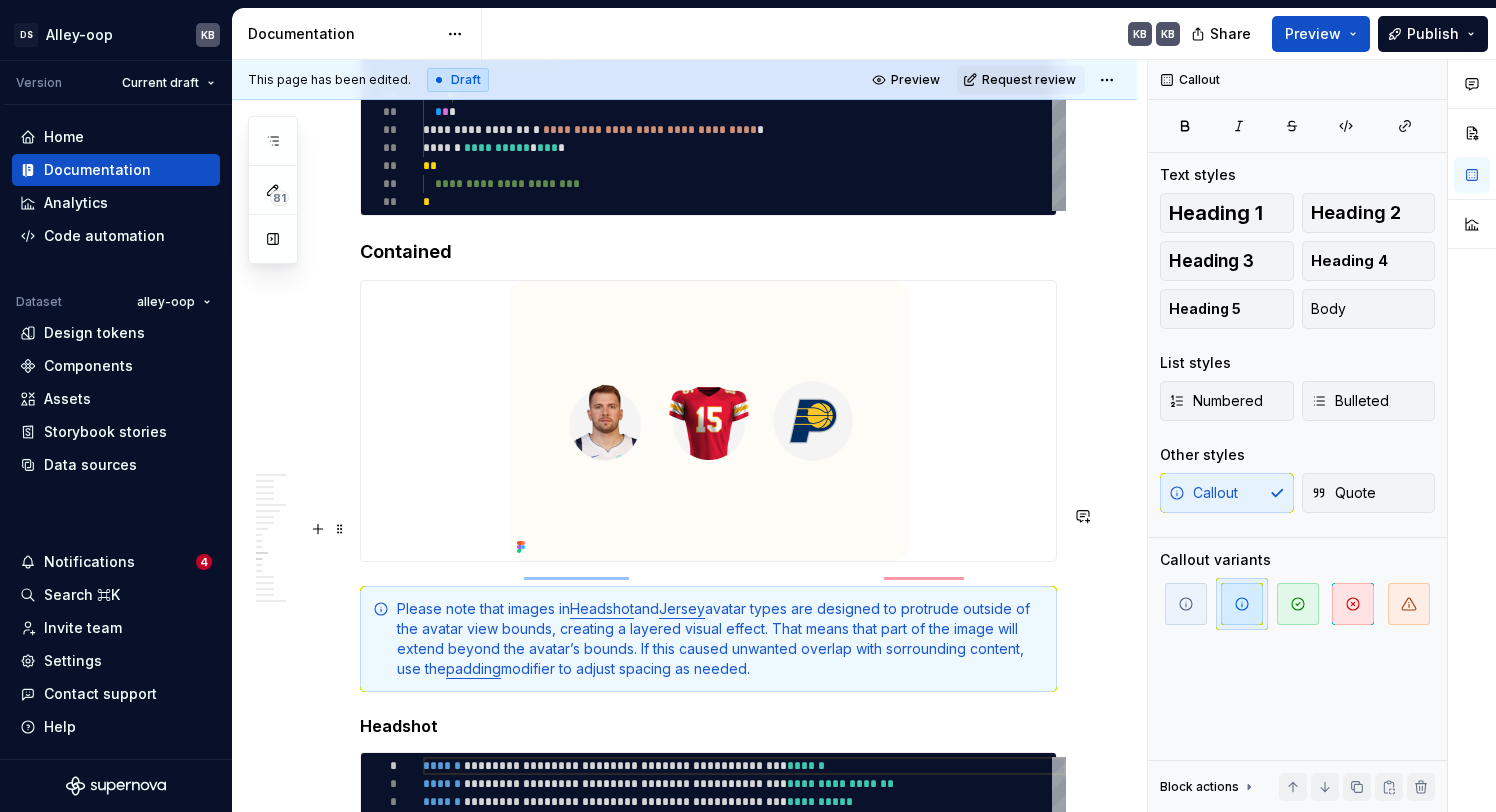 click on "Please note that images in  Headshot  and  Jersey  avatar types are designed to protrude outside of the avatar view bounds, creating a layered visual effect. That means that part of the image will extend beyond the avatar’s bounds. If this caused unwanted overlap with sorrounding content, use the  padding  modifier to adjust spacing as needed." at bounding box center [720, 639] 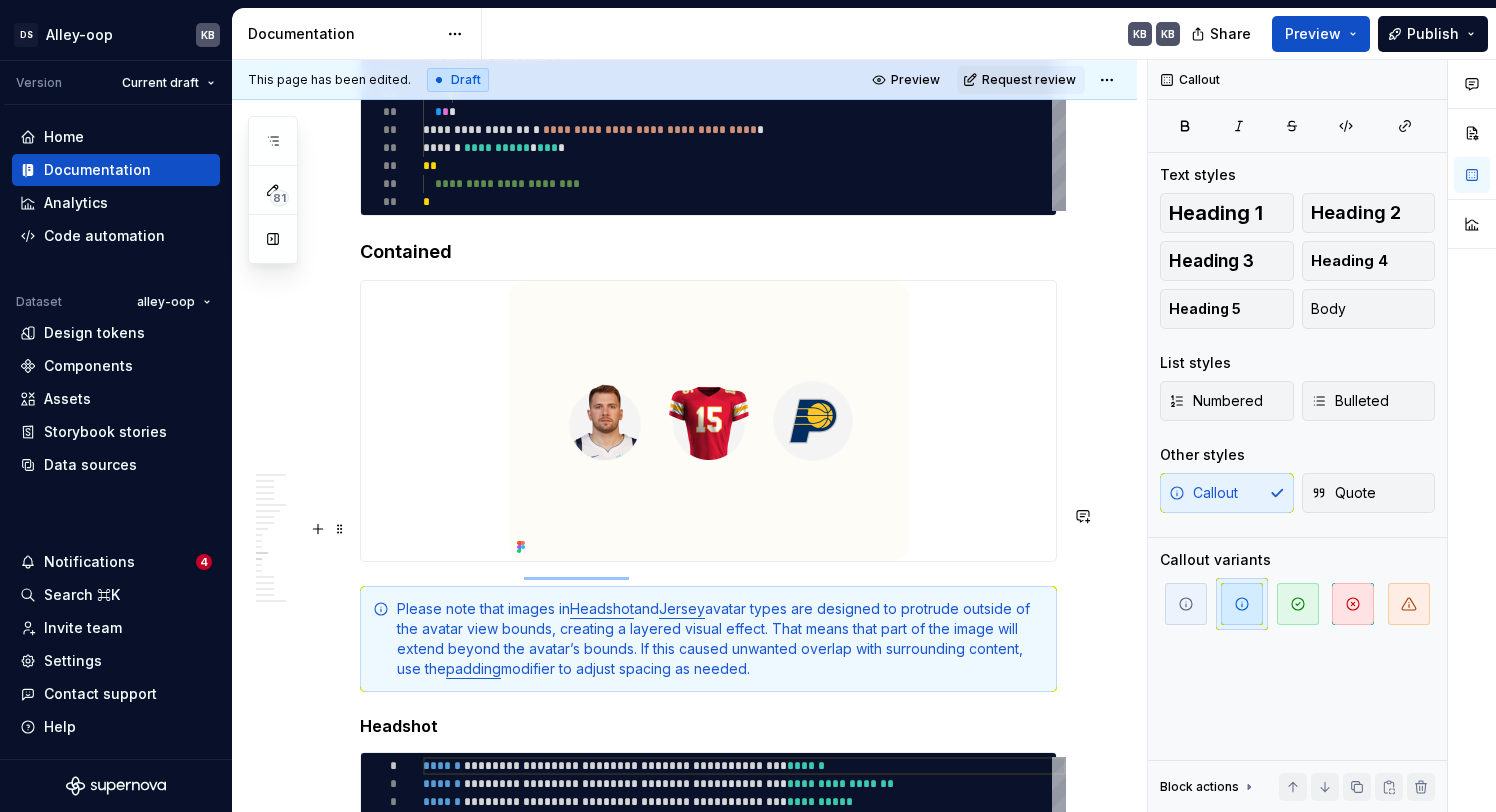 click on "Please note that images in  Headshot  and  Jersey  avatar types are designed to protrude outside of the avatar view bounds, creating a layered visual effect. That means that part of the image will extend beyond the avatar’s bounds. If this caused unwanted overlap with surrounding content, use the  padding  modifier to adjust spacing as needed." at bounding box center (720, 639) 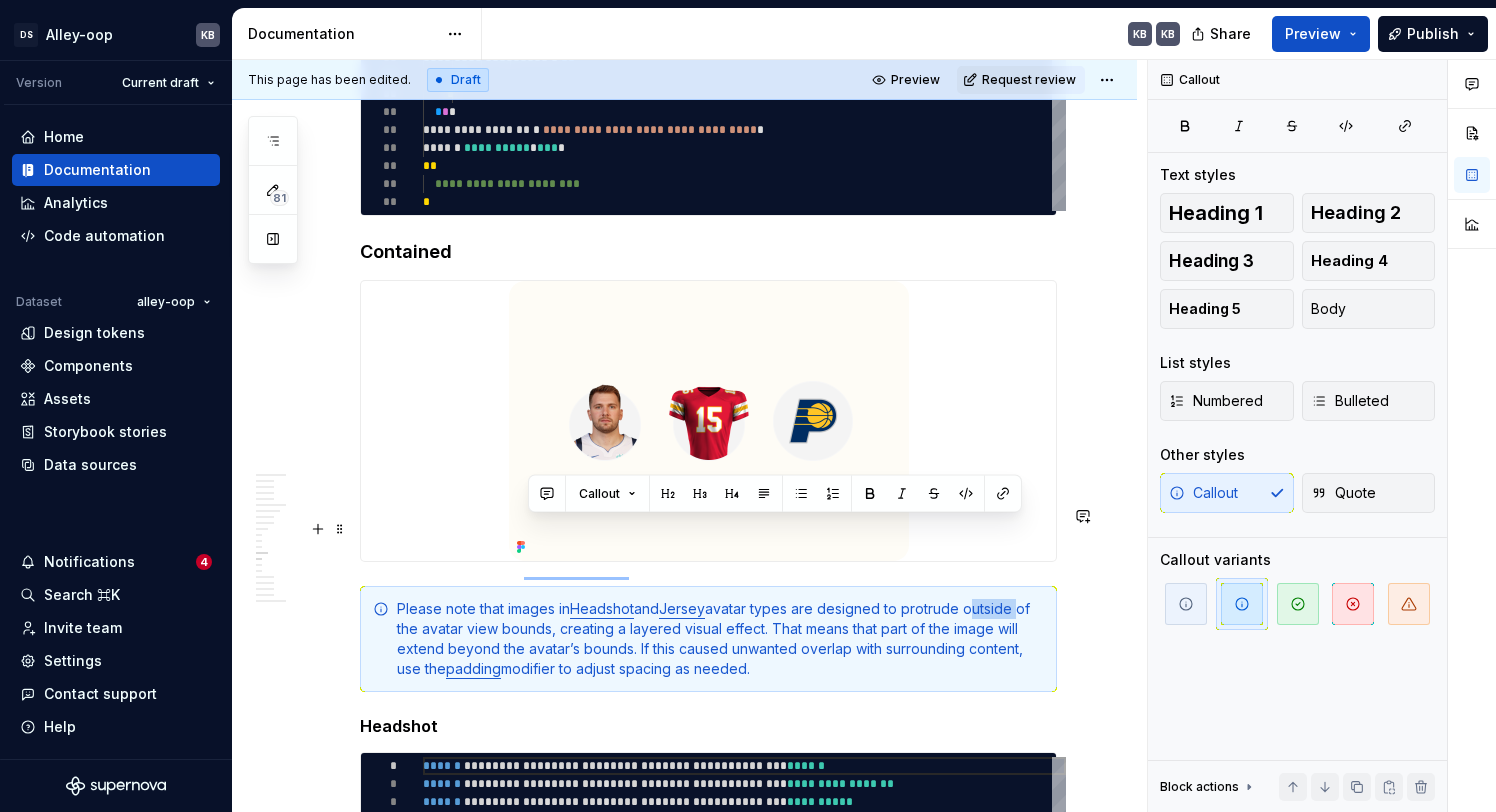 click on "Please note that images in  Headshot  and  Jersey  avatar types are designed to protrude outside of the avatar view bounds, creating a layered visual effect. That means that part of the image will extend beyond the avatar’s bounds. If this caused unwanted overlap with surrounding content, use the  padding  modifier to adjust spacing as needed." at bounding box center [720, 639] 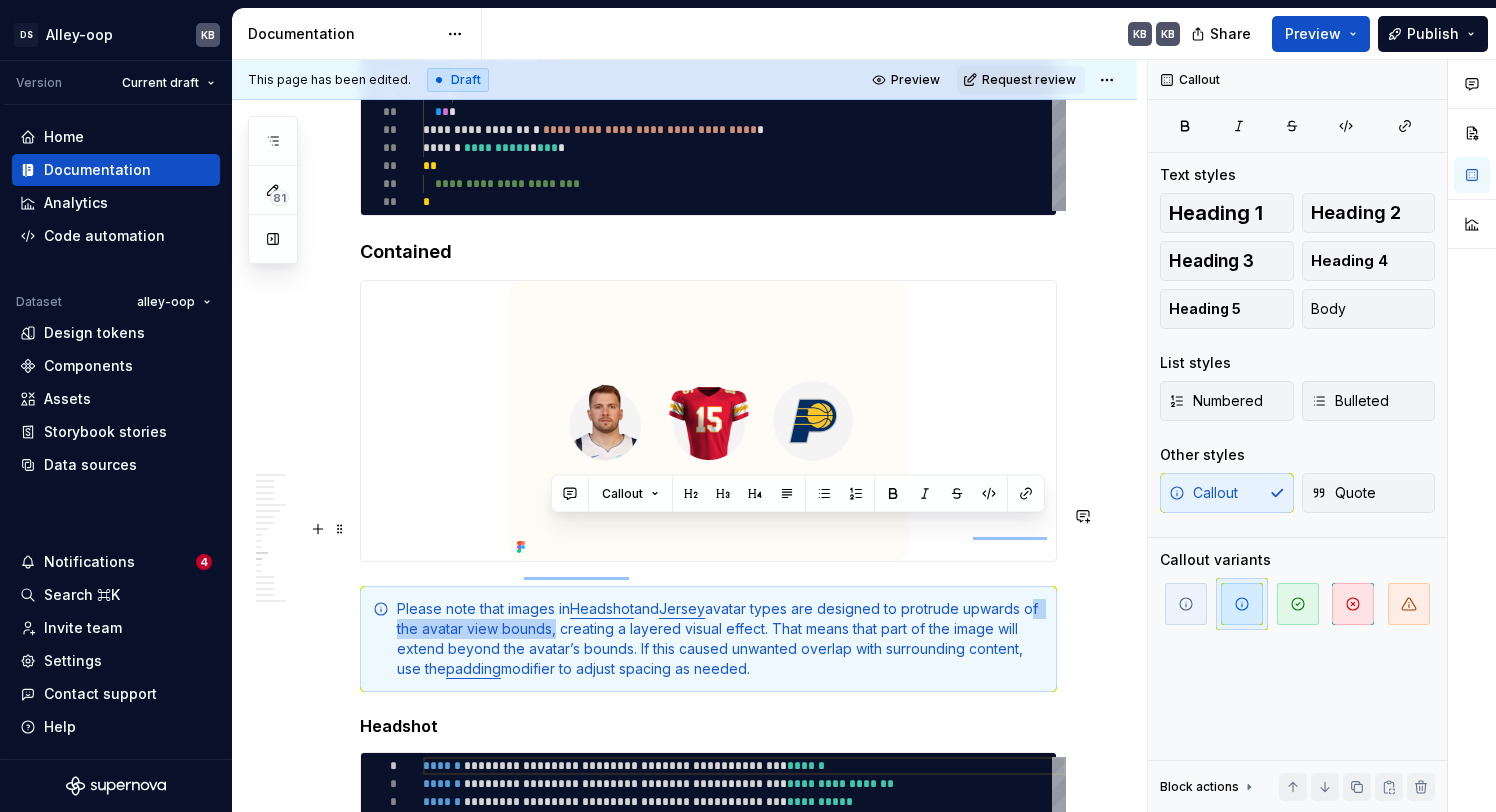 drag, startPoint x: 1016, startPoint y: 532, endPoint x: 552, endPoint y: 555, distance: 464.5697 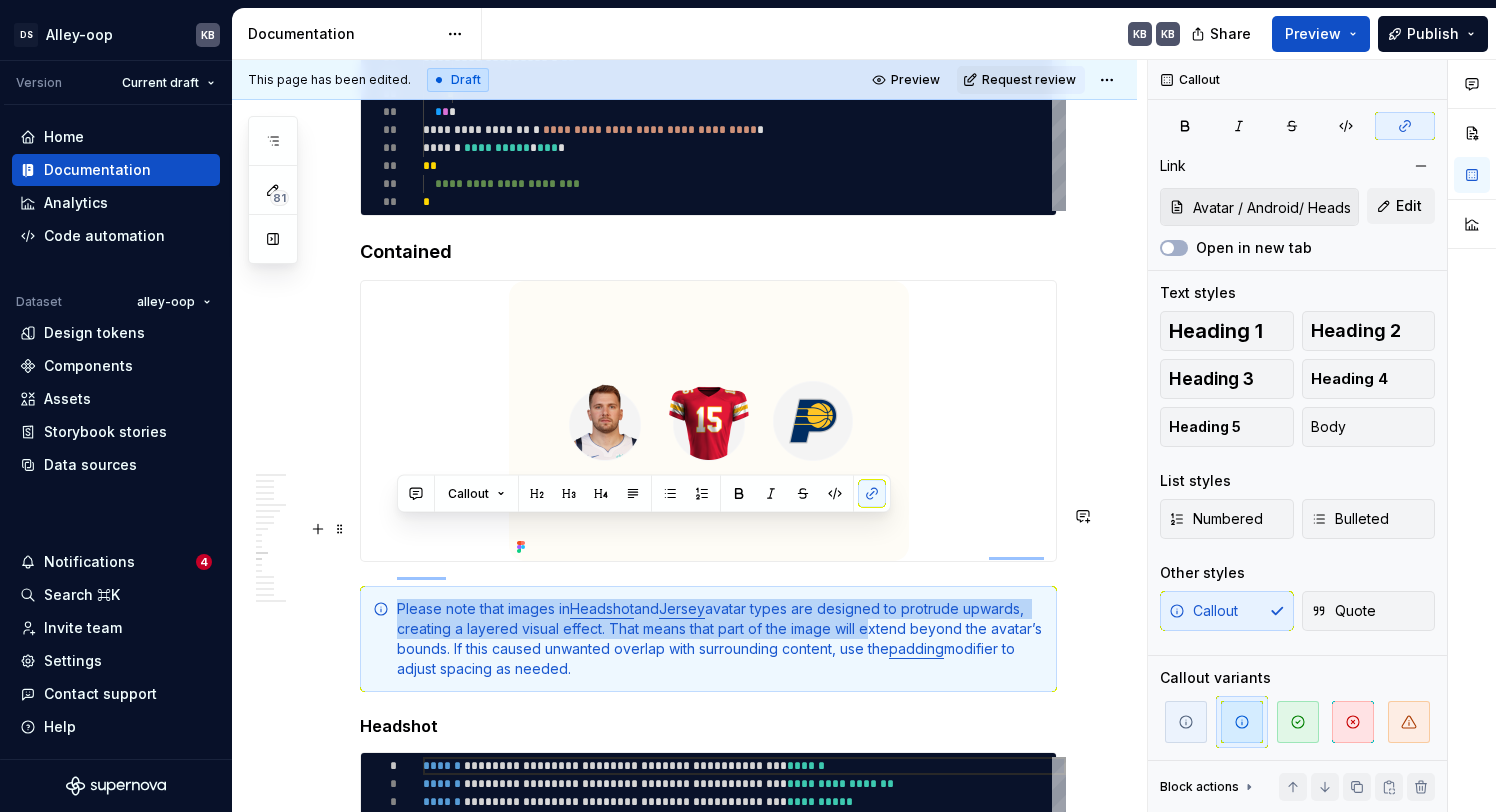 drag, startPoint x: 862, startPoint y: 548, endPoint x: 373, endPoint y: 555, distance: 489.0501 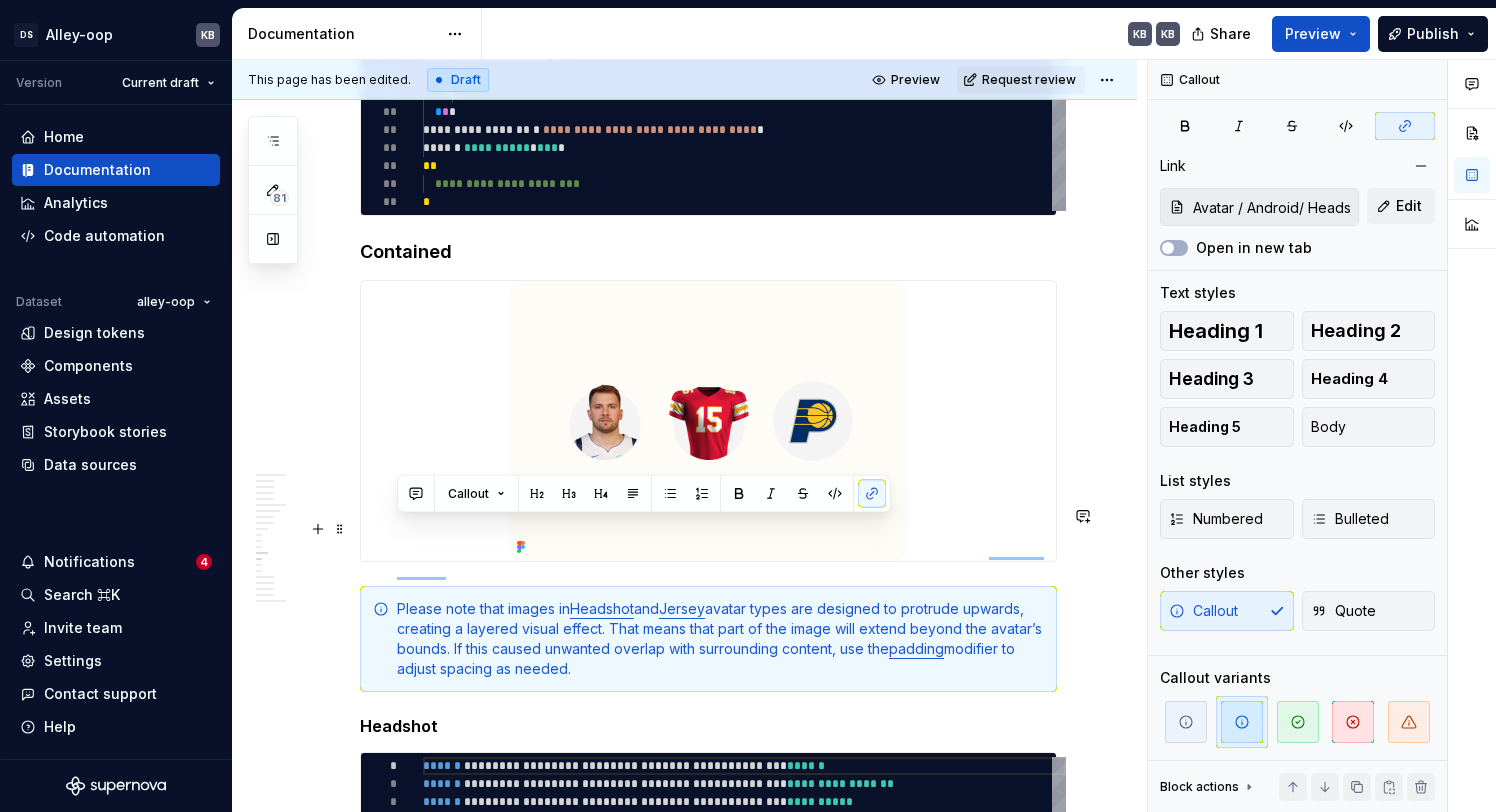 click on "Please note that images in  Headshot  and  Jersey  avatar types are designed to protrude upwards, creating a layered visual effect. That means that part of the image will extend beyond the avatar’s bounds. If this caused unwanted overlap with surrounding content, use the  padding  modifier to adjust spacing as needed." at bounding box center [720, 639] 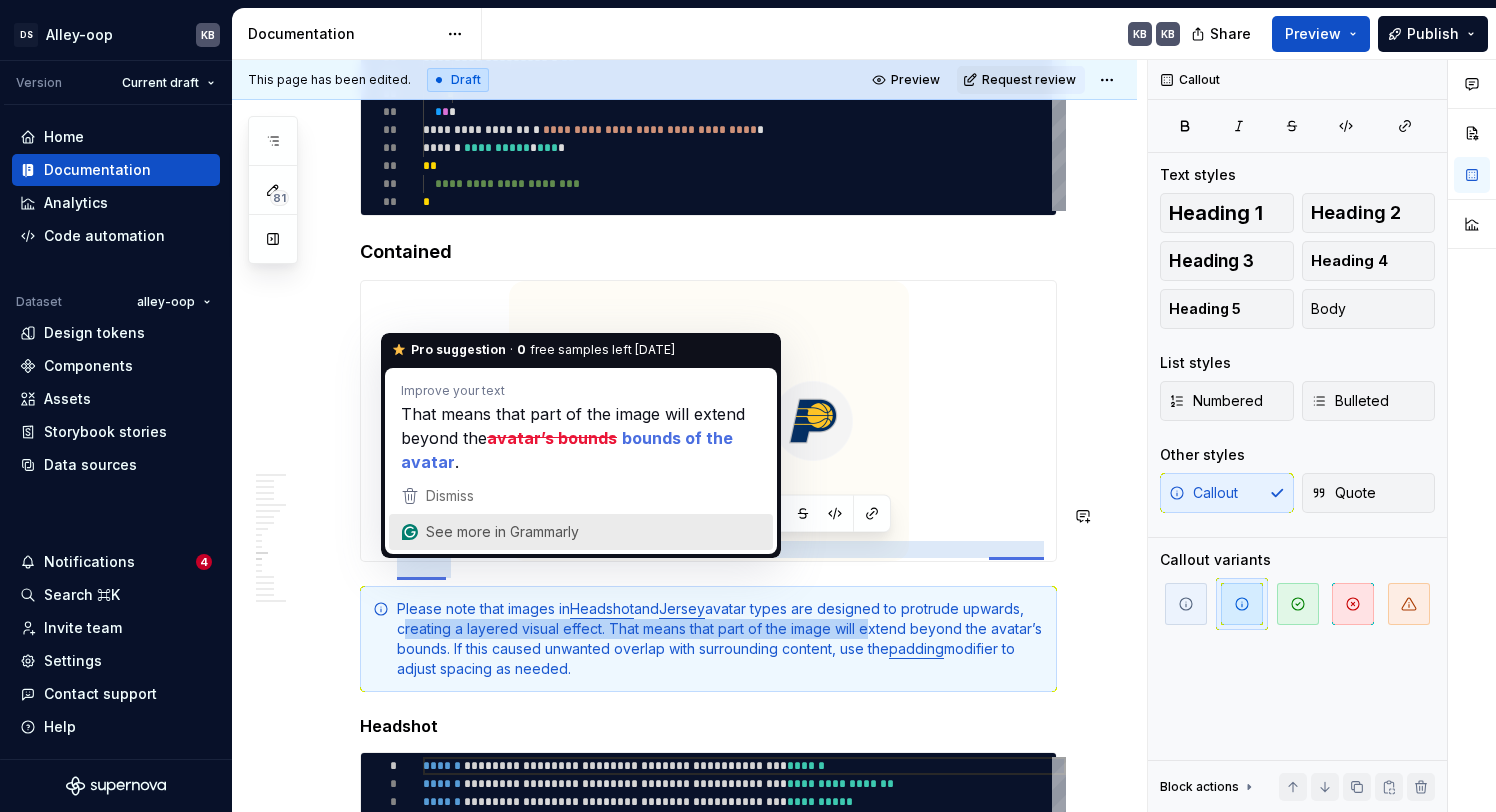 drag, startPoint x: 520, startPoint y: 558, endPoint x: 475, endPoint y: 582, distance: 51 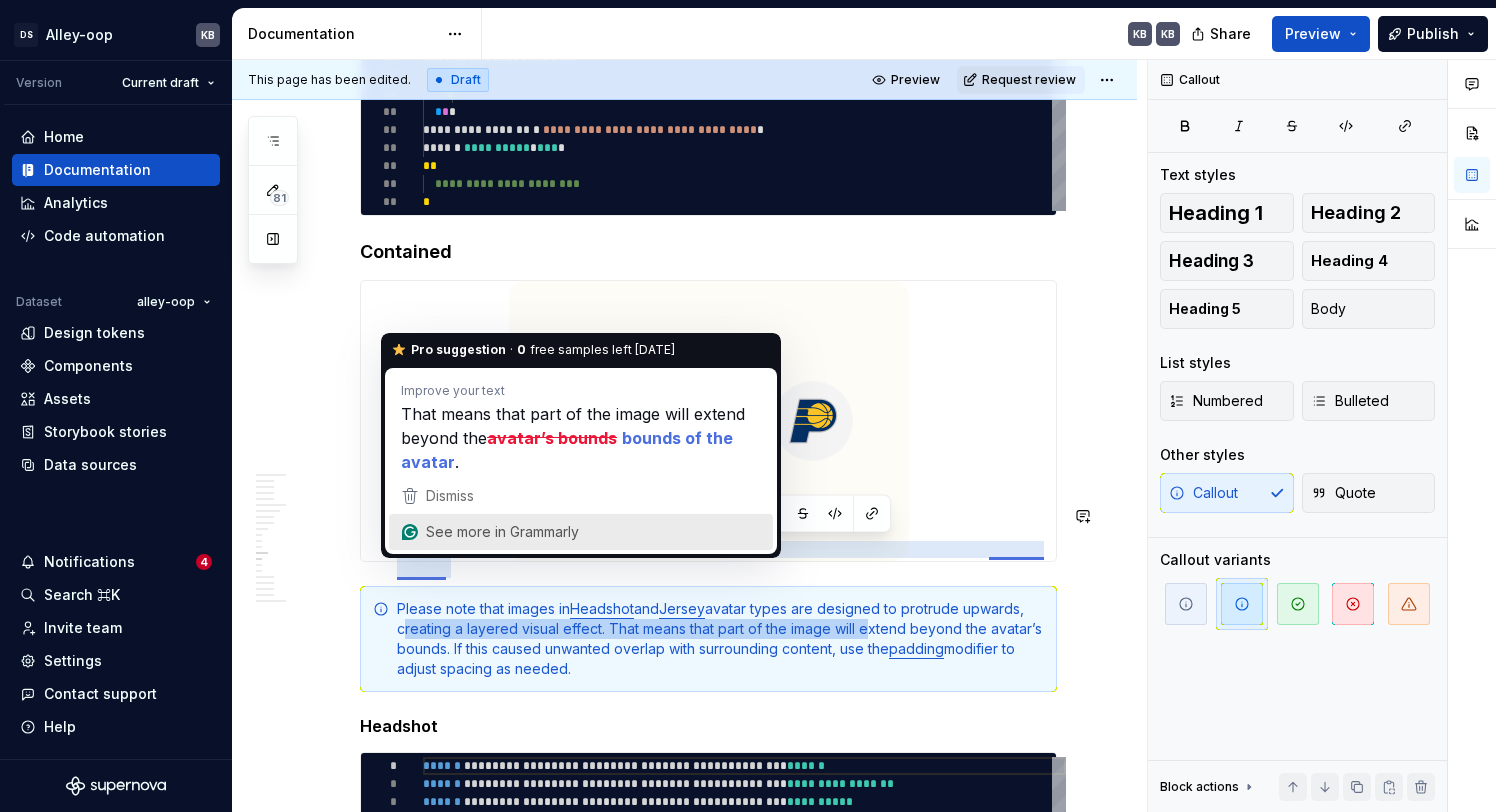 click on "DS Alley-oop KB Version Current draft Home Documentation Analytics Code automation Dataset alley-oop Design tokens Components Assets Storybook stories Data sources Notifications 4 Search ⌘K Invite team Settings Contact support Help Documentation KB KB Share Preview Publish 81 Pages Add
Accessibility guide for tree Page tree.
Navigate the tree with the arrow keys. Common tree hotkeys apply. Further keybindings are available:
enter to execute primary action on focused item
f2 to start renaming the focused item
escape to abort renaming an item
control+d to start dragging selected items
Welcome to Alley-oop Designers Getting started AD Contribution Overview Naming standards Developers Overview Android iOS iOS Components in UIKit Web / Retail Contribution Getting Started Android iOS Web / Retail HIDDEN Getting started HIDDEN CONTRIBUTION HIDDEN iOS - Token usage backup Versioning Foundations Accessibility Borders Overview Usage Tokens iOS KB" at bounding box center (748, 406) 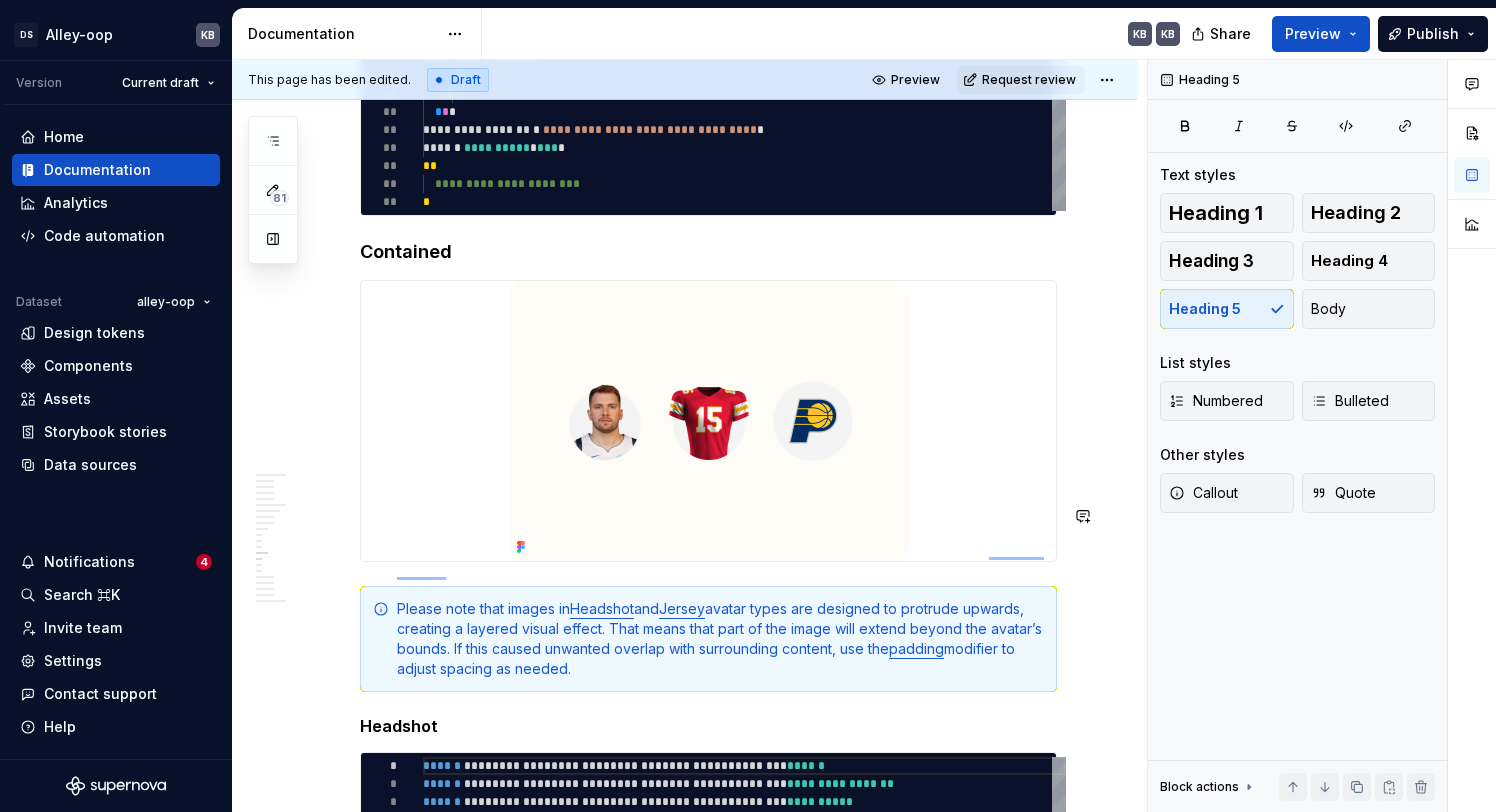 click on "**********" at bounding box center (708, -213) 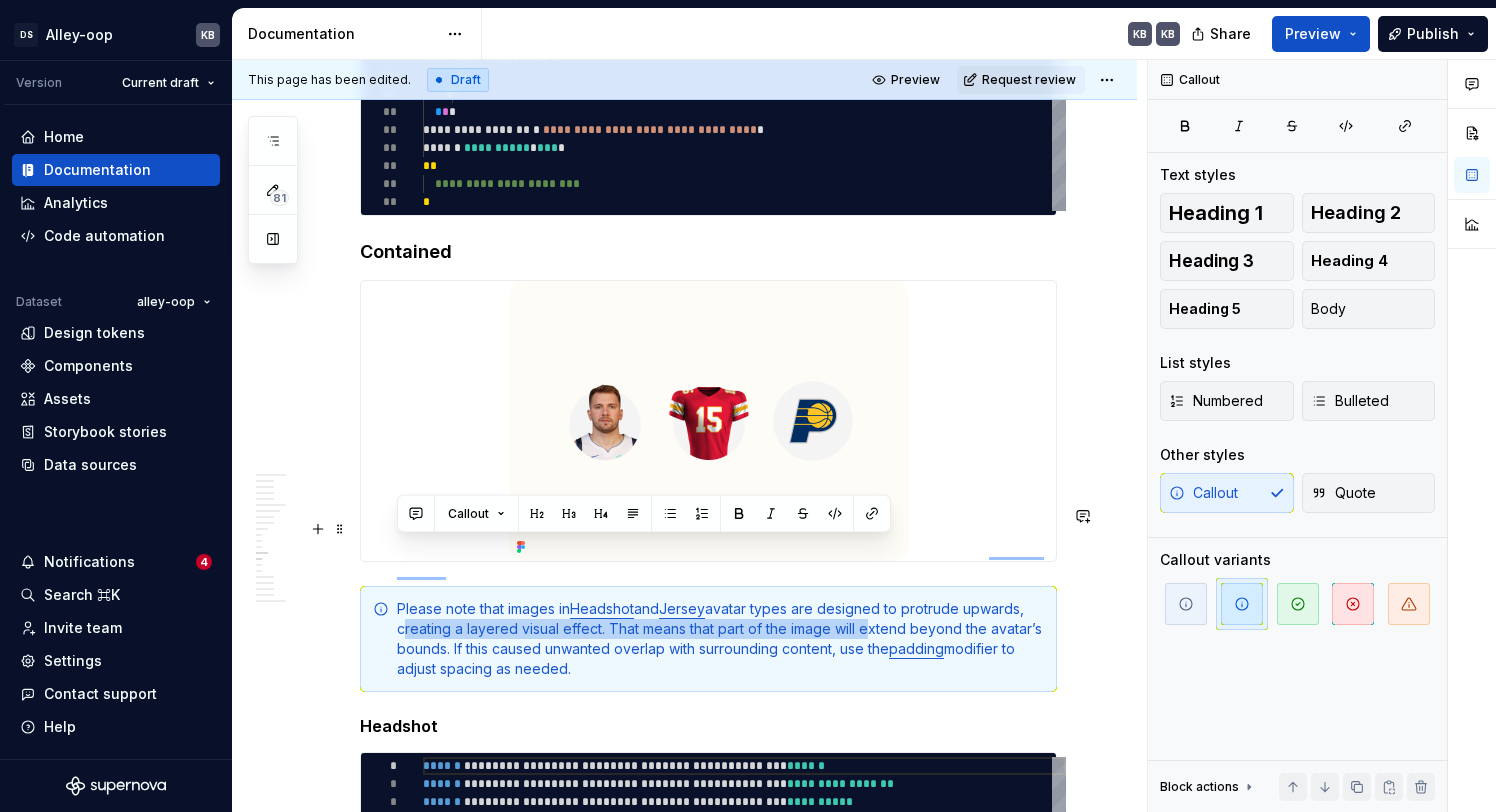 drag, startPoint x: 725, startPoint y: 547, endPoint x: 400, endPoint y: 553, distance: 325.0554 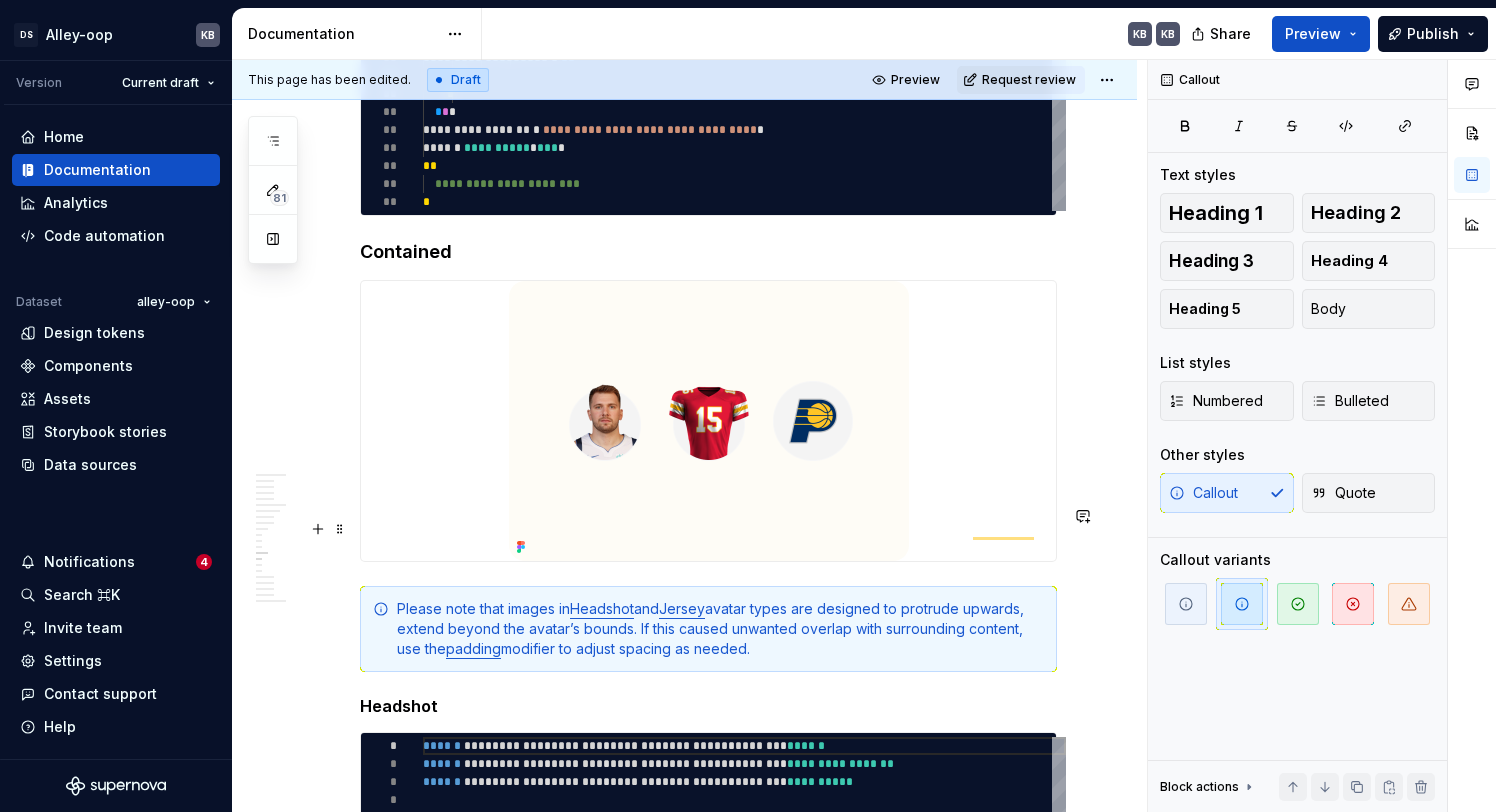 click on "Please note that images in  Headshot  and  Jersey  avatar types are designed to protrude upwards, extend beyond the avatar’s bounds. If this caused unwanted overlap with surrounding content, use the  padding  modifier to adjust spacing as needed." at bounding box center (720, 629) 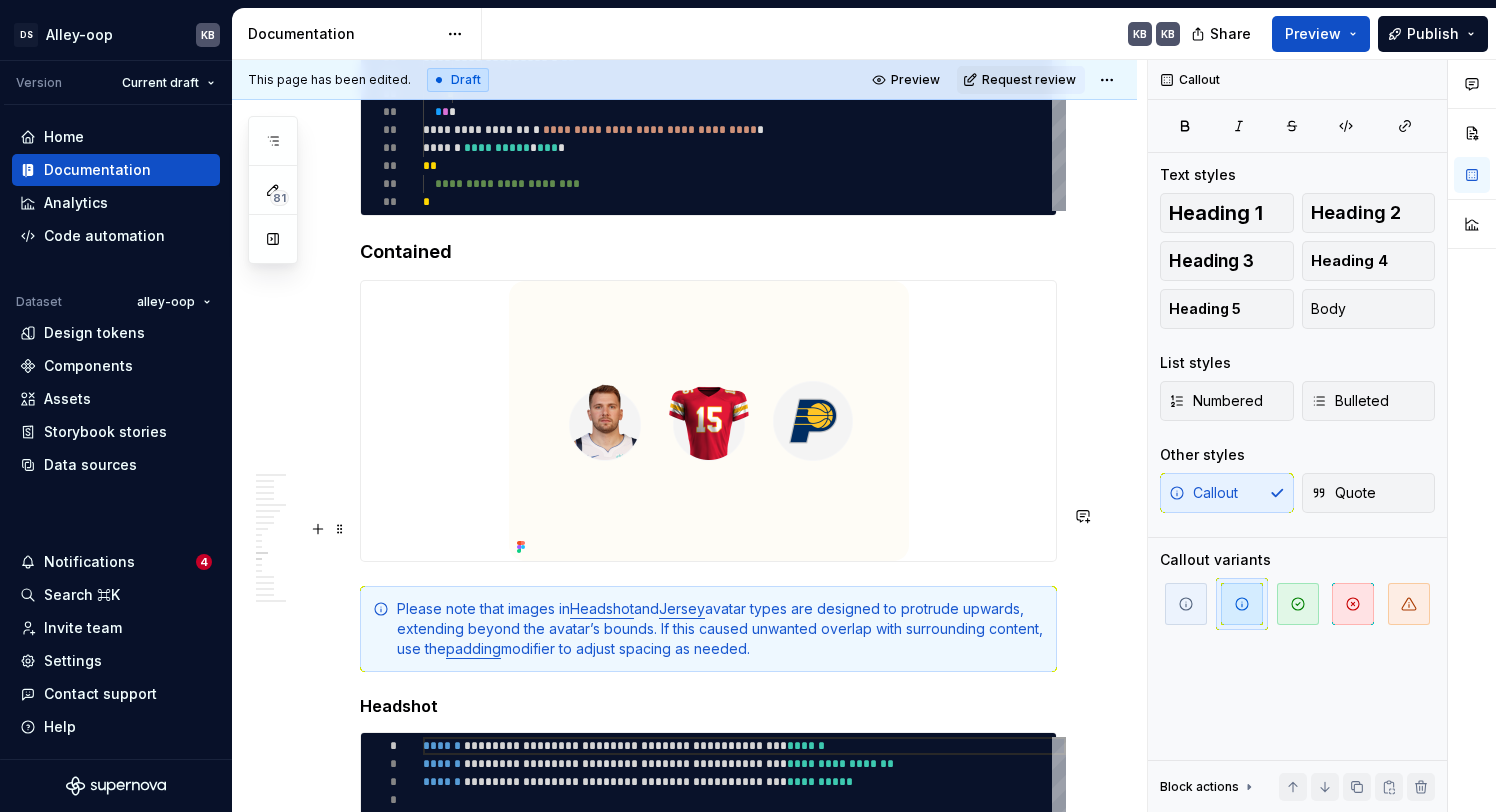 click on "Please note that images in  Headshot  and  Jersey  avatar types are designed to protrude upwards, extending beyond the avatar’s bounds. If this caused unwanted overlap with surrounding content, use the  padding  modifier to adjust spacing as needed." at bounding box center (720, 629) 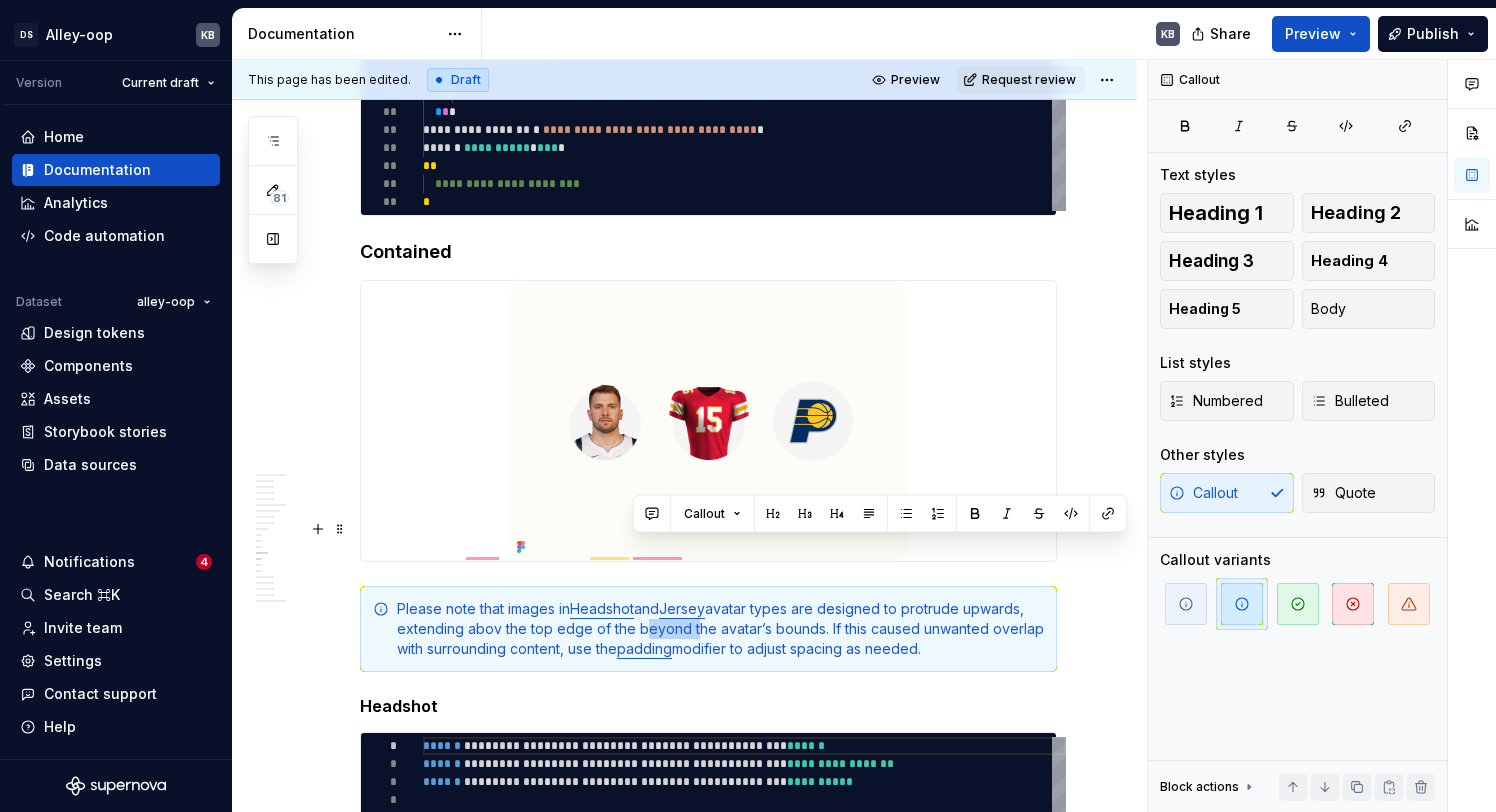drag, startPoint x: 632, startPoint y: 553, endPoint x: 685, endPoint y: 556, distance: 53.08484 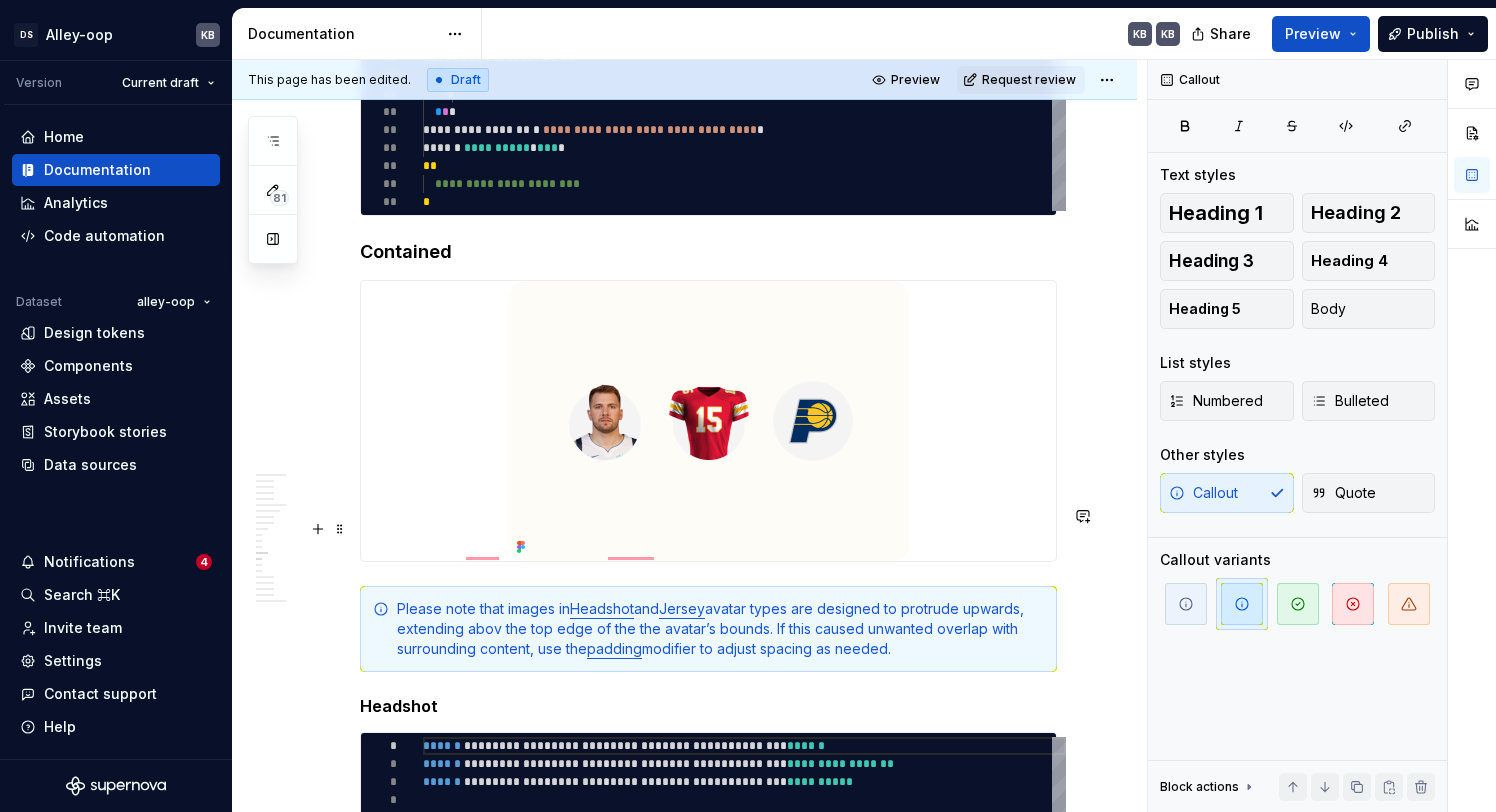 click on "Please note that images in  Headshot  and  Jersey  avatar types are designed to protrude upwards, extending abov the top edge of the the avatar’s bounds. If this caused unwanted overlap with surrounding content, use the  padding  modifier to adjust spacing as needed." at bounding box center (720, 629) 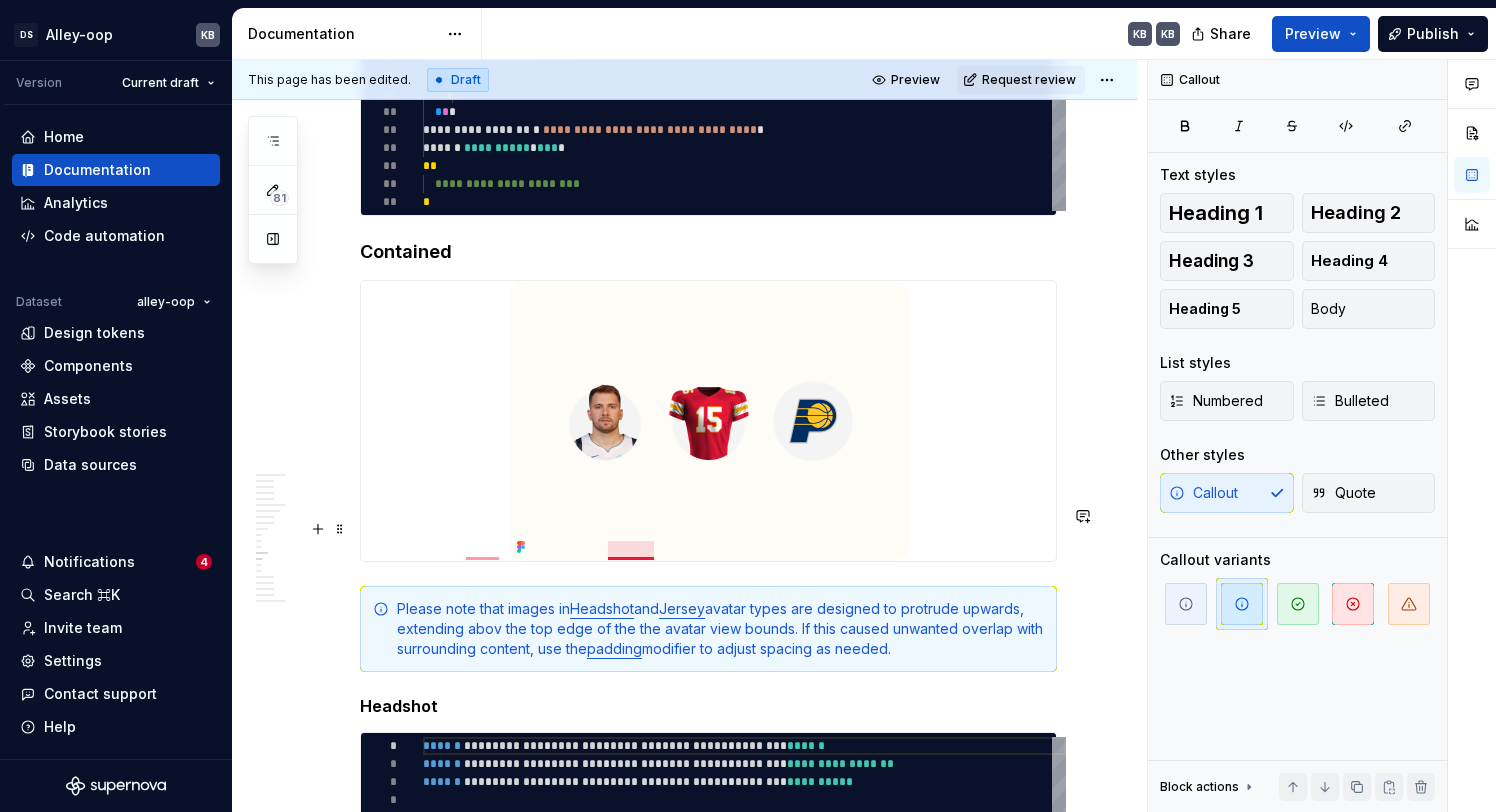 click on "Please note that images in  Headshot  and  Jersey  avatar types are designed to protrude upwards, extending abov the top edge of the the avatar view bounds. If this caused unwanted overlap with surrounding content, use the  padding  modifier to adjust spacing as needed." at bounding box center [720, 629] 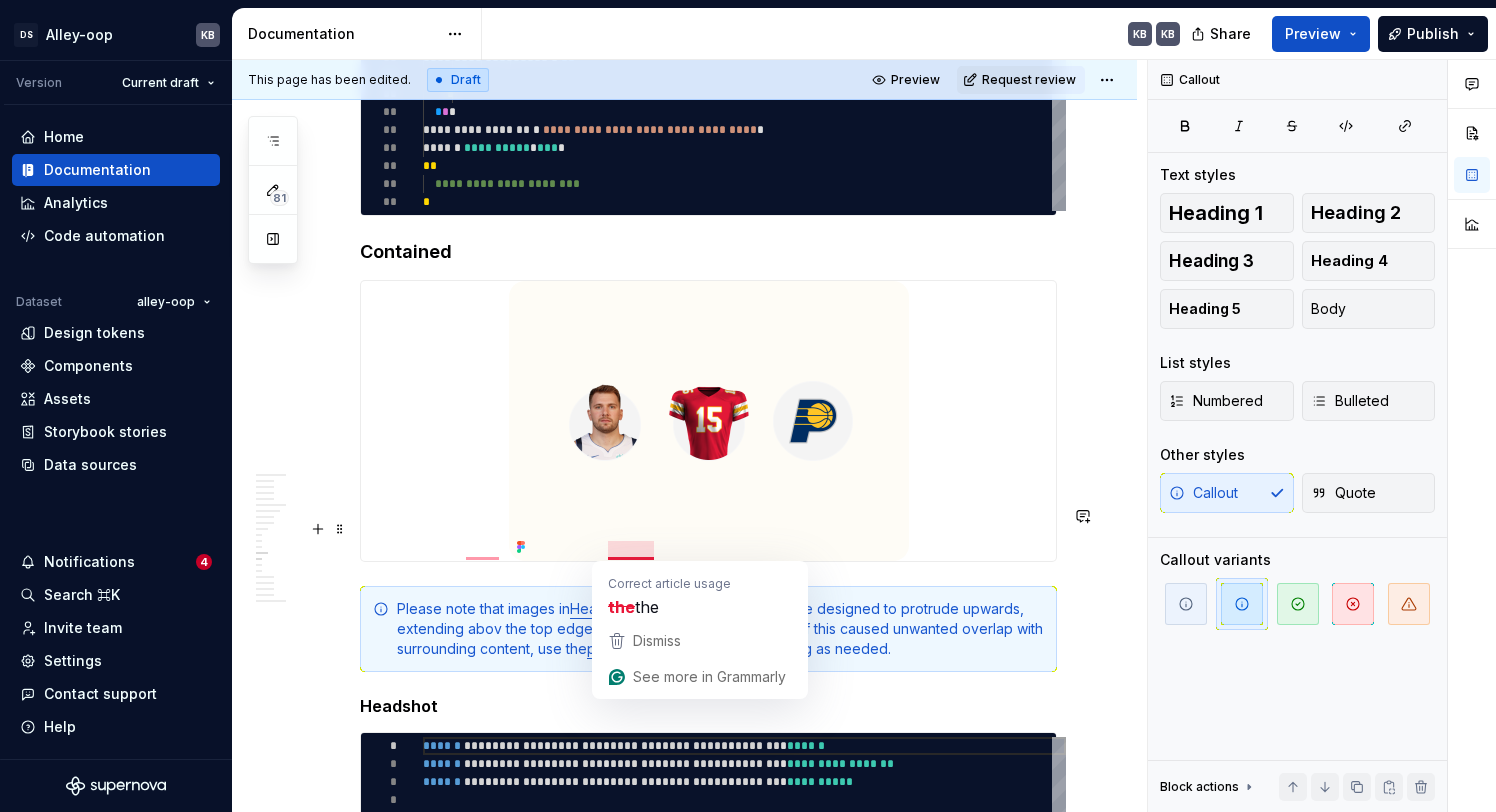 click on "Please note that images in  Headshot  and  Jersey  avatar types are designed to protrude upwards, extending abov the top edge of the the avatar view bounds. If this caused unwanted overlap with surrounding content, use the  padding  modifier to adjust spacing as needed." at bounding box center [720, 629] 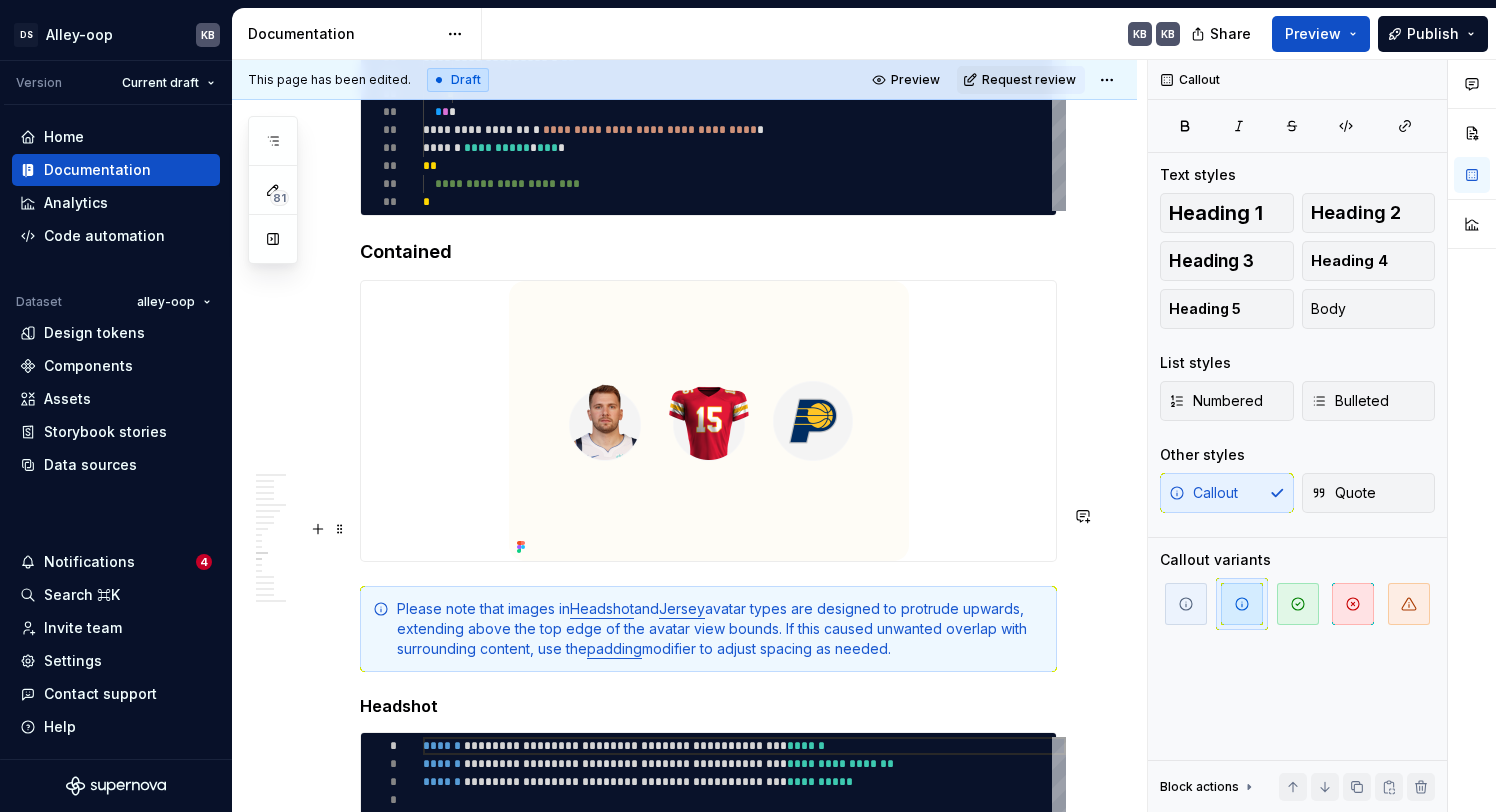 click on "Please note that images in  Headshot  and  Jersey  avatar types are designed to protrude upwards, extending above the top edge of the avatar view bounds. If this caused unwanted overlap with surrounding content, use the  padding  modifier to adjust spacing as needed." at bounding box center [720, 629] 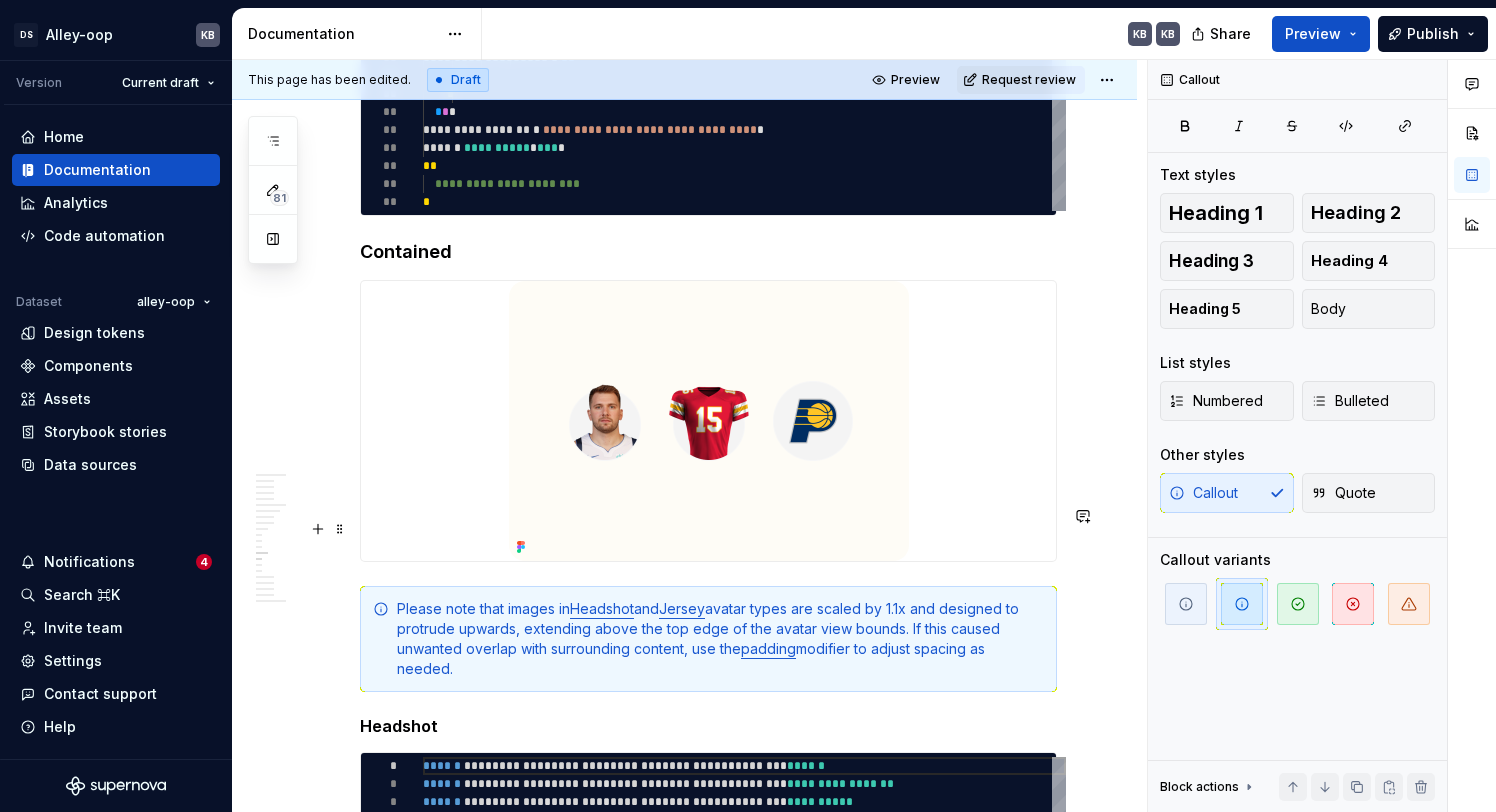 click on "Please note that images in  Headshot  and  Jersey  avatar types are scaled by 1.1x and designed to protrude upwards, extending above the top edge of the avatar view bounds. If this caused unwanted overlap with surrounding content, use the  padding  modifier to adjust spacing as needed." at bounding box center [720, 639] 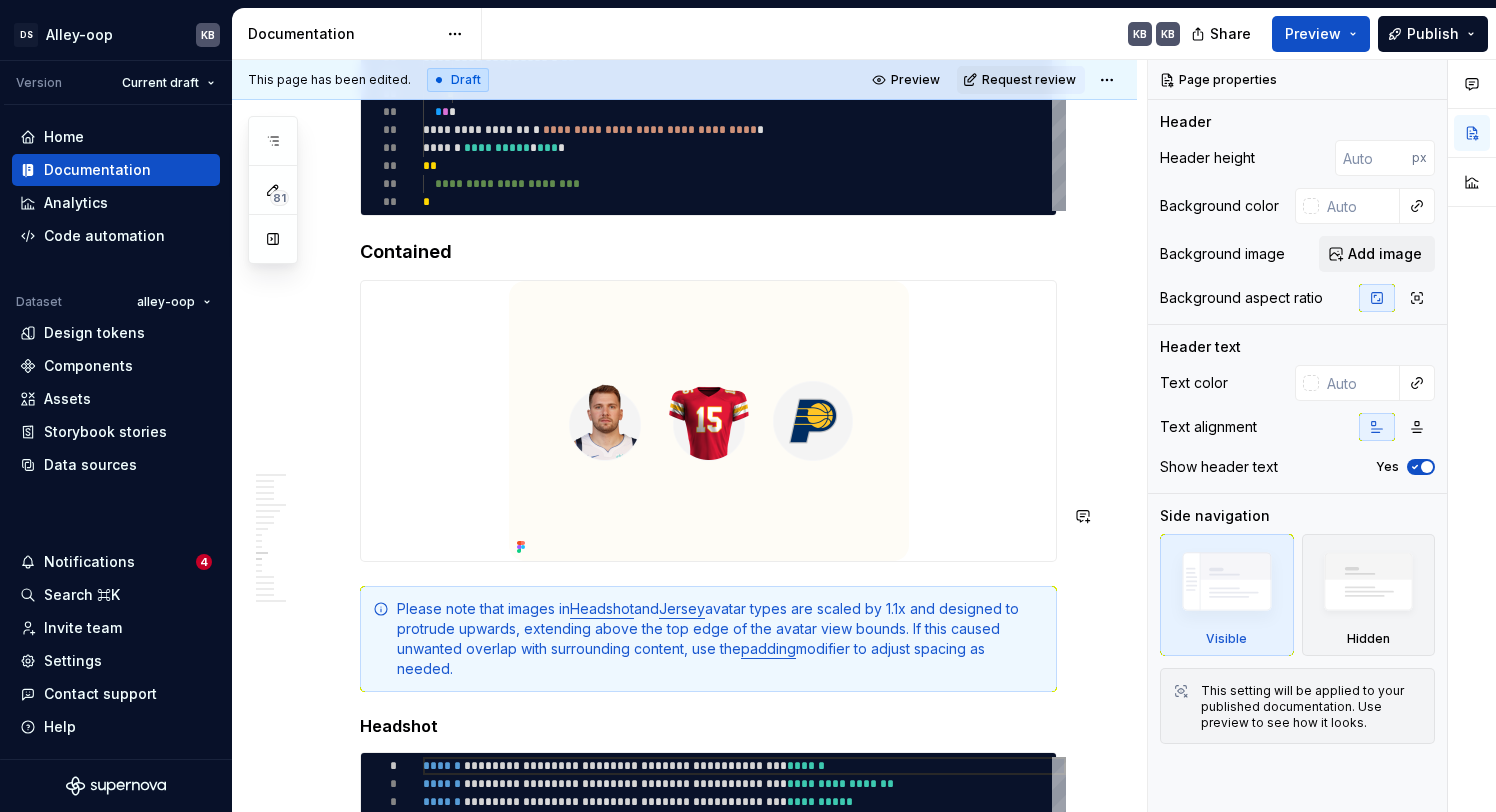 type on "*" 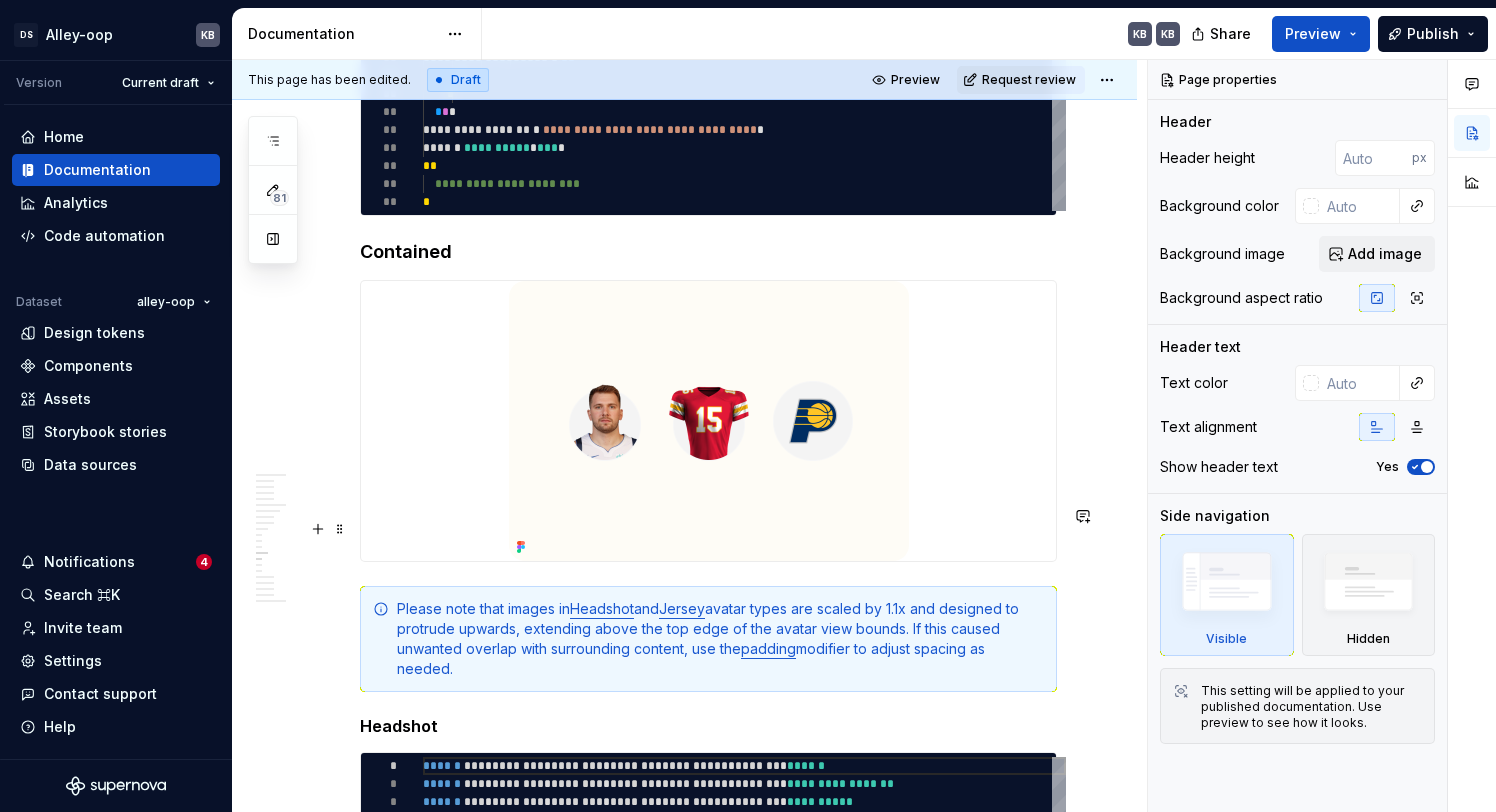 click on "Please note that images in  Headshot  and  Jersey  avatar types are scaled by 1.1x and designed to protrude upwards, extending above the top edge of the avatar view bounds. If this caused unwanted overlap with surrounding content, use the  padding  modifier to adjust spacing as needed." at bounding box center (720, 639) 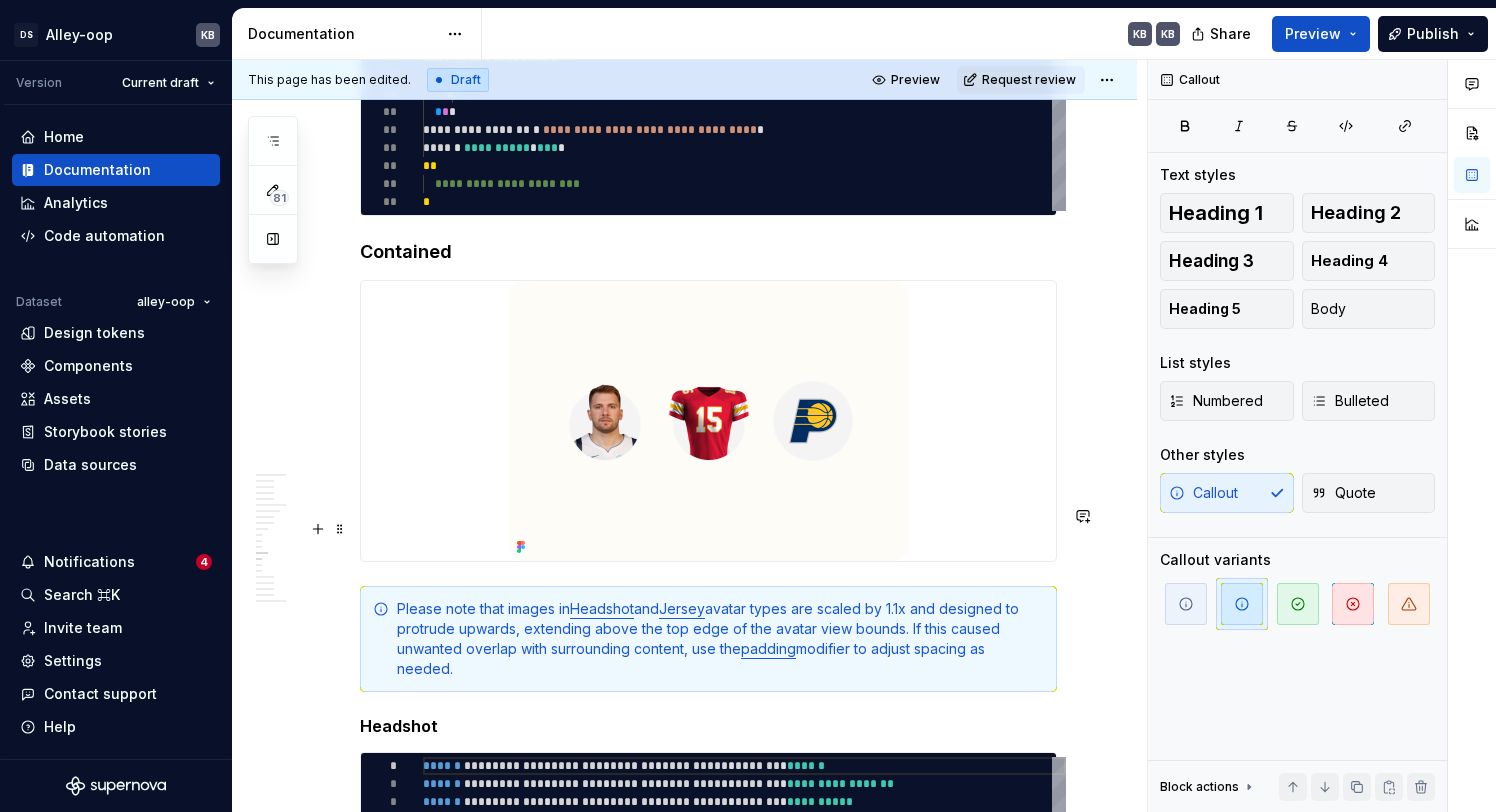 click on "Please note that images in  Headshot  and  Jersey  avatar types are scaled by 1.1x and designed to protrude upwards, extending above the top edge of the avatar view bounds. If this caused unwanted overlap with surrounding content, use the  padding  modifier to adjust spacing as needed." at bounding box center [720, 639] 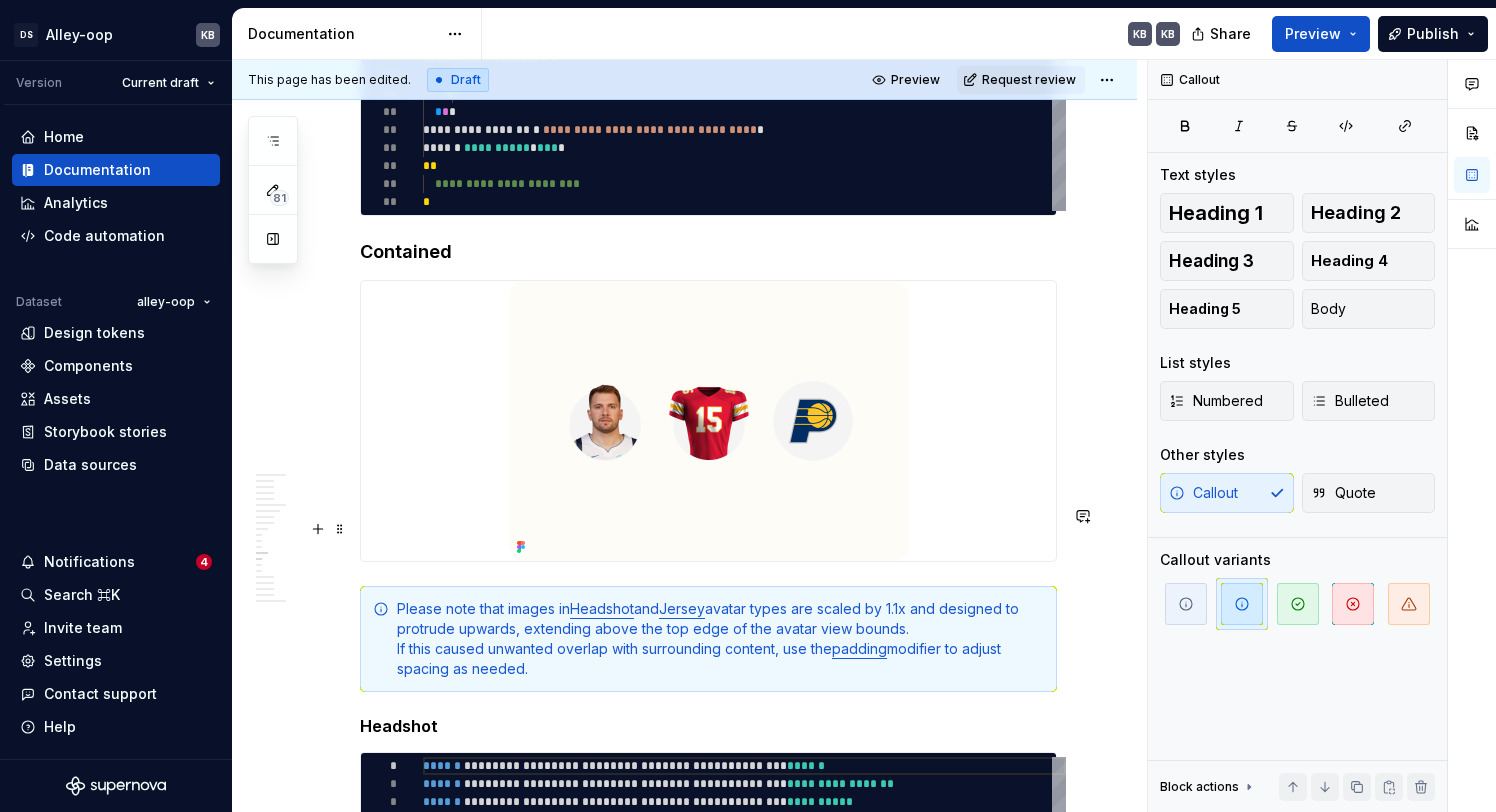click on "Please note that images in  Headshot  and  Jersey  avatar types are scaled by 1.1x and designed to protrude upwards, extending above the top edge of the avatar view bounds.  If this caused unwanted overlap with surrounding content, use the  padding  modifier to adjust spacing as needed." at bounding box center [720, 639] 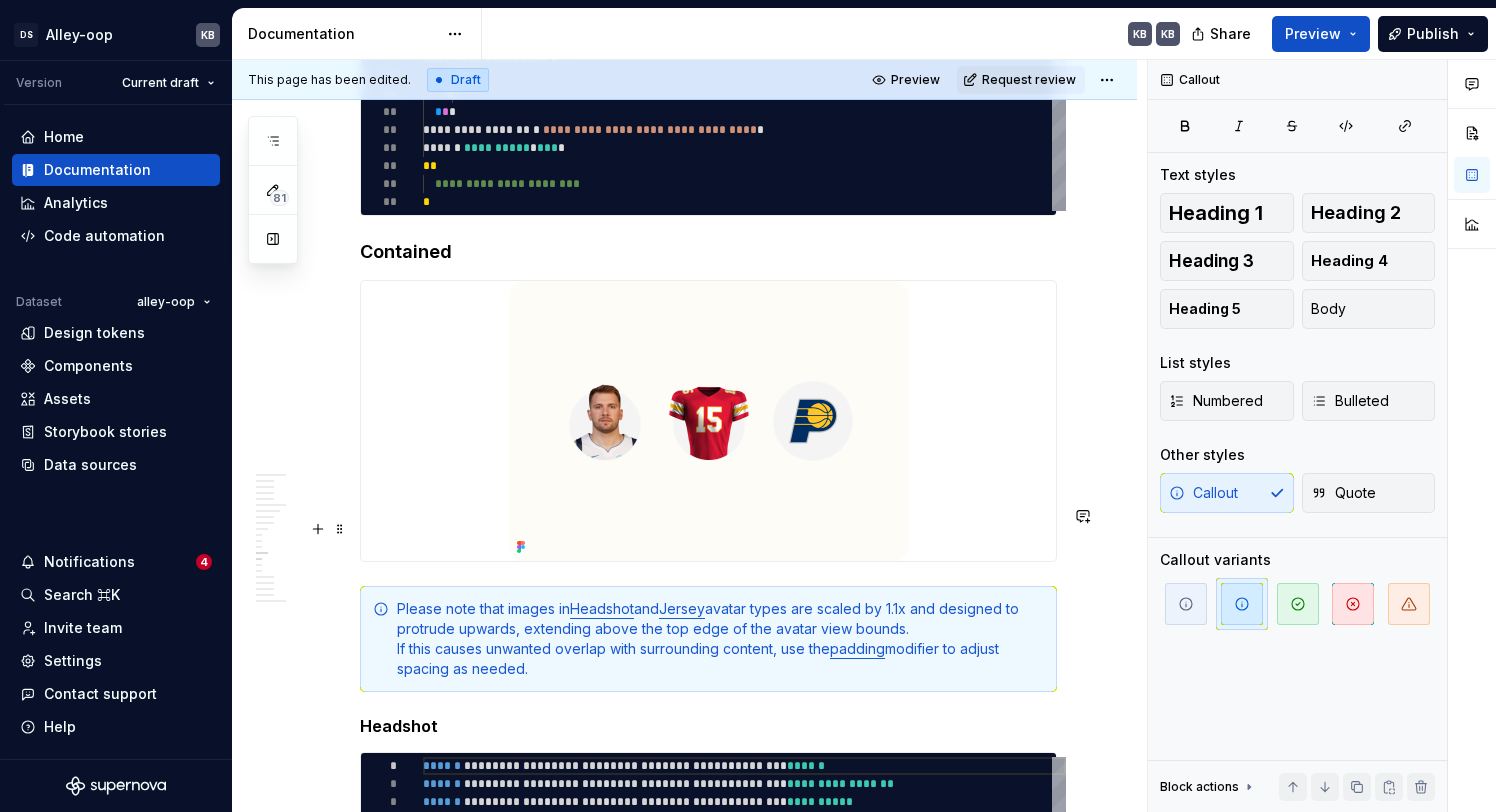 click on "Please note that images in  Headshot  and  Jersey  avatar types are scaled by 1.1x and designed to protrude upwards, extending above the top edge of the avatar view bounds.  If this causes unwanted overlap with surrounding content, use the  padding  modifier to adjust spacing as needed." at bounding box center (720, 639) 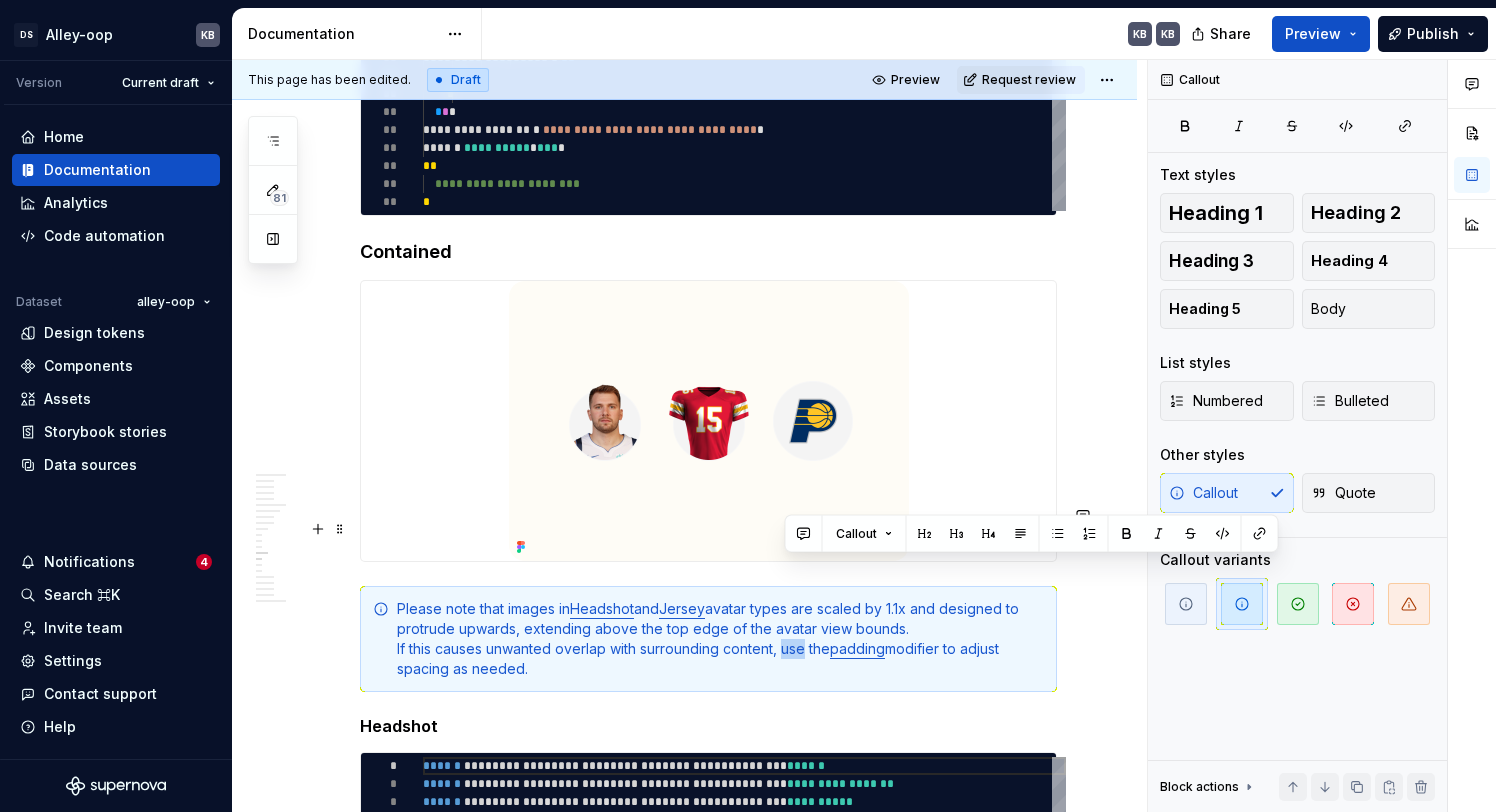 click on "Please note that images in  Headshot  and  Jersey  avatar types are scaled by 1.1x and designed to protrude upwards, extending above the top edge of the avatar view bounds.  If this causes unwanted overlap with surrounding content, use the  padding  modifier to adjust spacing as needed." at bounding box center (720, 639) 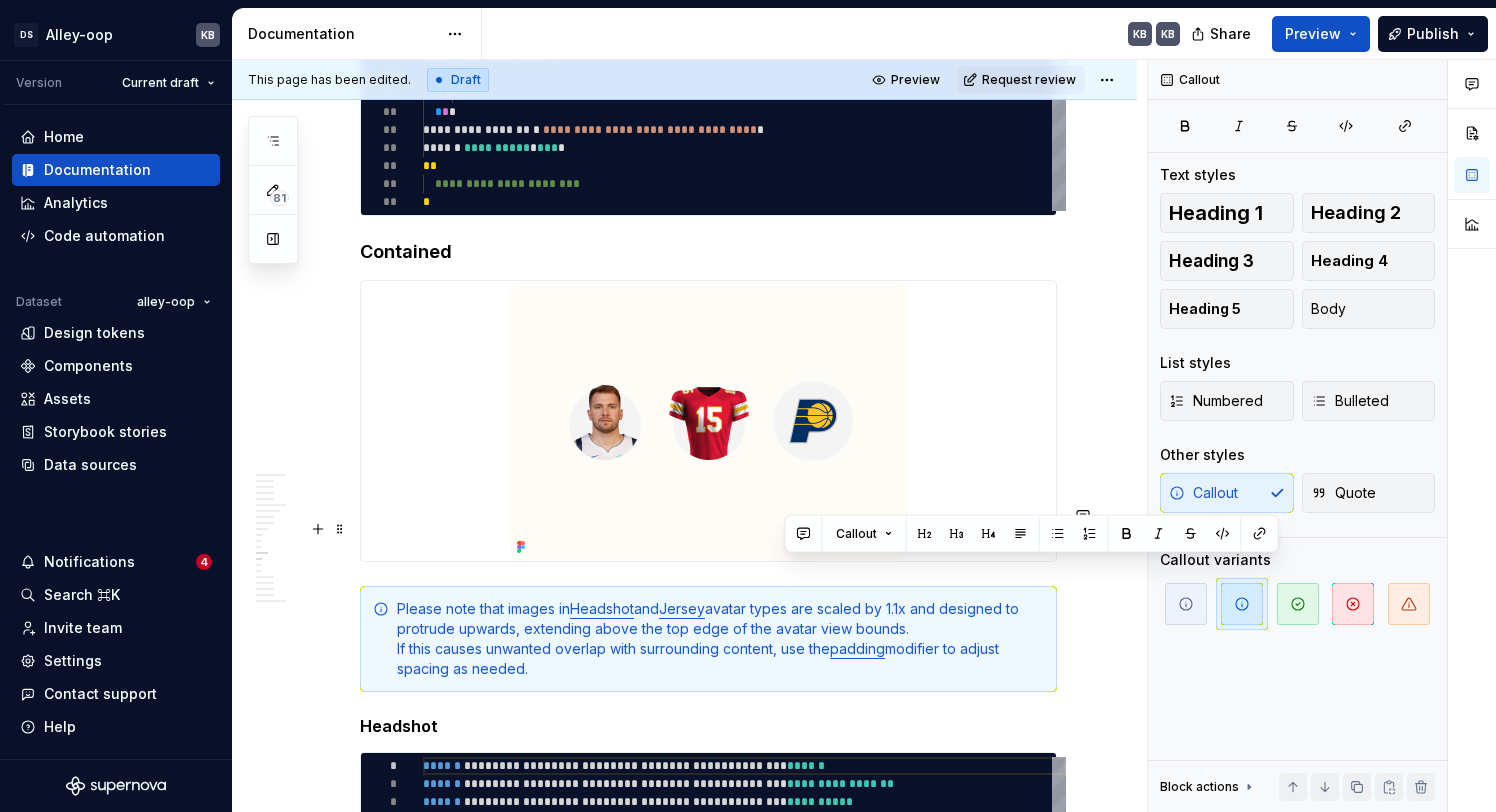 click on "Please note that images in  Headshot  and  Jersey  avatar types are scaled by 1.1x and designed to protrude upwards, extending above the top edge of the avatar view bounds.  If this causes unwanted overlap with surrounding content, use the  padding  modifier to adjust spacing as needed." at bounding box center (720, 639) 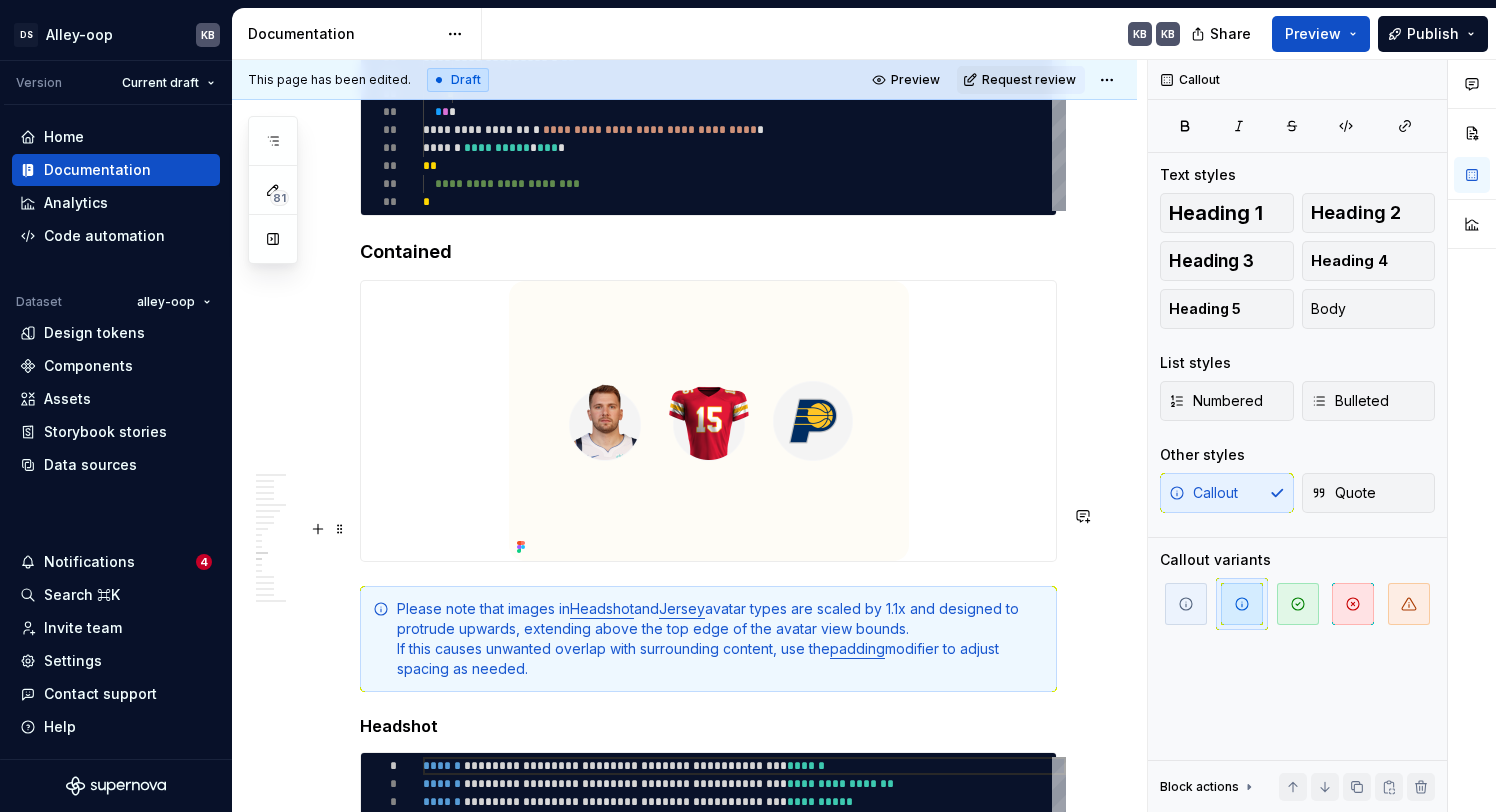 click on "Please note that images in  Headshot  and  Jersey  avatar types are scaled by 1.1x and designed to protrude upwards, extending above the top edge of the avatar view bounds.  If this causes unwanted overlap with surrounding content, use the  padding  modifier to adjust spacing as needed." at bounding box center [720, 639] 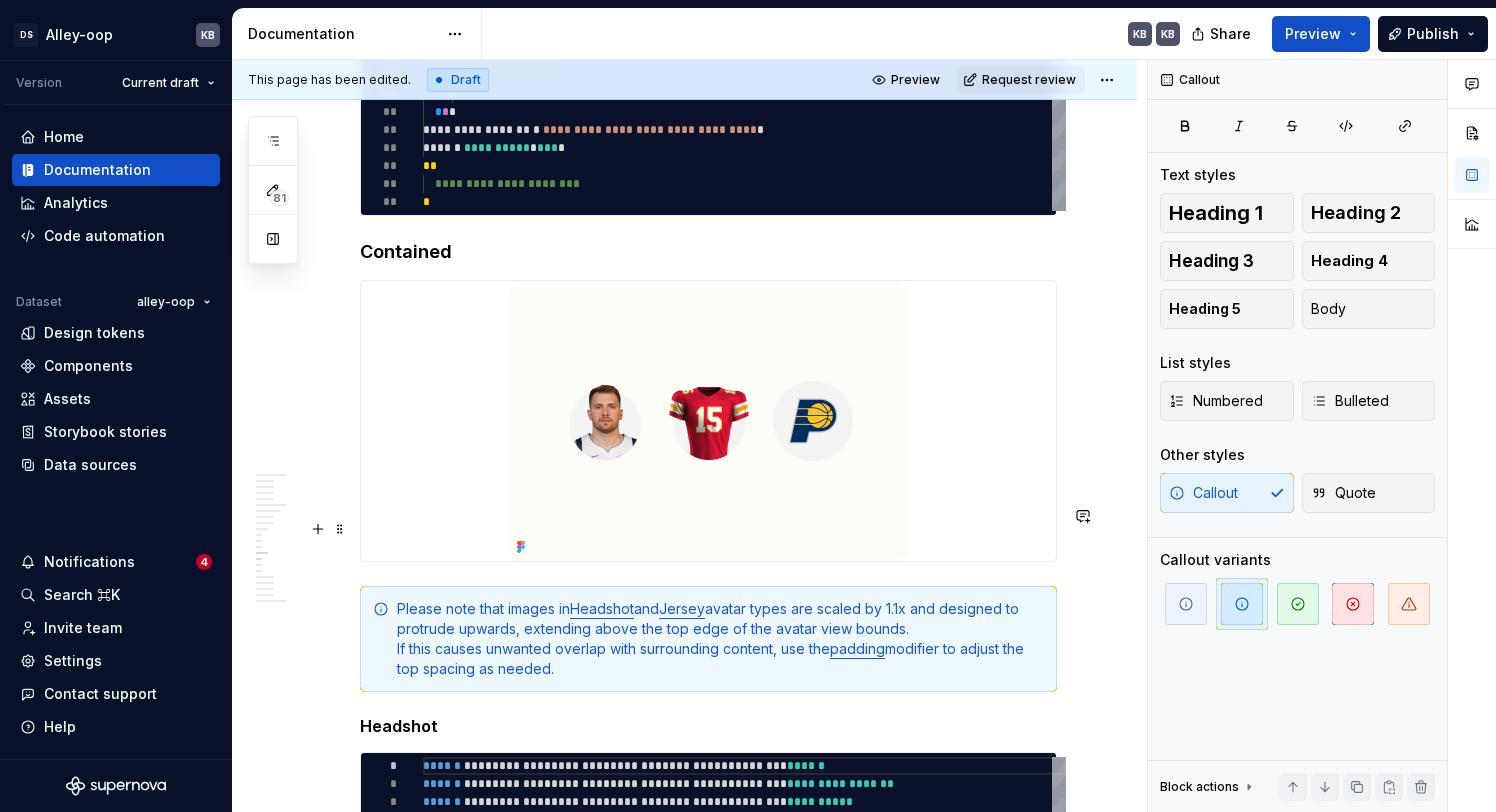 click on "Please note that images in  Headshot  and  Jersey  avatar types are scaled by 1.1x and designed to protrude upwards, extending above the top edge of the avatar view bounds.  If this causes unwanted overlap with surrounding content, use the  padding  modifier to adjust the top spacing as needed." at bounding box center (720, 639) 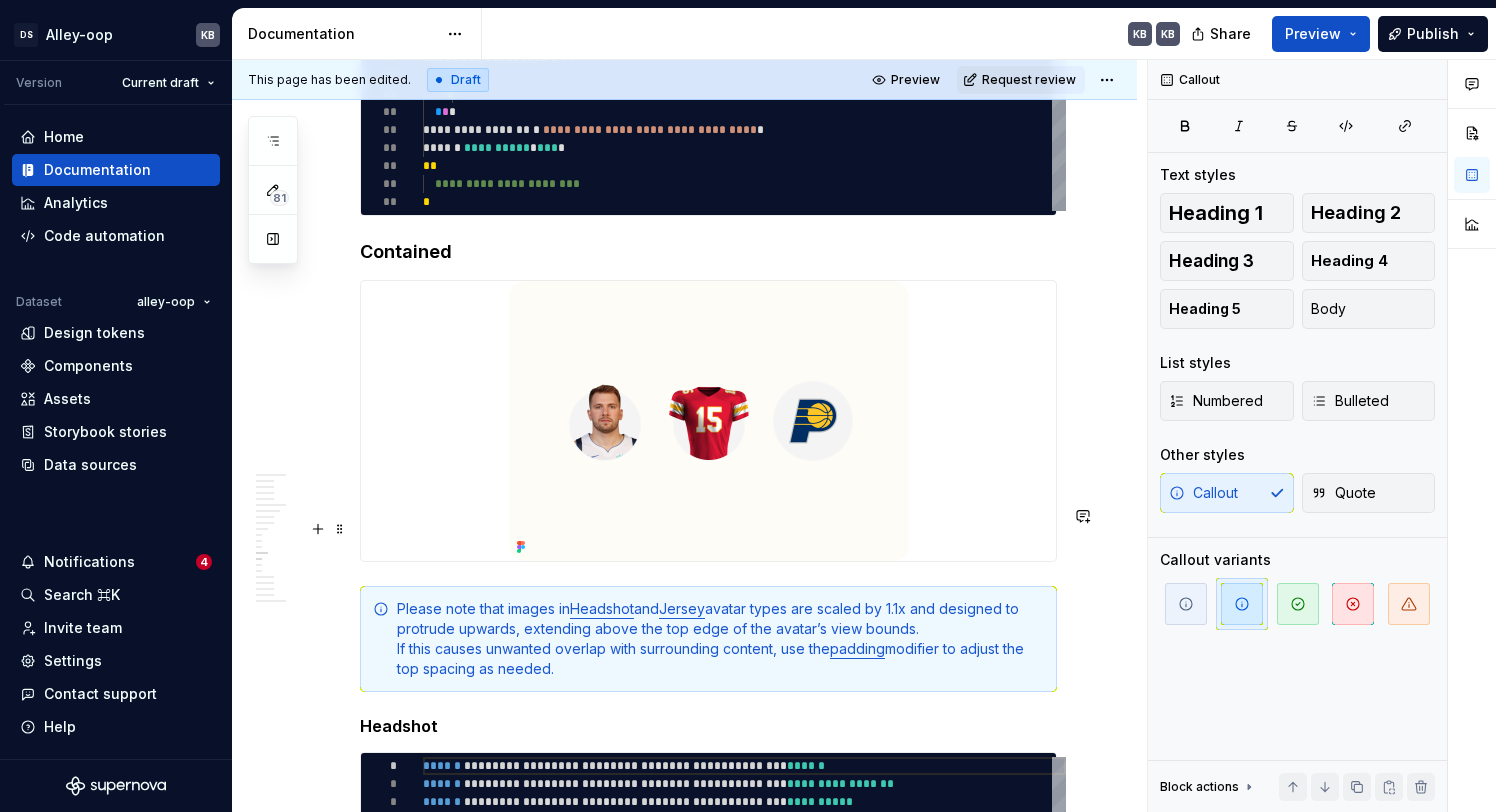 click on "Please note that images in  Headshot  and  Jersey  avatar types are scaled by 1.1x and designed to protrude upwards, extending above the top edge of the avatar’s view bounds.  If this causes unwanted overlap with surrounding content, use the  padding  modifier to adjust the top spacing as needed." at bounding box center [720, 639] 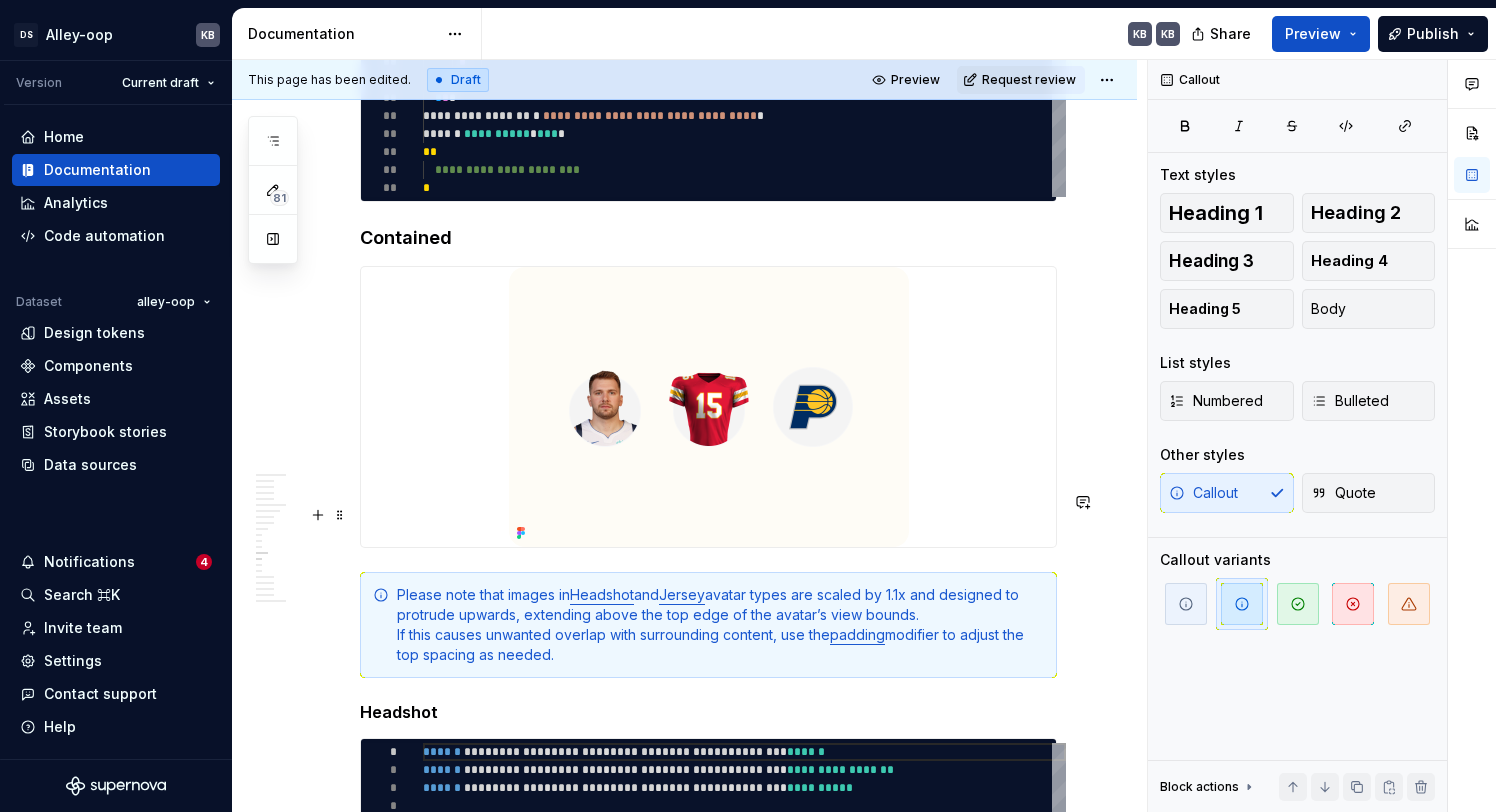 scroll, scrollTop: 6601, scrollLeft: 0, axis: vertical 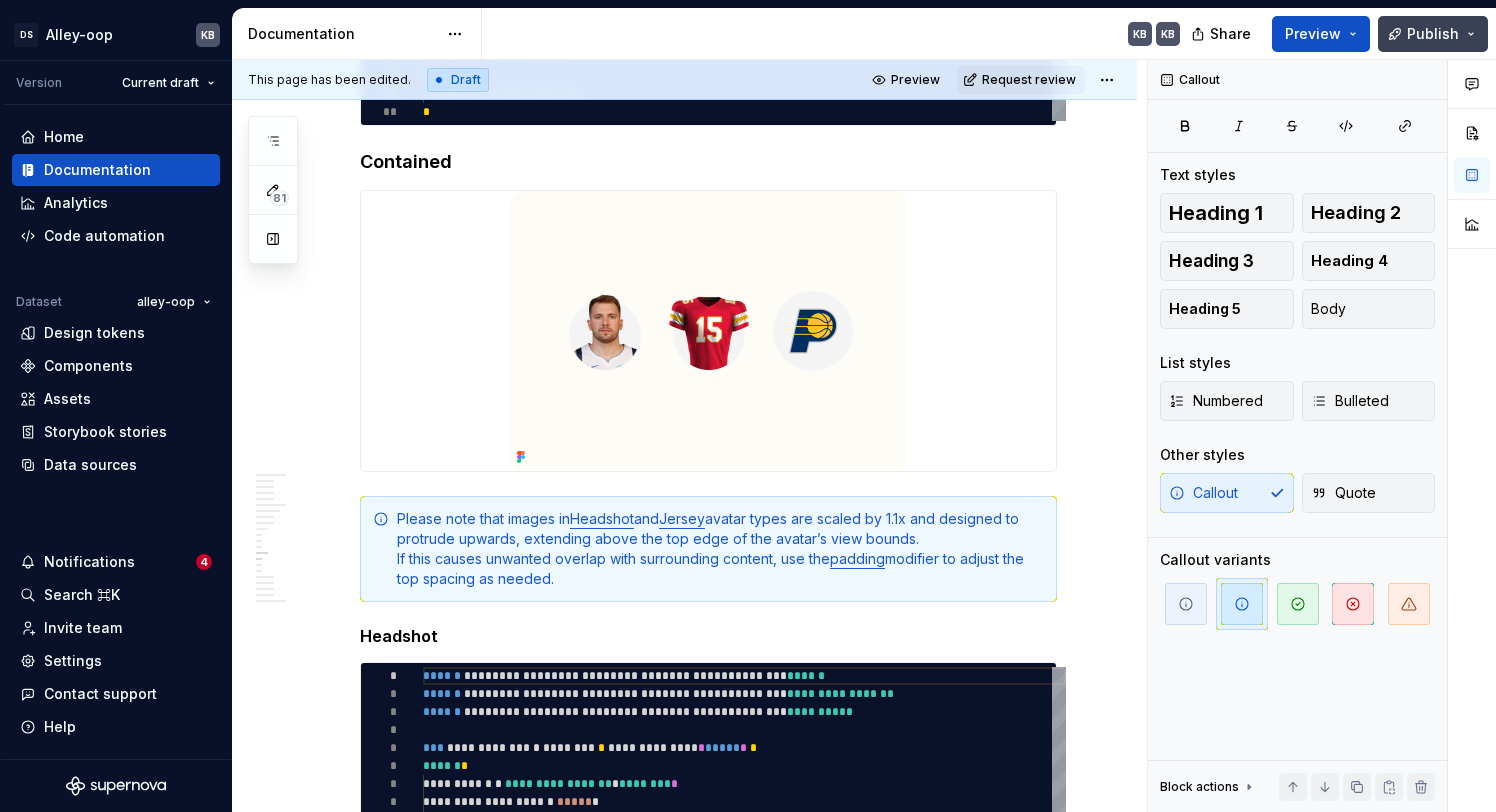 click on "Publish" at bounding box center [1433, 34] 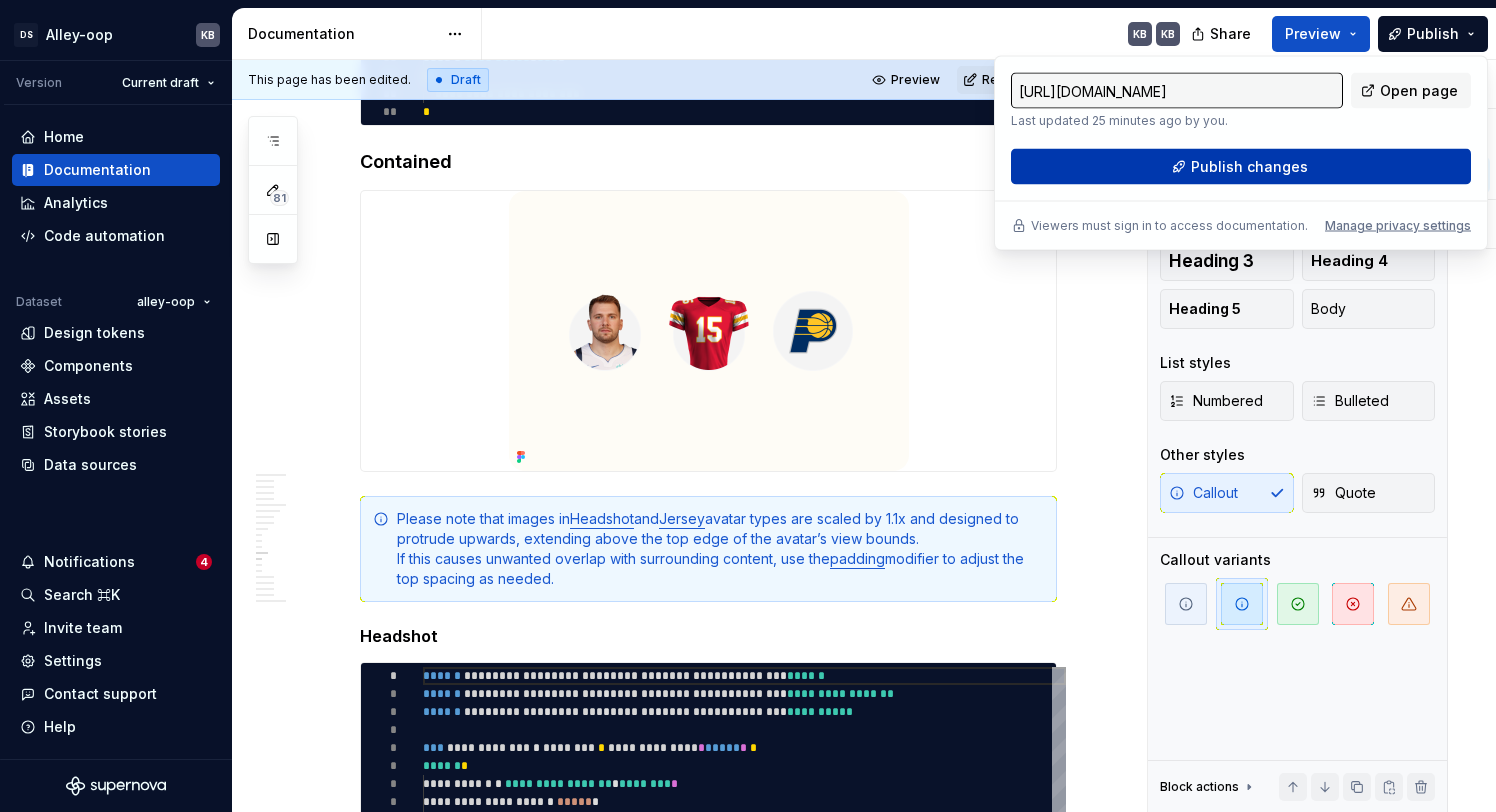 click on "Publish changes" at bounding box center (1241, 167) 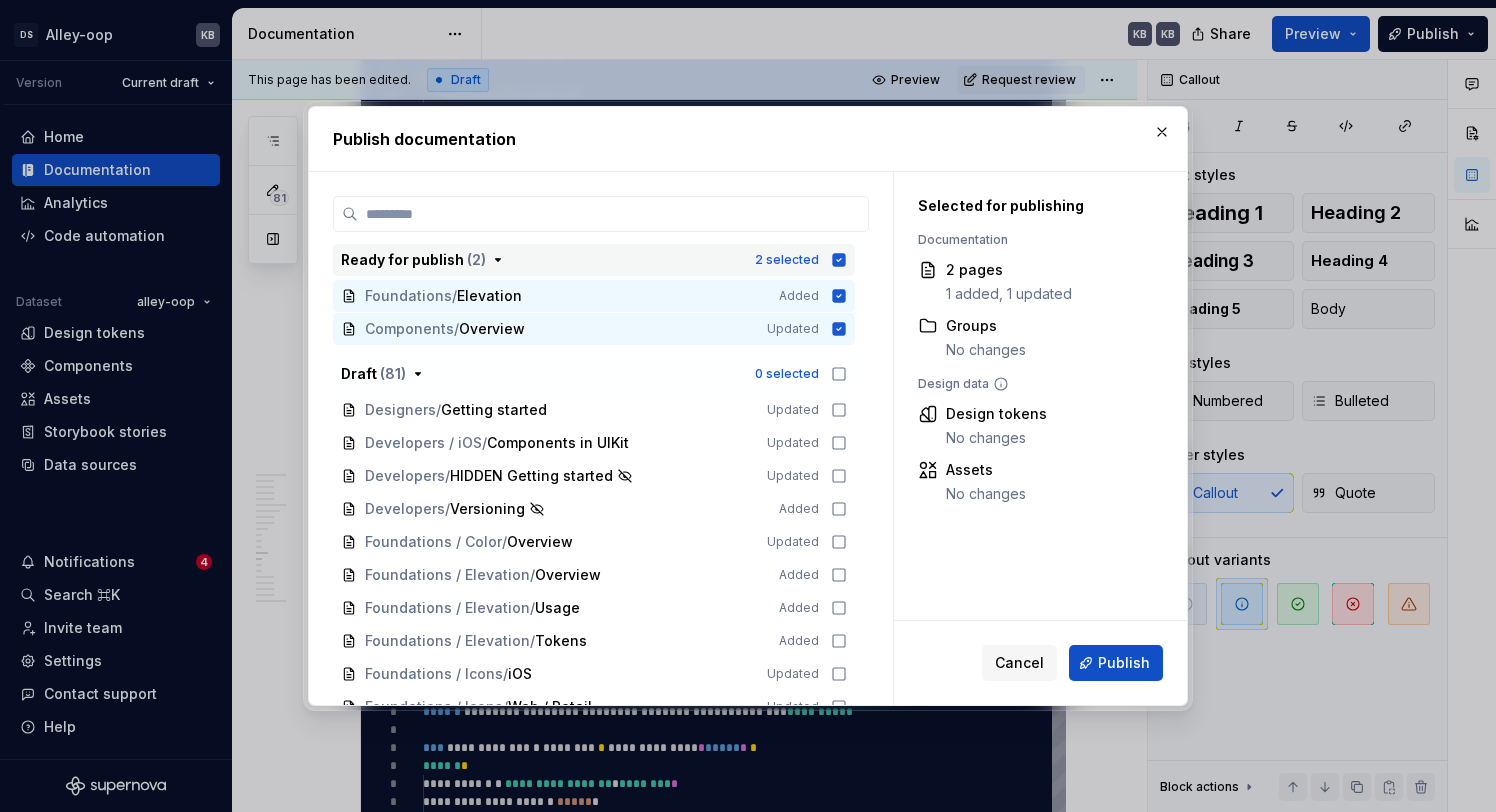 click 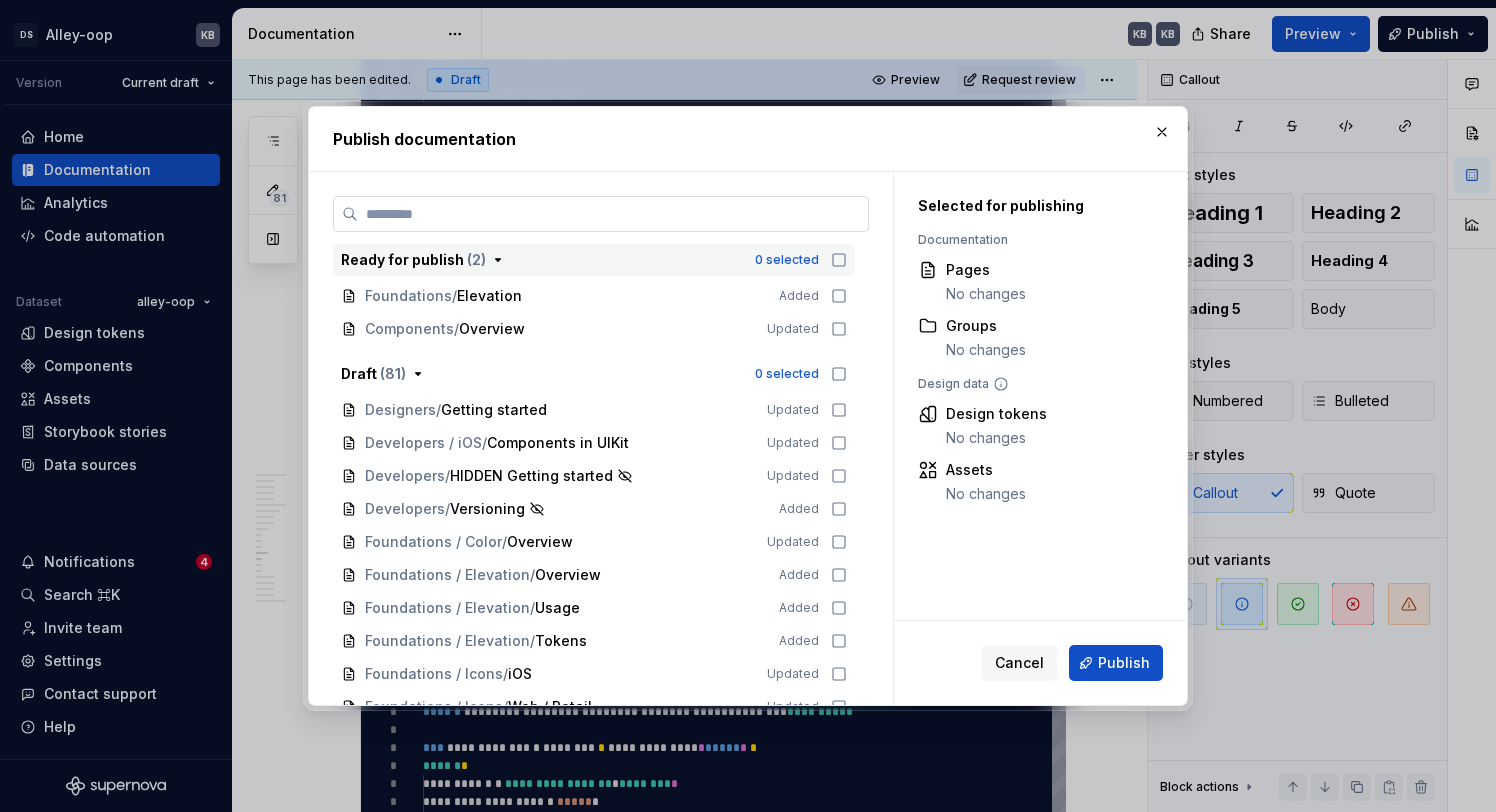 click at bounding box center (601, 214) 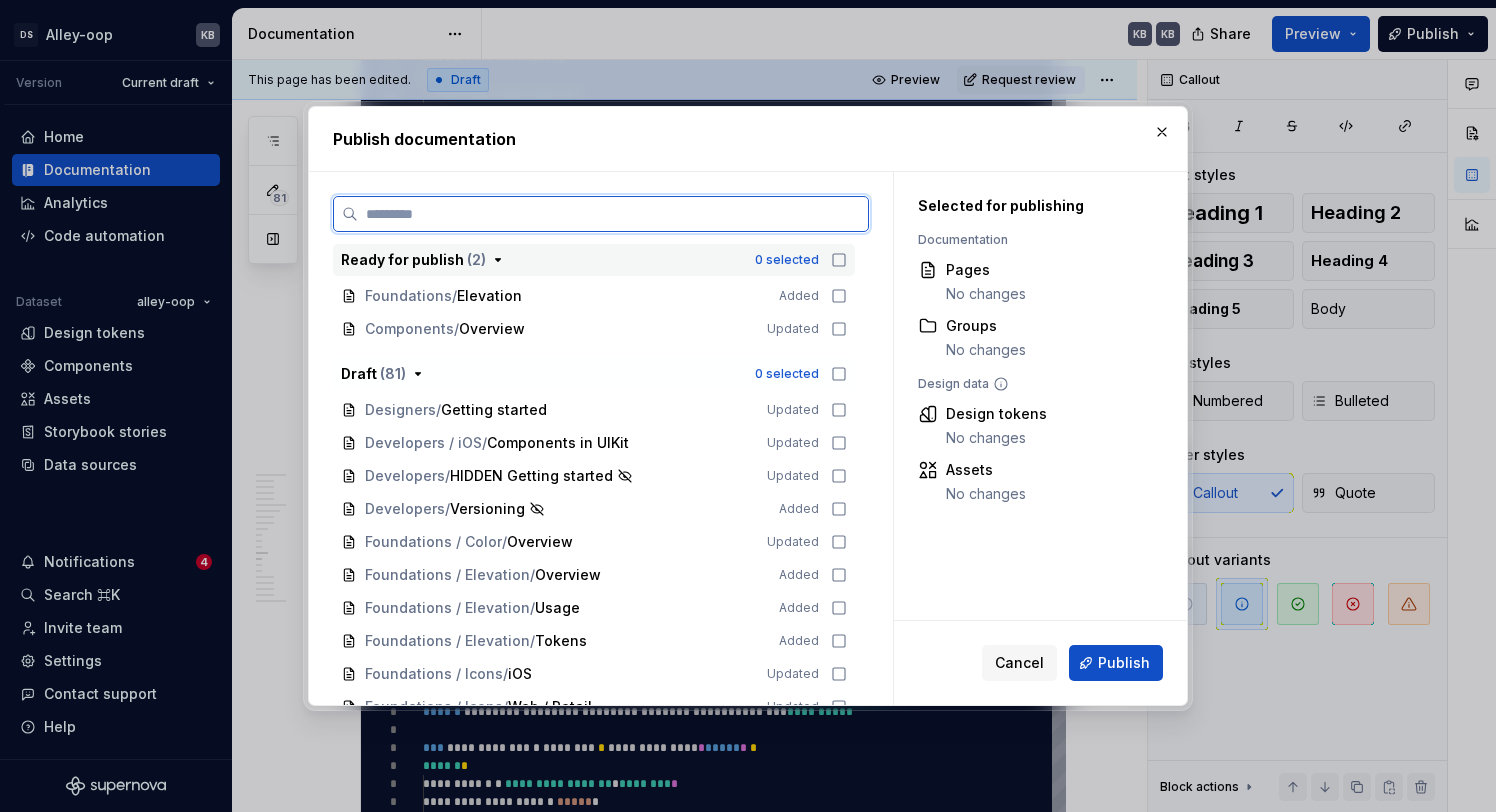 click at bounding box center [613, 214] 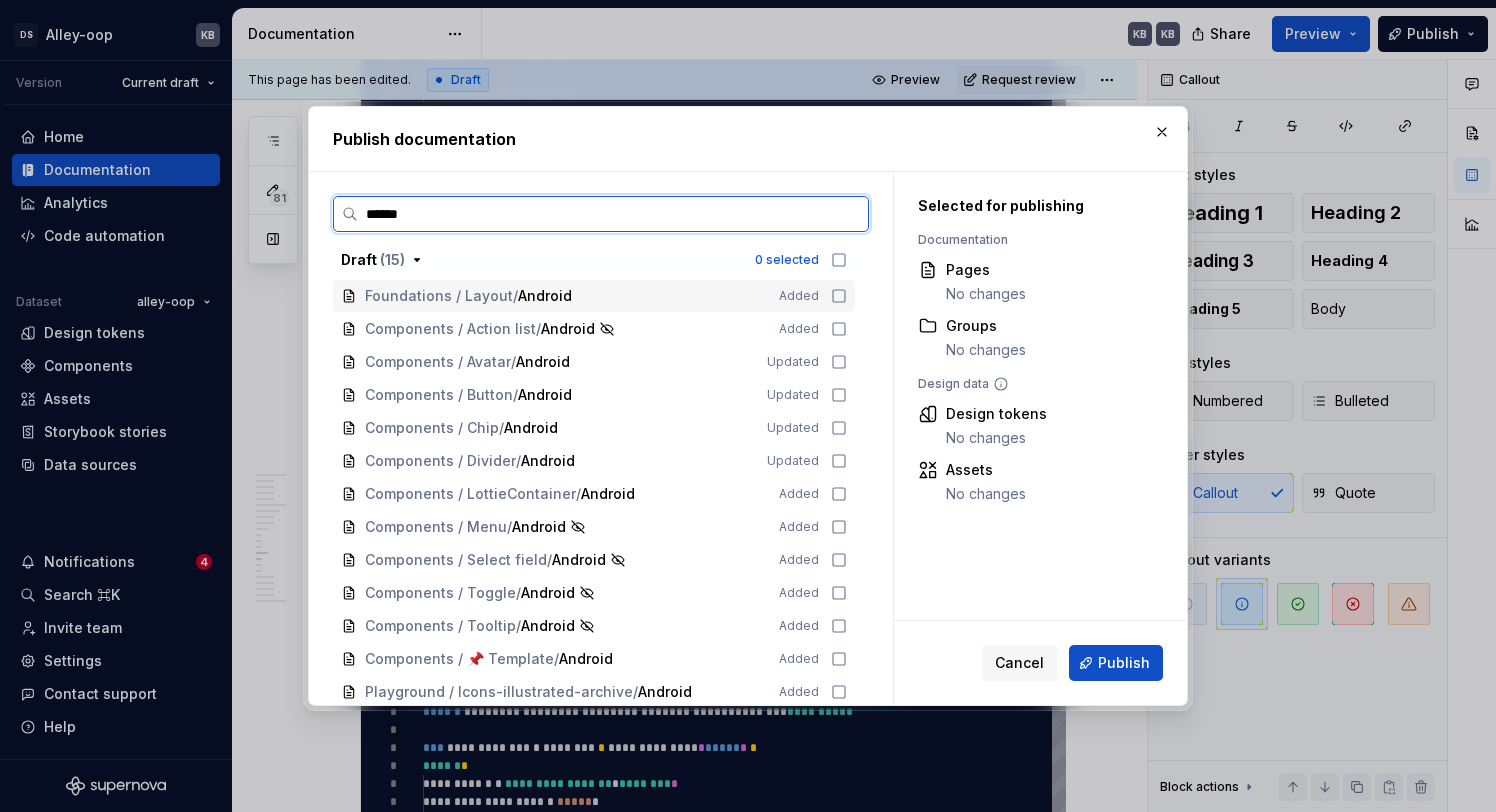 type on "*******" 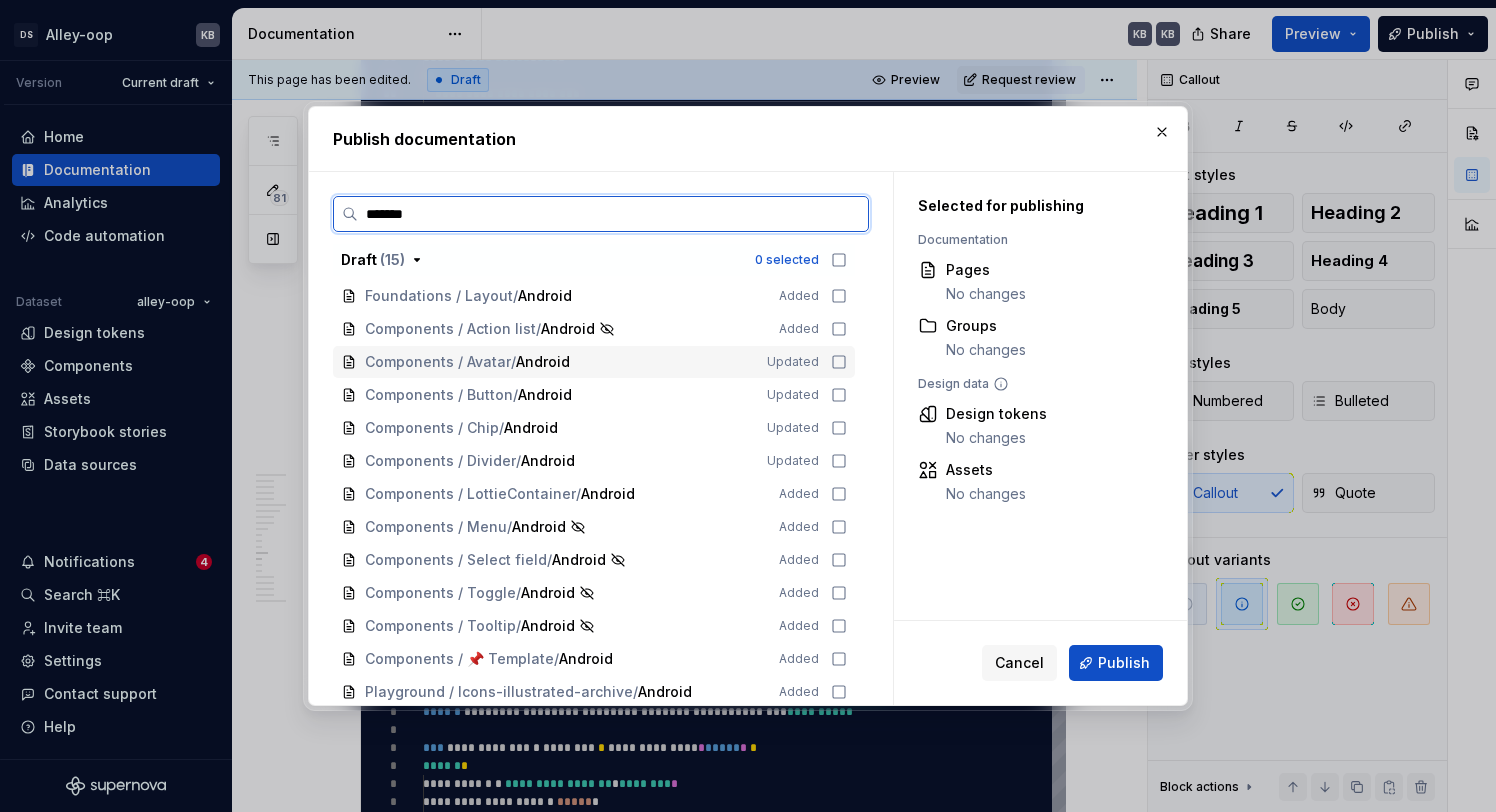 click 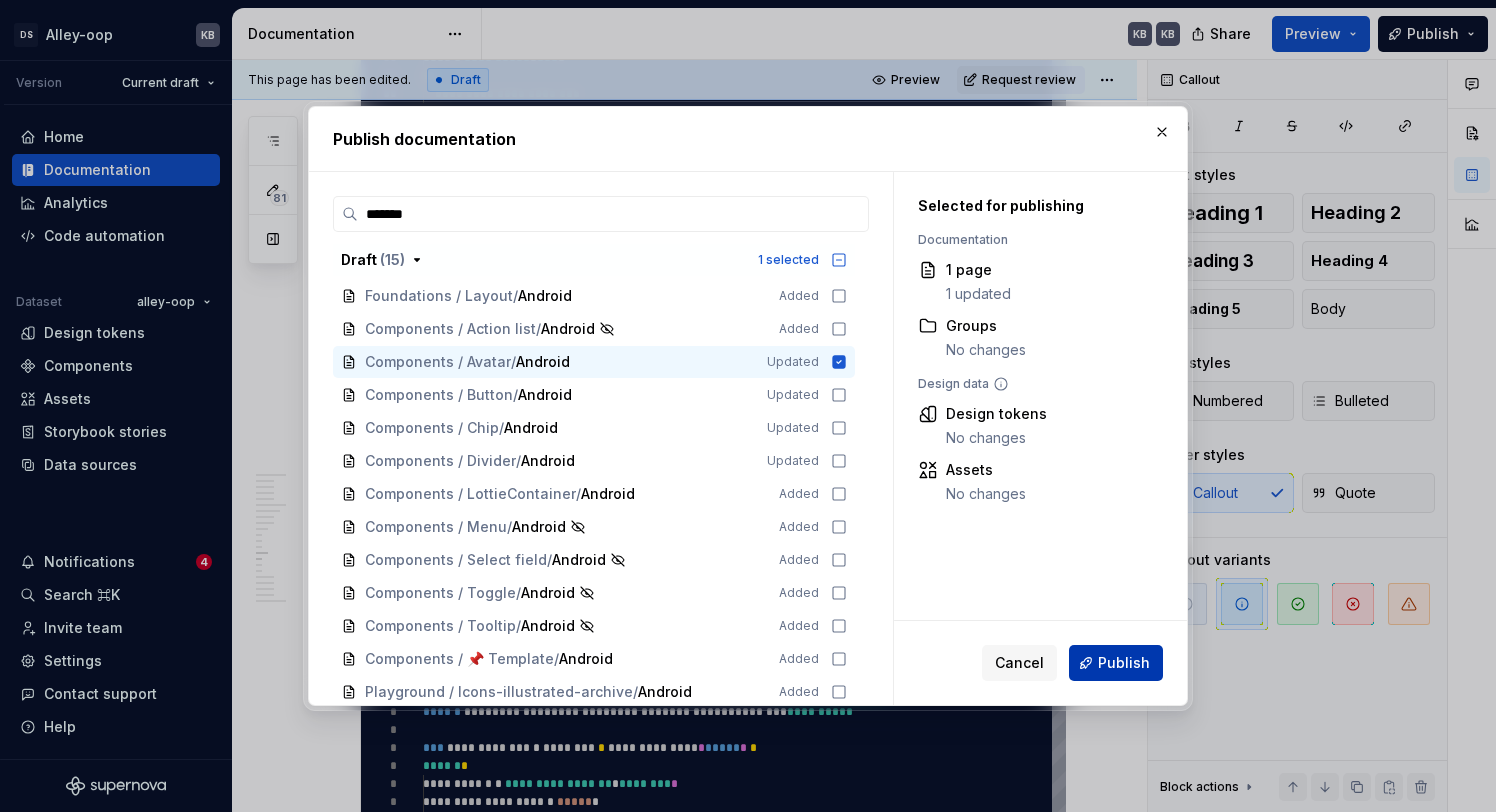 click on "Publish" at bounding box center [1124, 663] 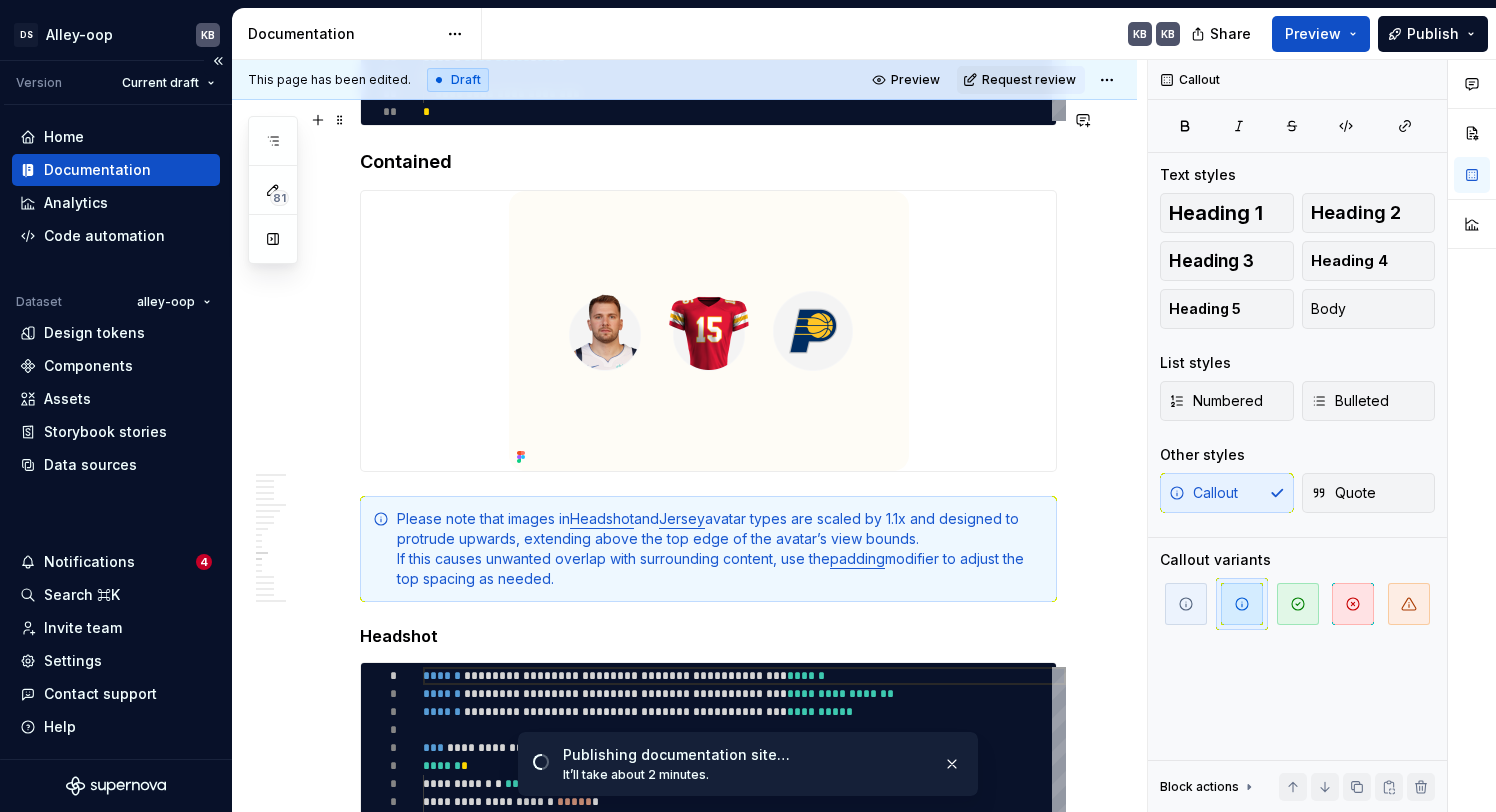 scroll, scrollTop: 6707, scrollLeft: 0, axis: vertical 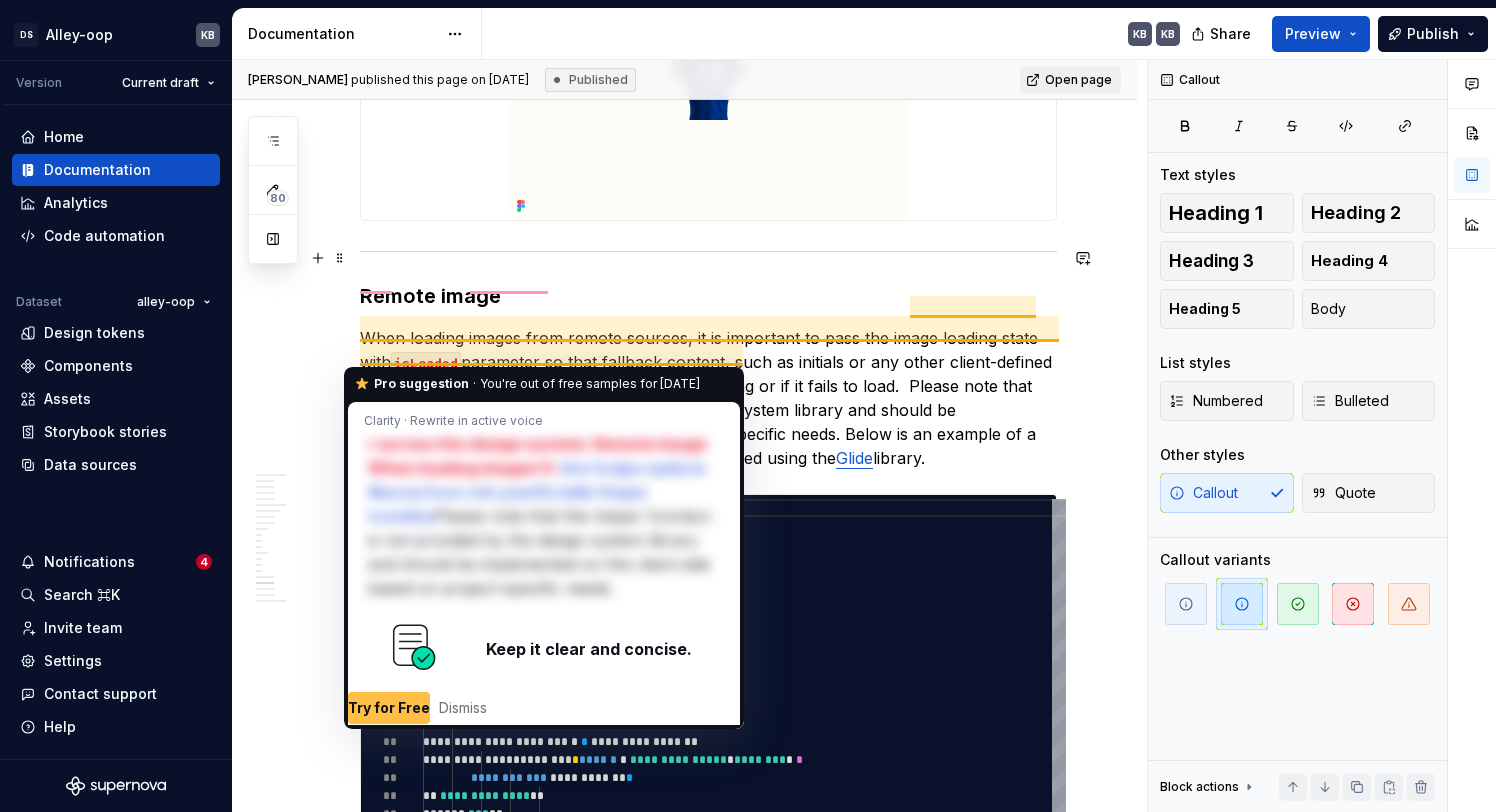 click on "When loading images from remote sources, it is important to pass the image loading state with  isLoaded  parameter so that fallback content, such as initials or any other client-defined fallback, can be displayed while the image is loading or if it fails to load.  Please note that this helper function is not provided by the design system library and should be implemented on the client side based on project-specific needs. Below is an example of a helper function showcasing how this can be handled using the  Glide  library." at bounding box center [708, 398] 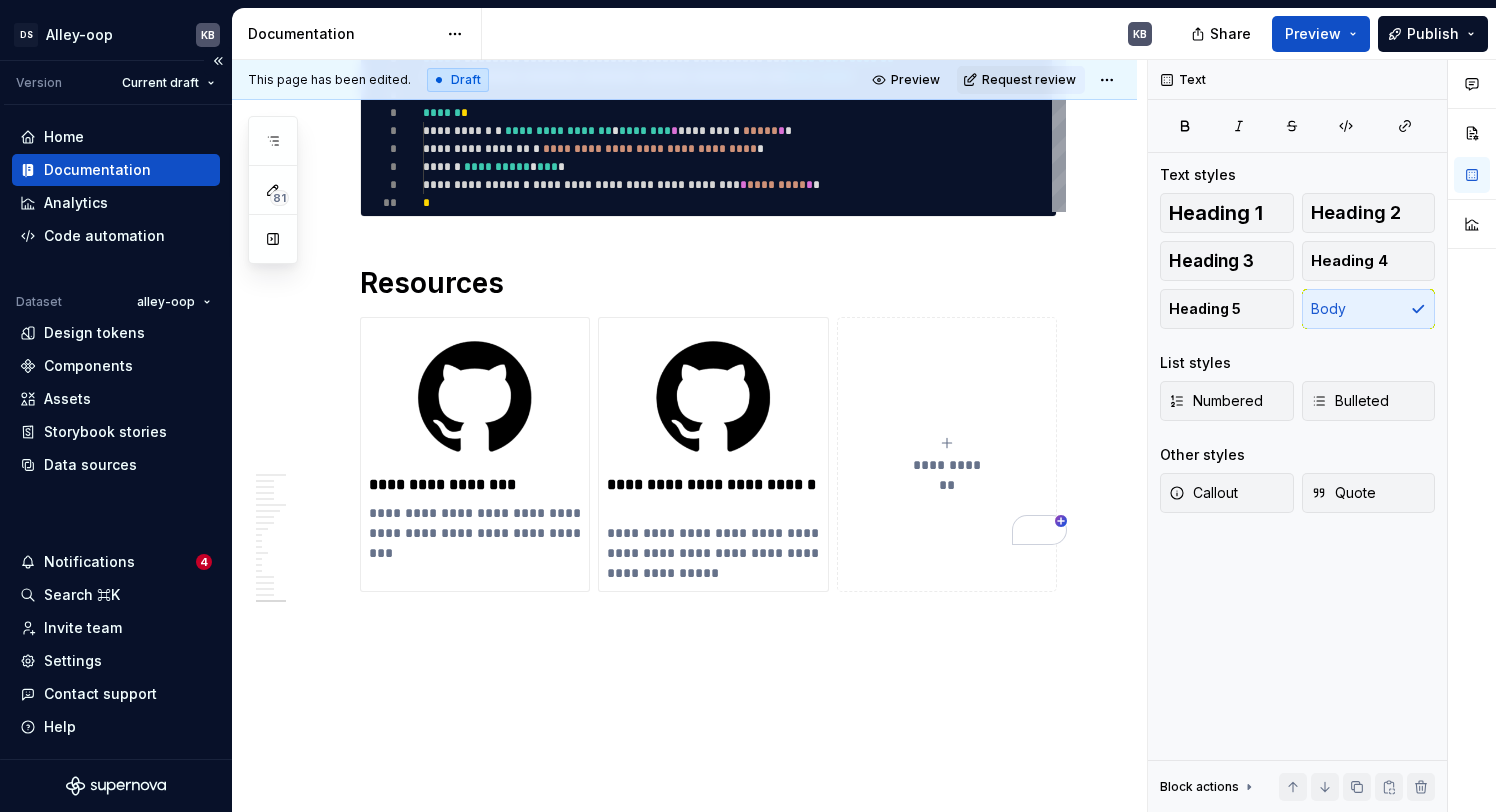 type on "*" 